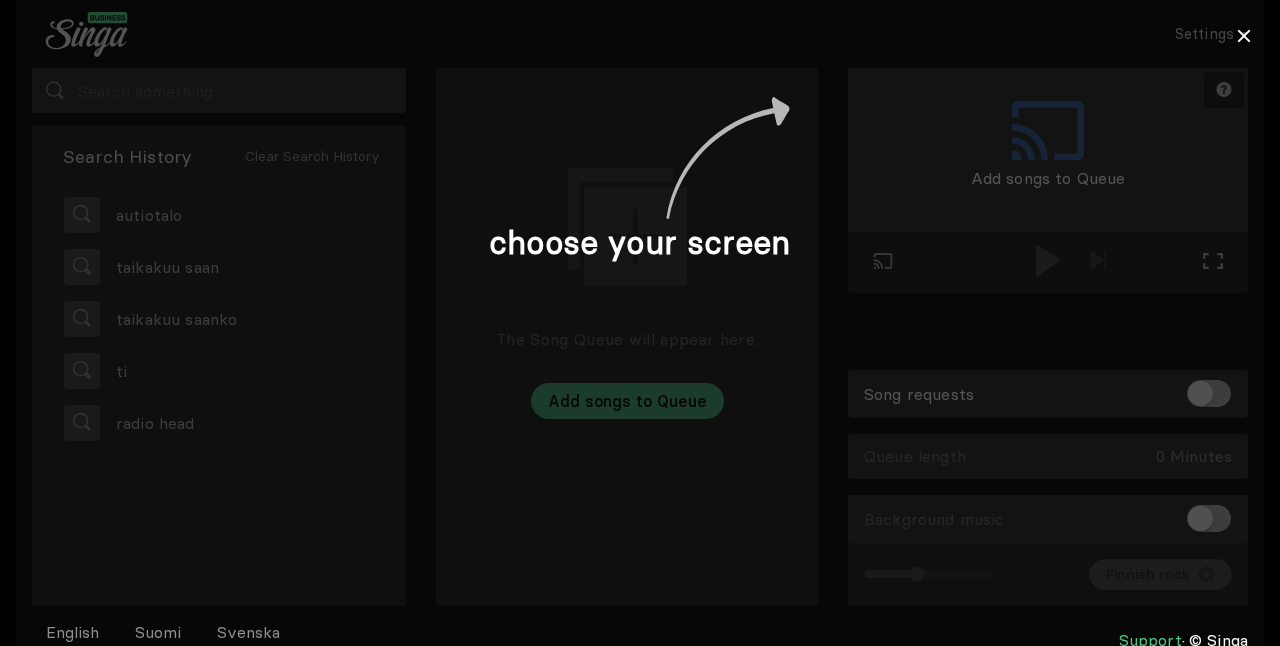 scroll, scrollTop: 0, scrollLeft: 0, axis: both 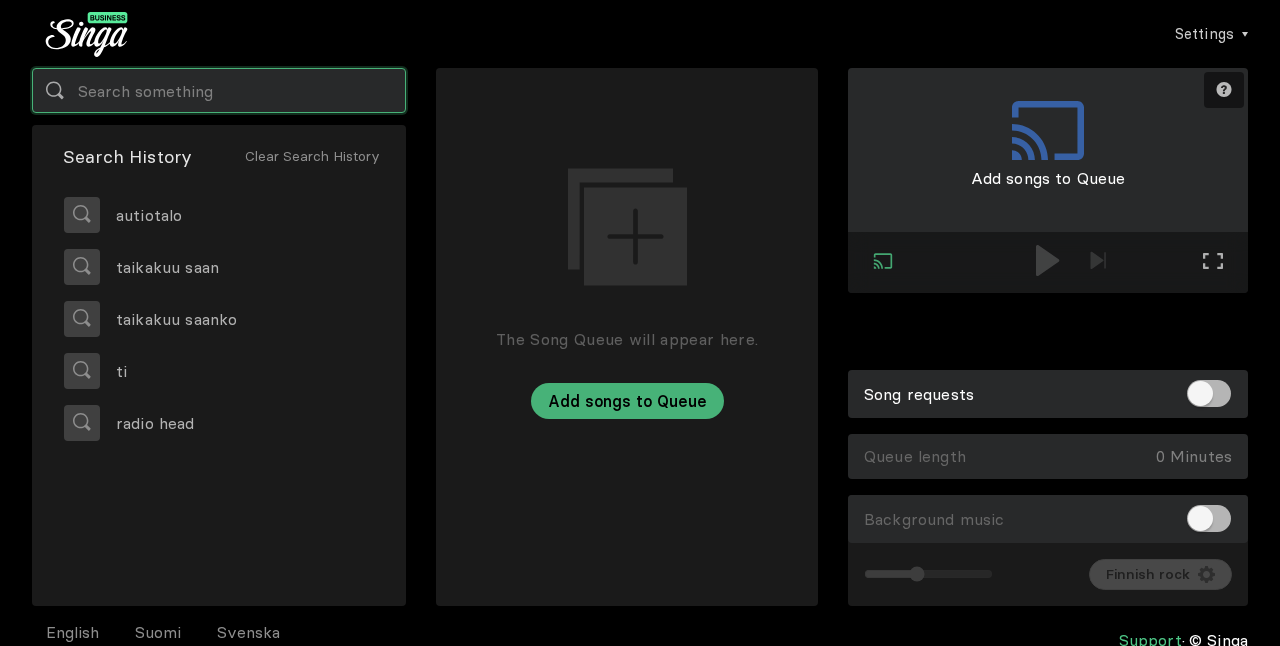 click at bounding box center [219, 90] 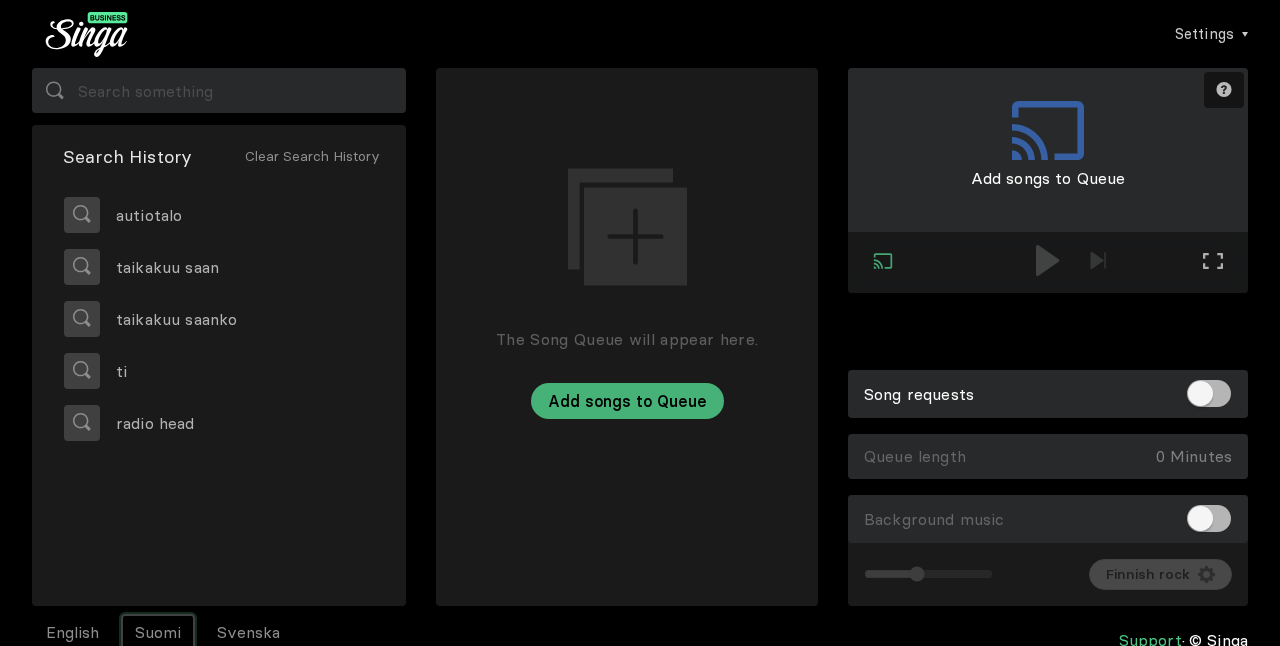 click on "Suomi" at bounding box center [158, 632] 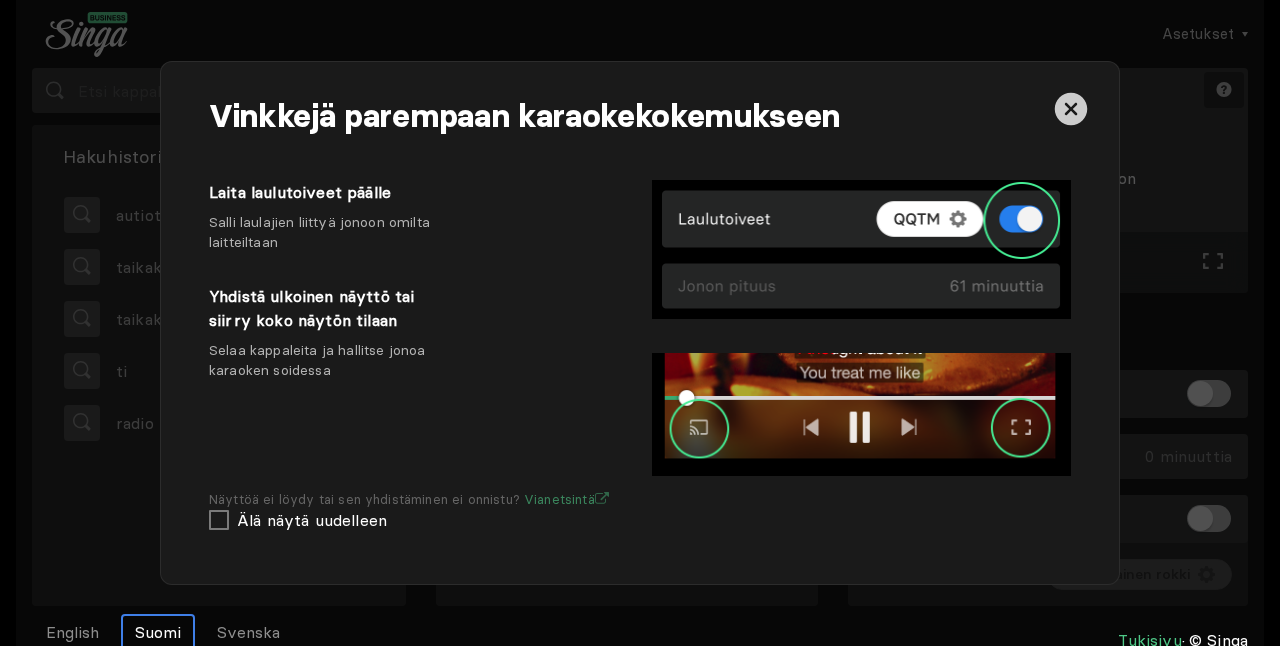 click at bounding box center (1071, 109) 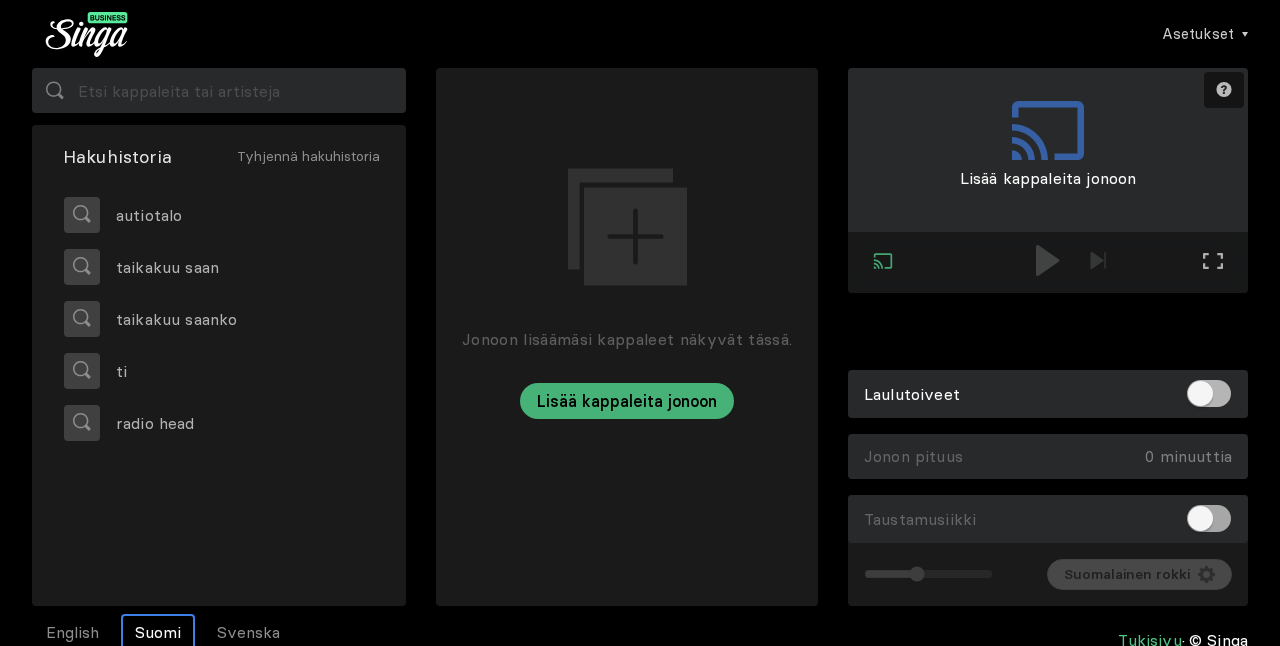 click at bounding box center (1209, 518) 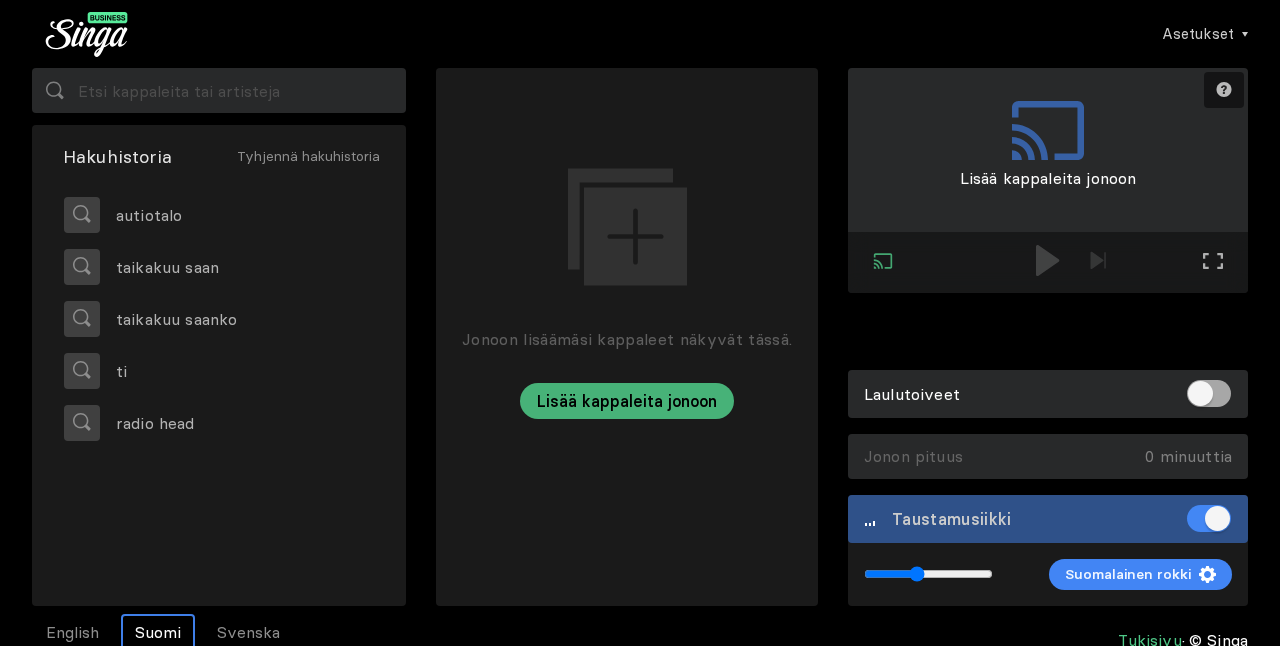 click at bounding box center (1209, 393) 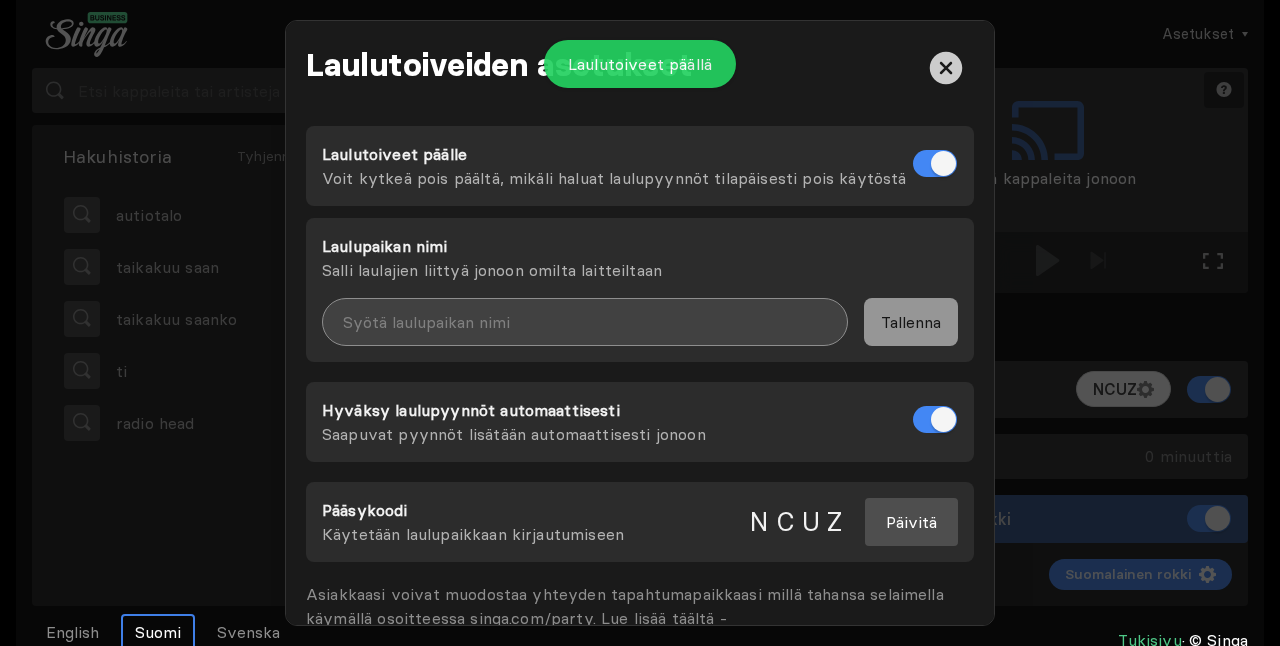 click at bounding box center (585, 322) 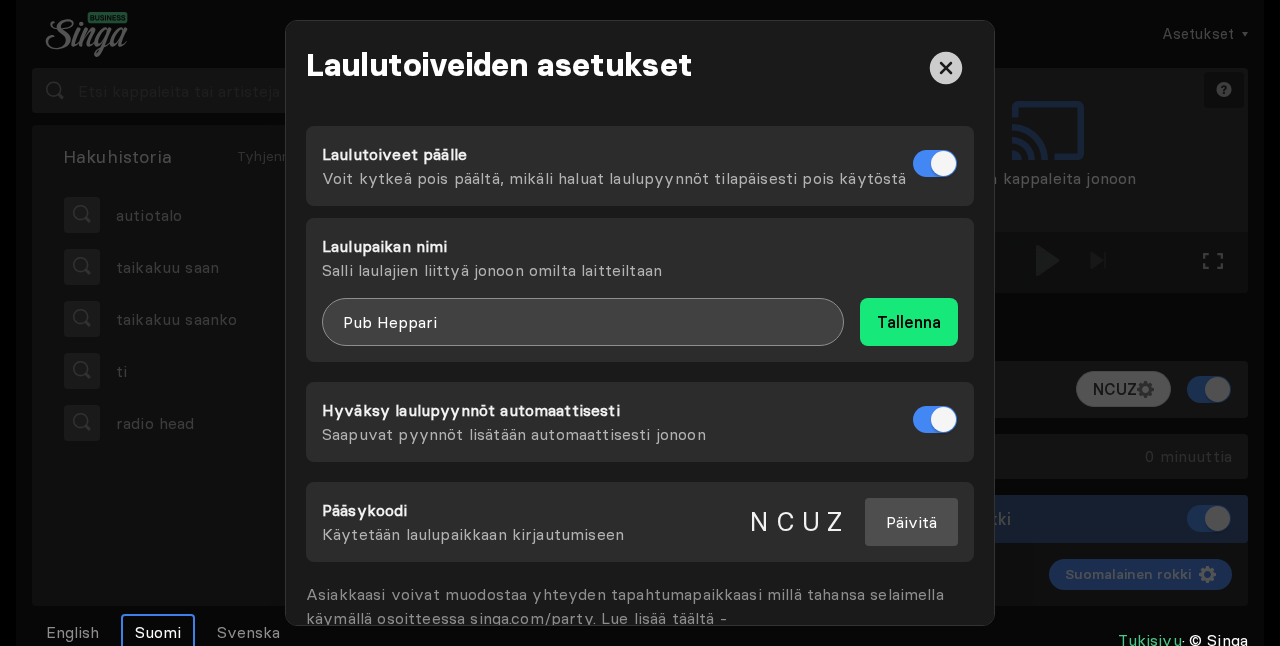type on "Pub Heppari" 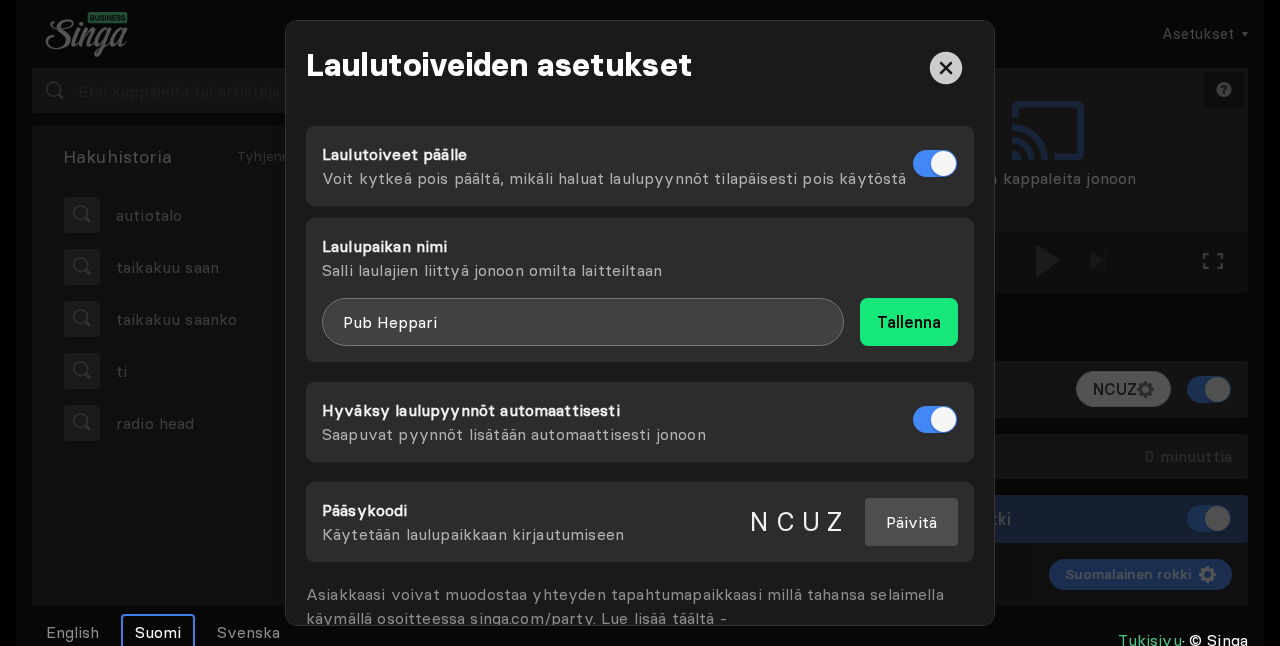 click on "Tallenna" at bounding box center (909, 322) 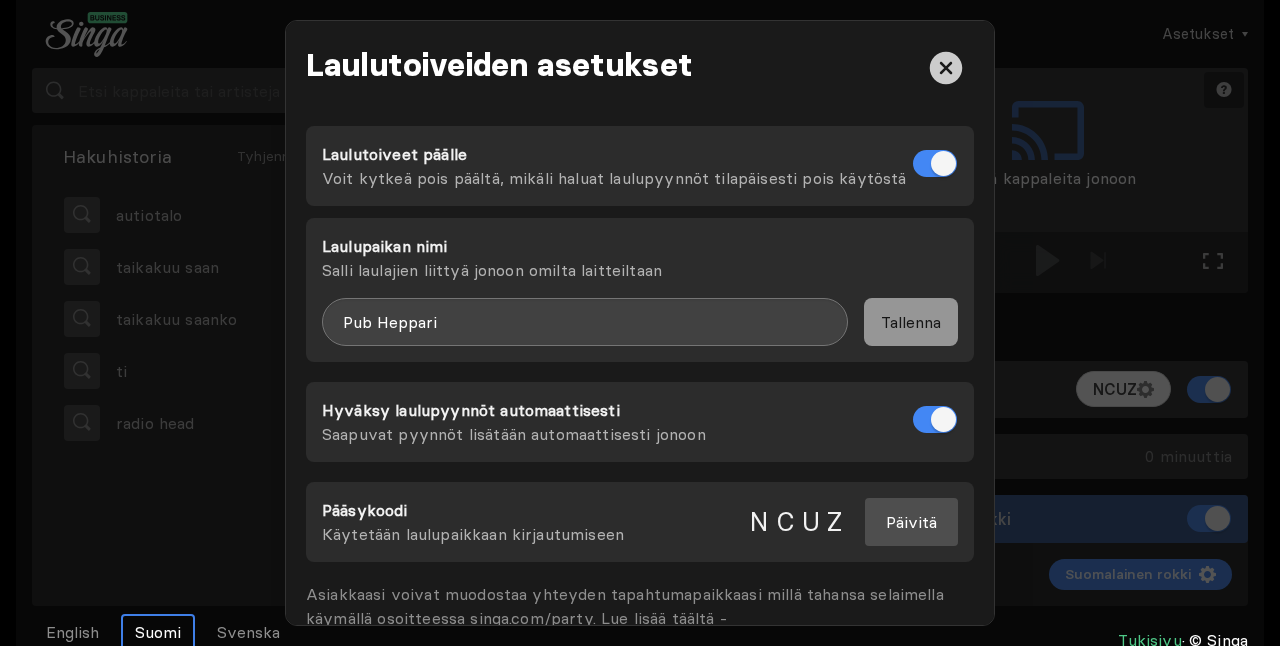 click at bounding box center [946, 68] 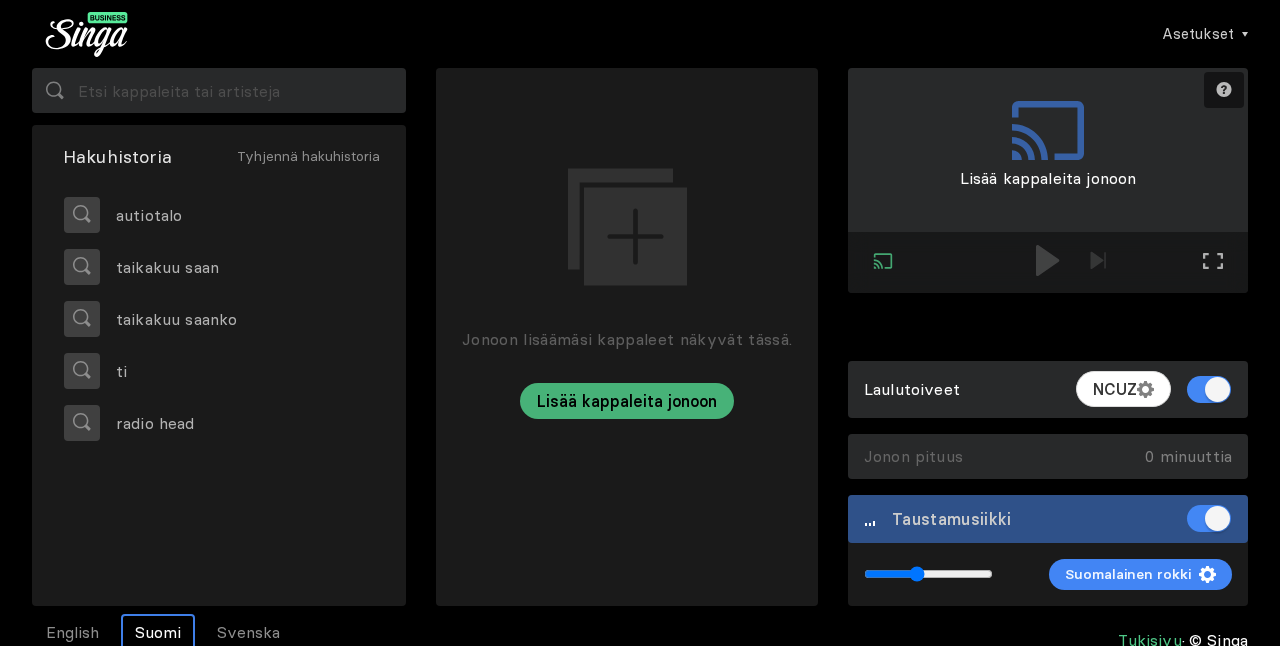 click at bounding box center [627, 504] 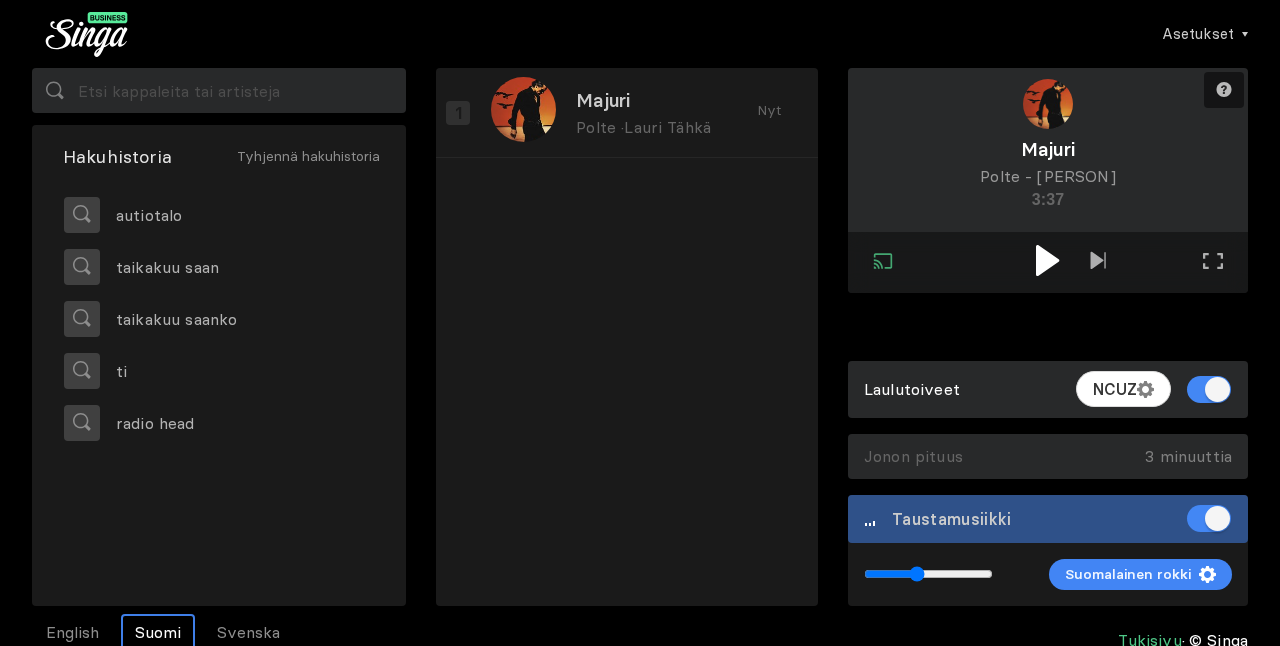 click at bounding box center (1047, 260) 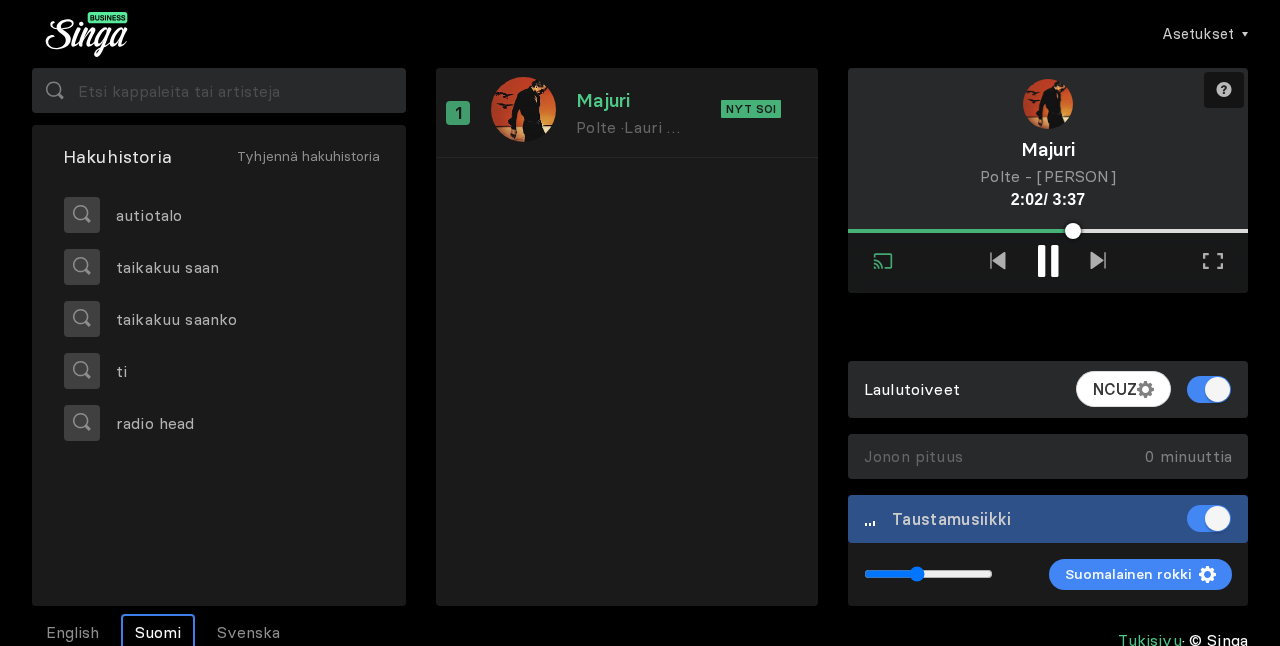 type 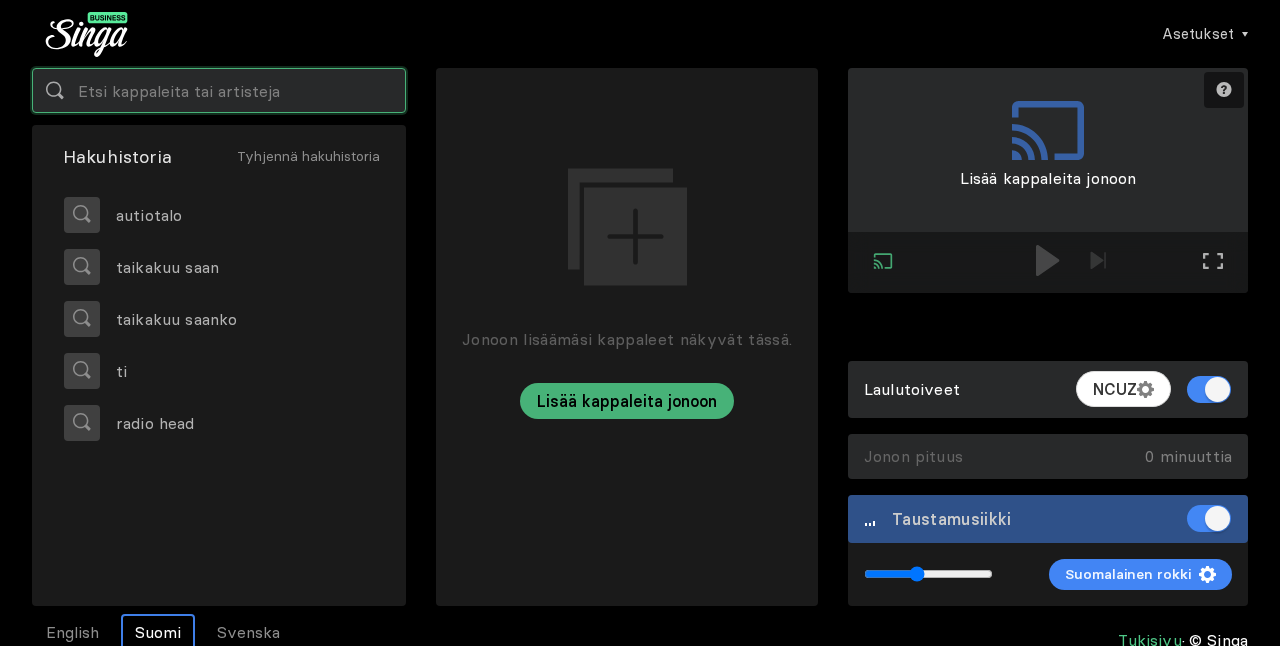 click at bounding box center (219, 90) 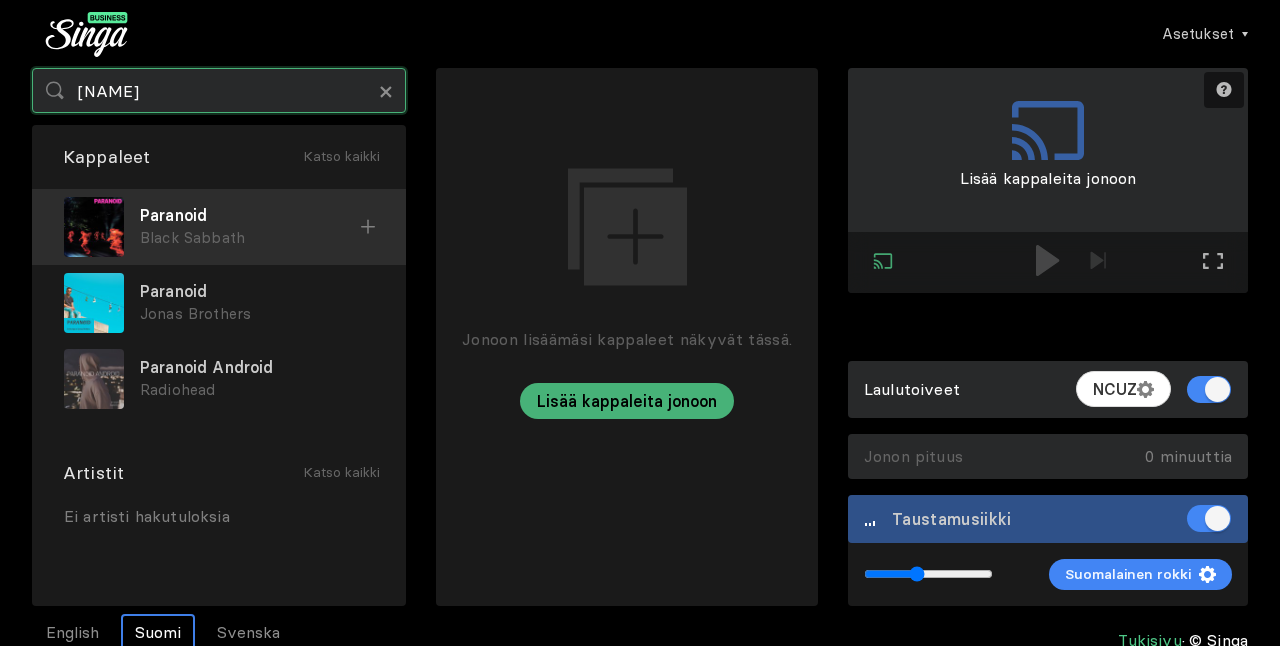 type on "[NAME]" 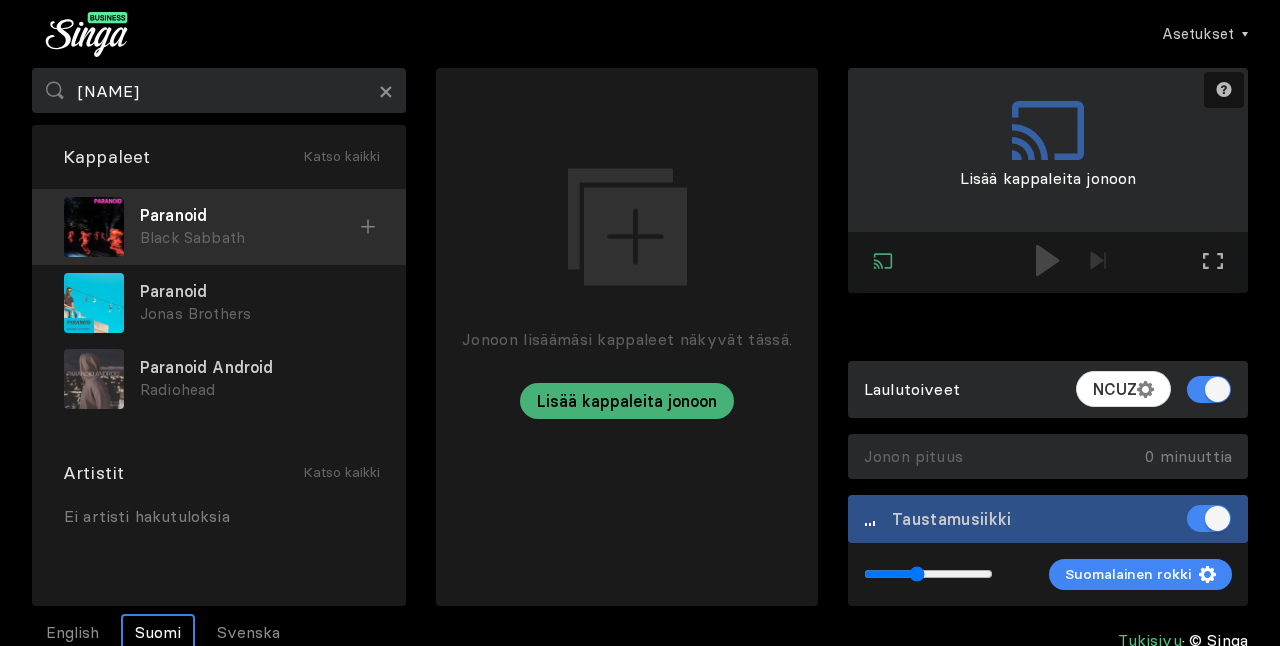click on "Paranoid" at bounding box center [258, 215] 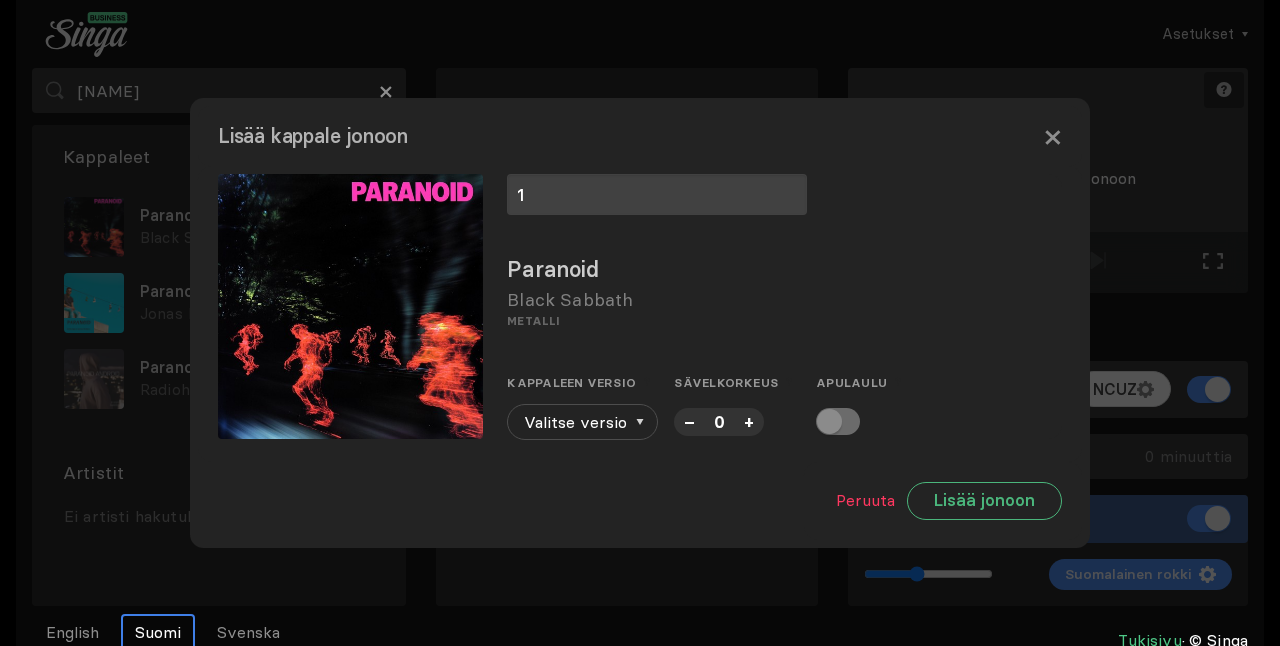 type on "1" 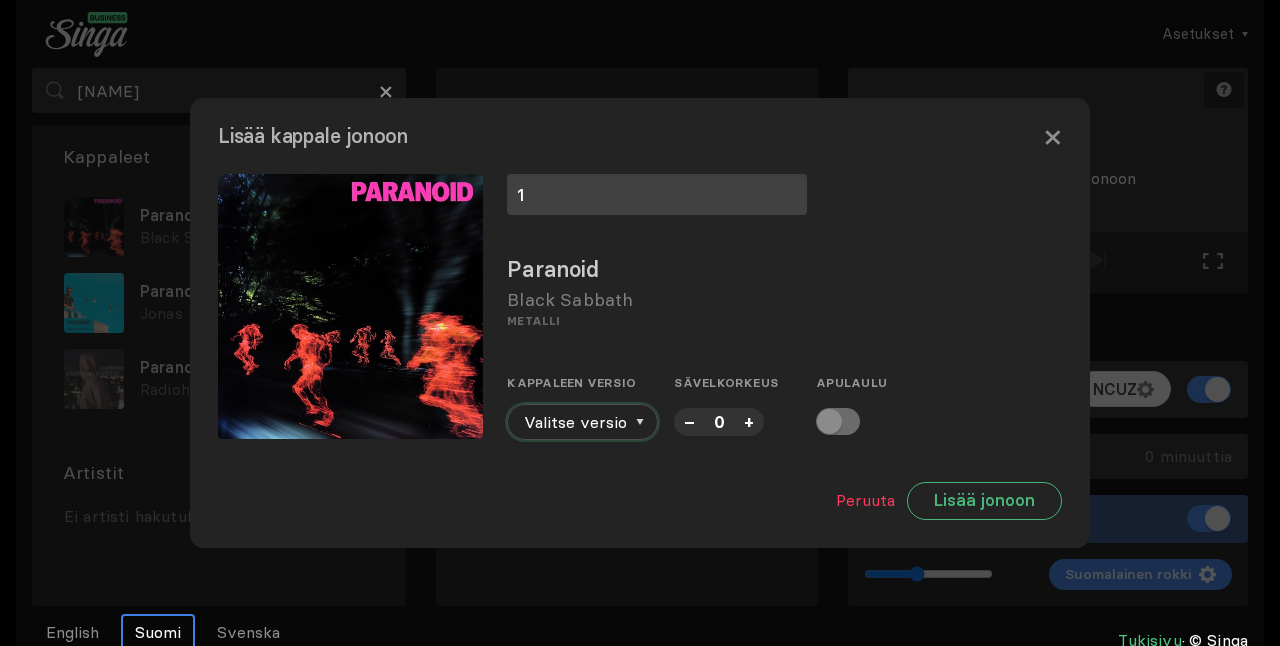 click at bounding box center (640, 422) 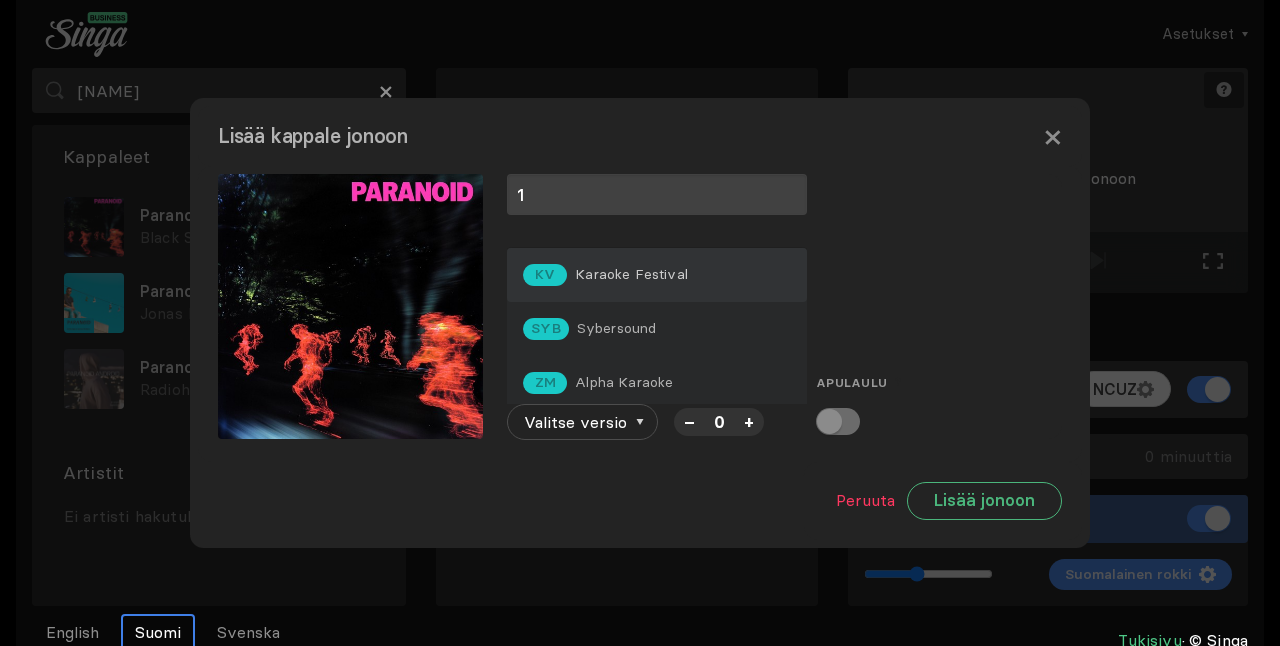 click on "Karaoke Festival" at bounding box center [631, 274] 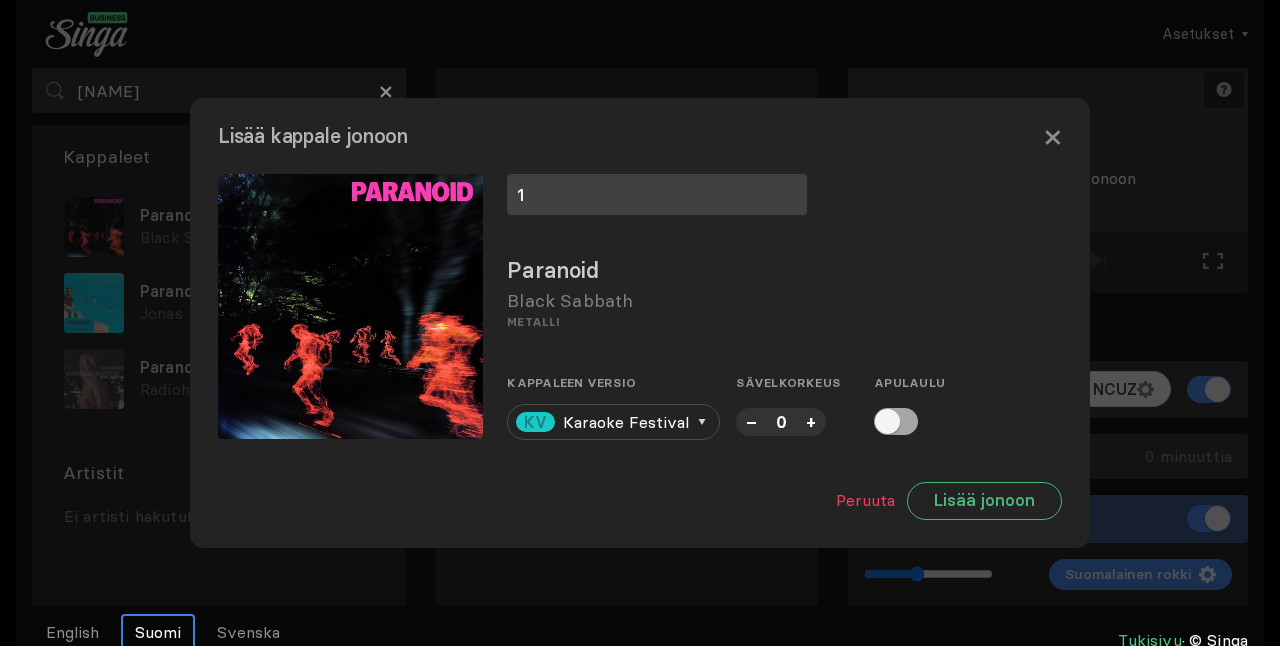 click at bounding box center (896, 421) 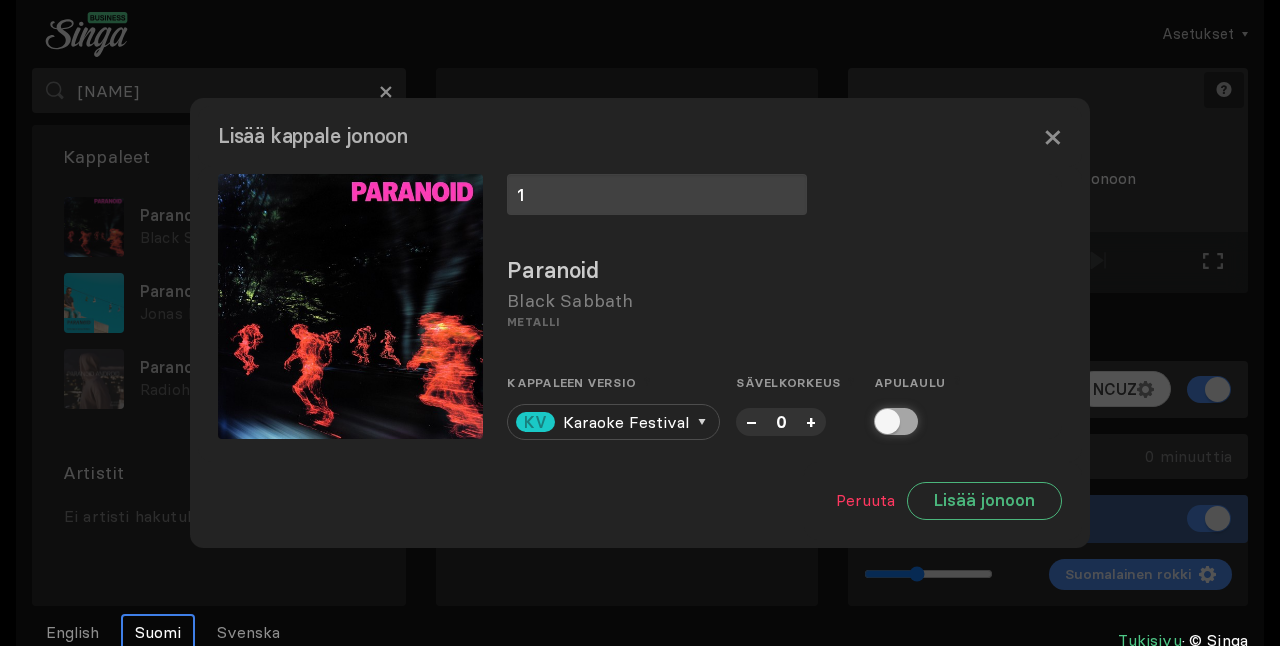 click at bounding box center (880, 421) 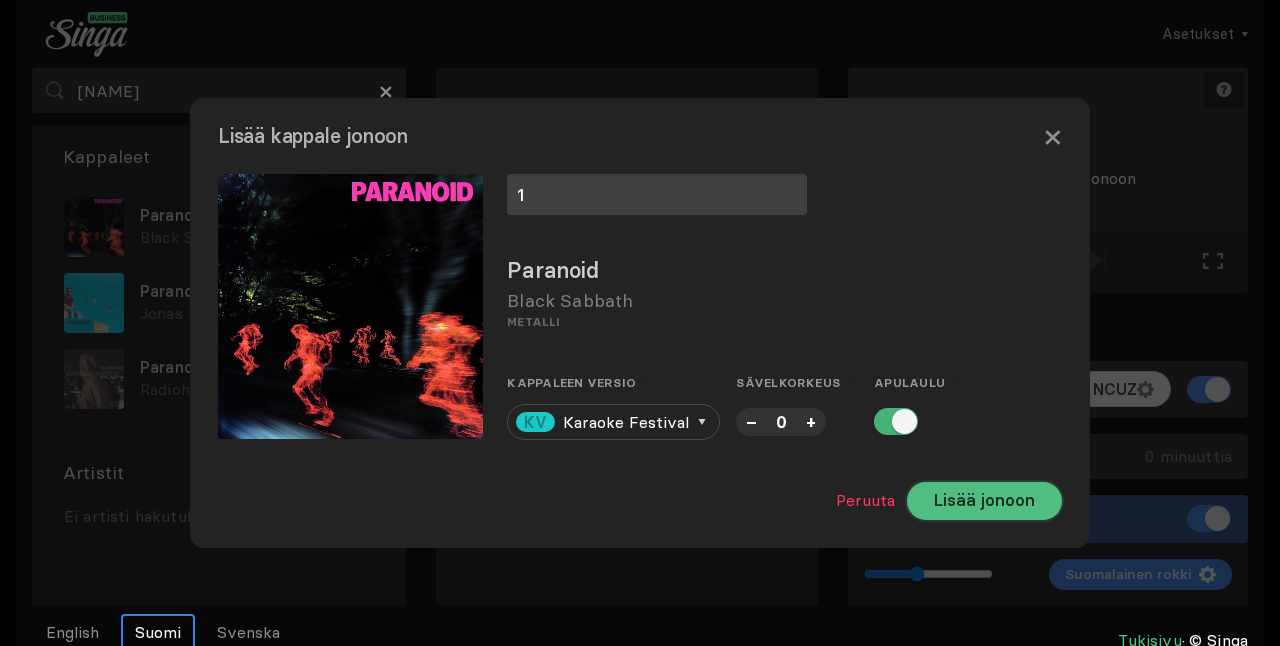 click on "Lisää jonoon" at bounding box center (984, 501) 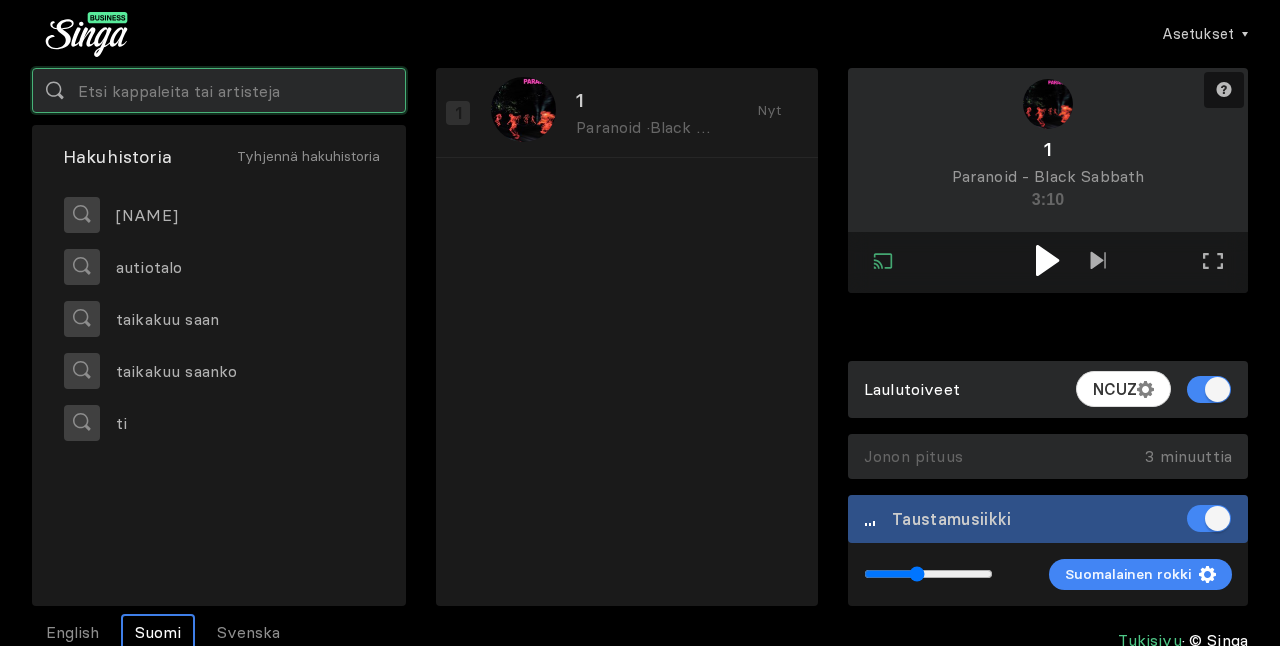 click at bounding box center (219, 90) 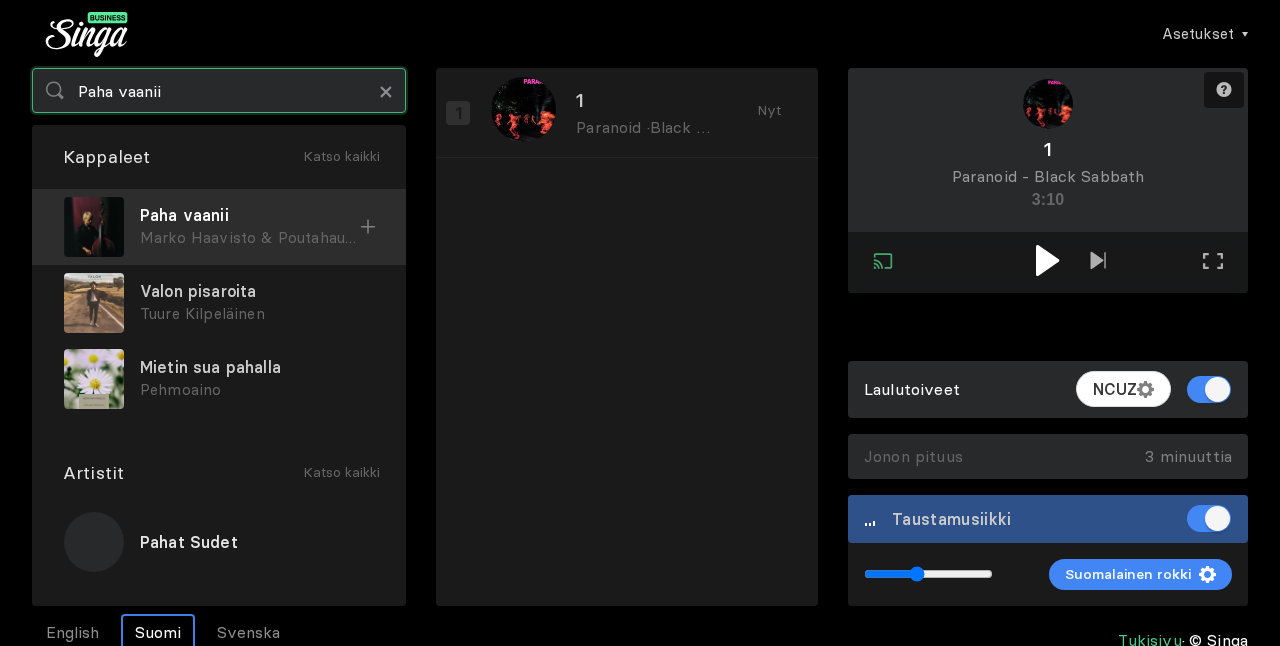 type on "Paha vaanii" 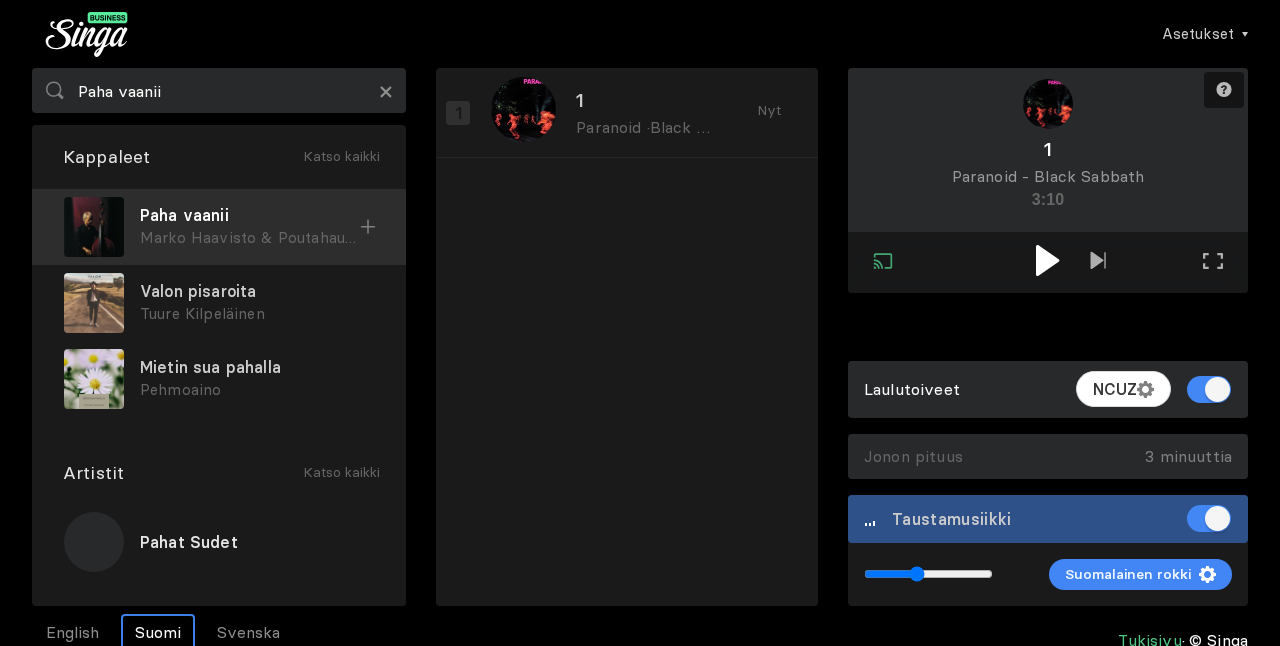 click on "Marko Haavisto & Poutahaukat" at bounding box center [250, 238] 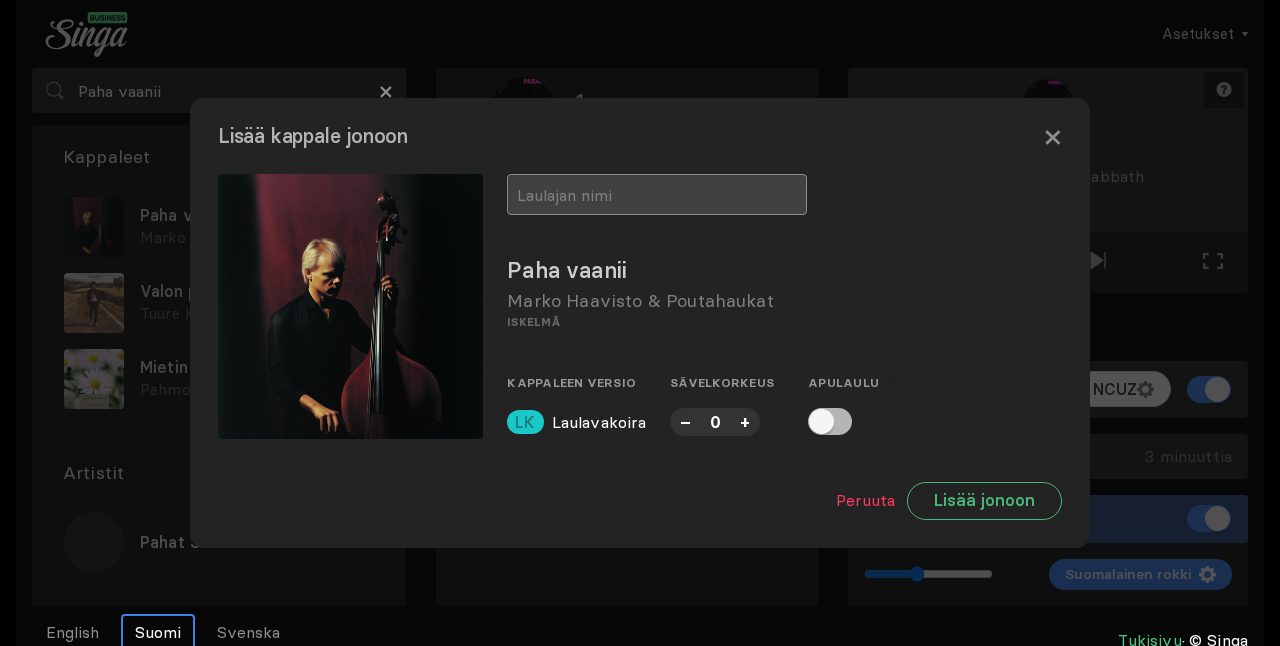 click at bounding box center (657, 194) 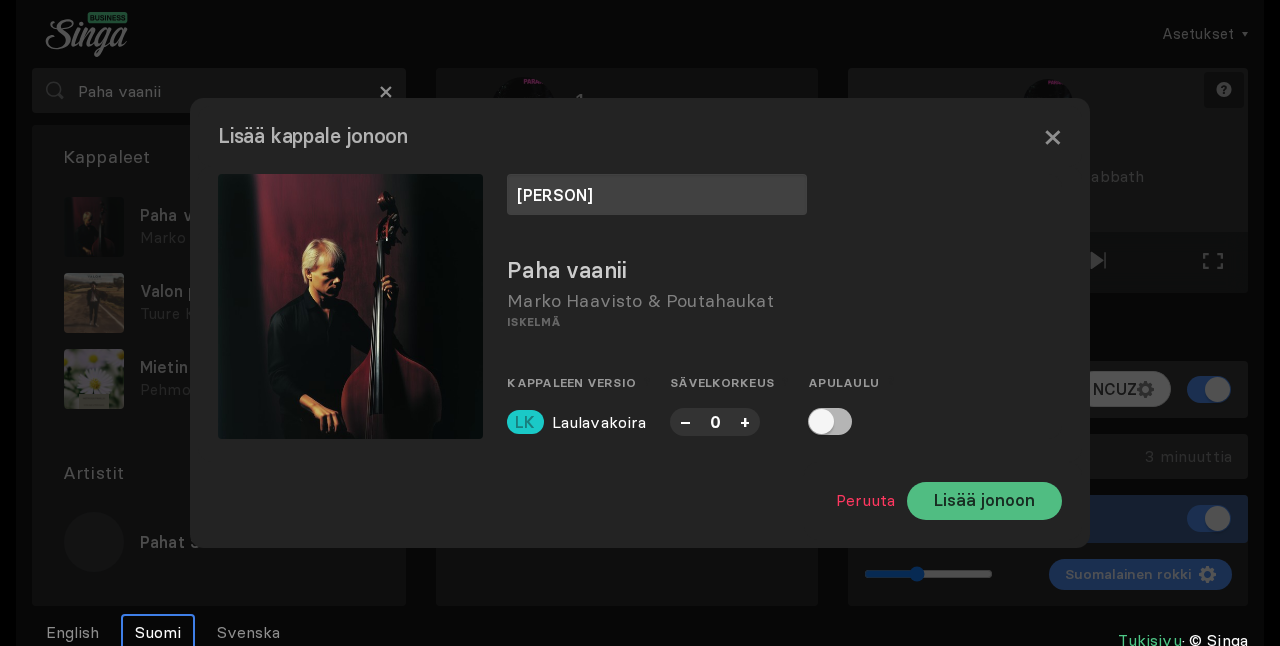 type on "[PERSON]" 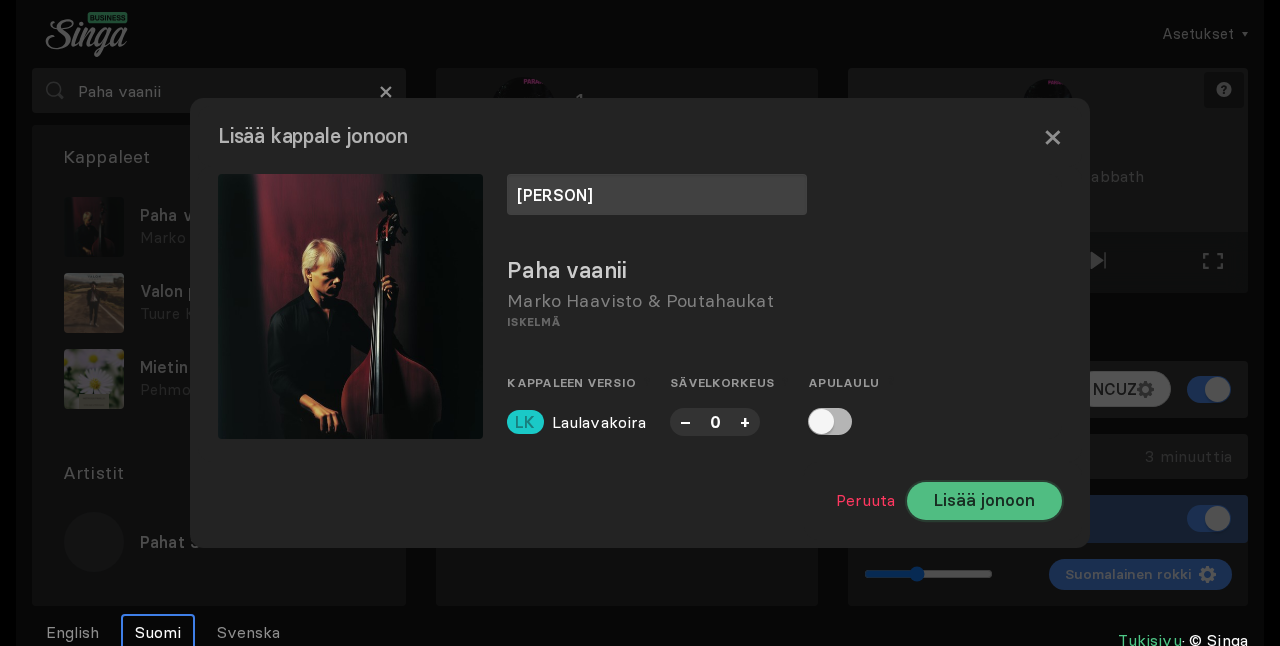 click on "Lisää jonoon" at bounding box center (984, 501) 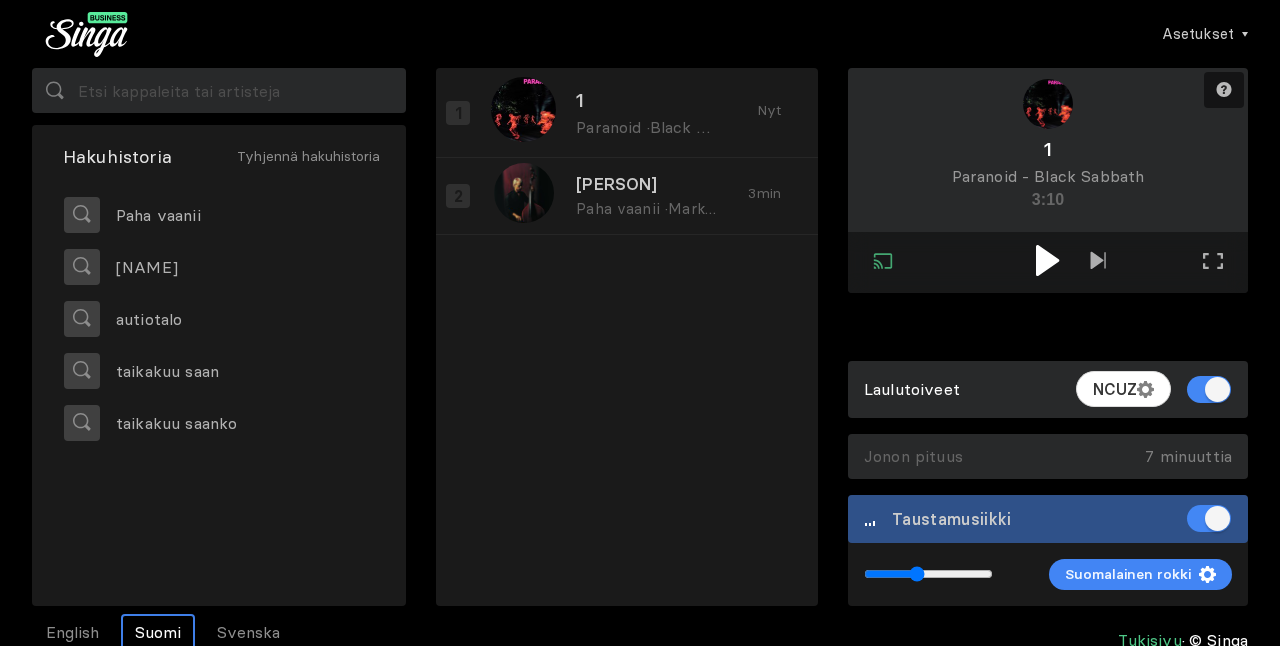 click at bounding box center (1048, 260) 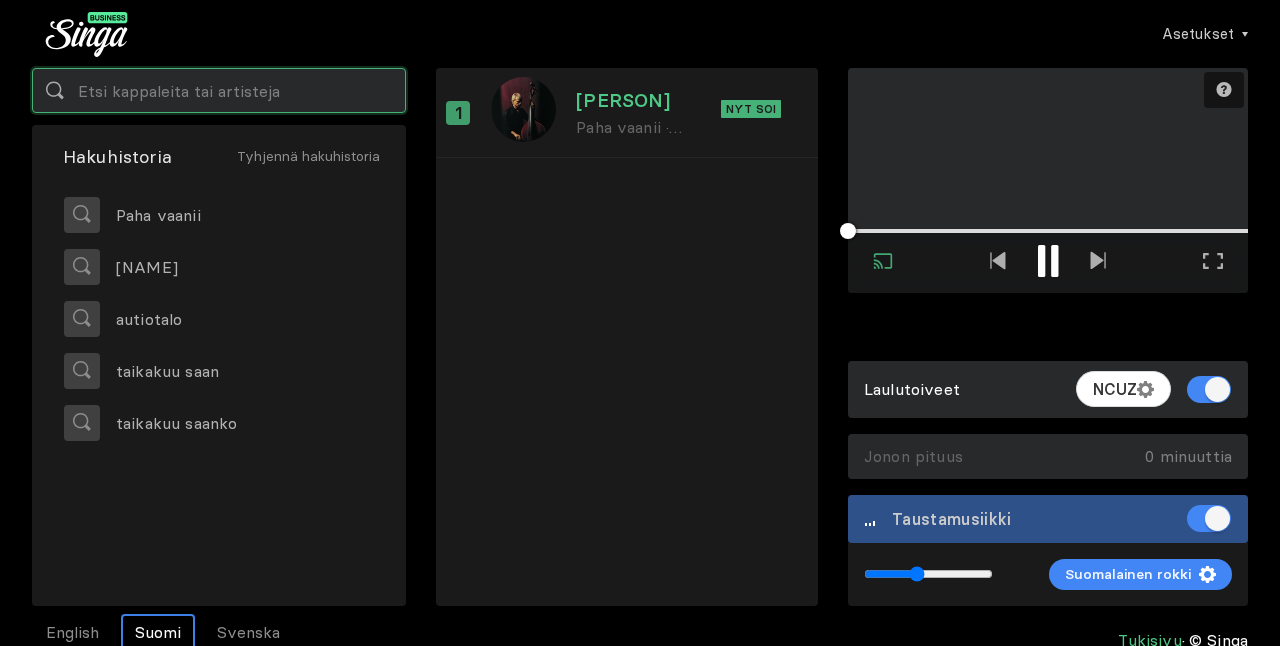 click at bounding box center [219, 90] 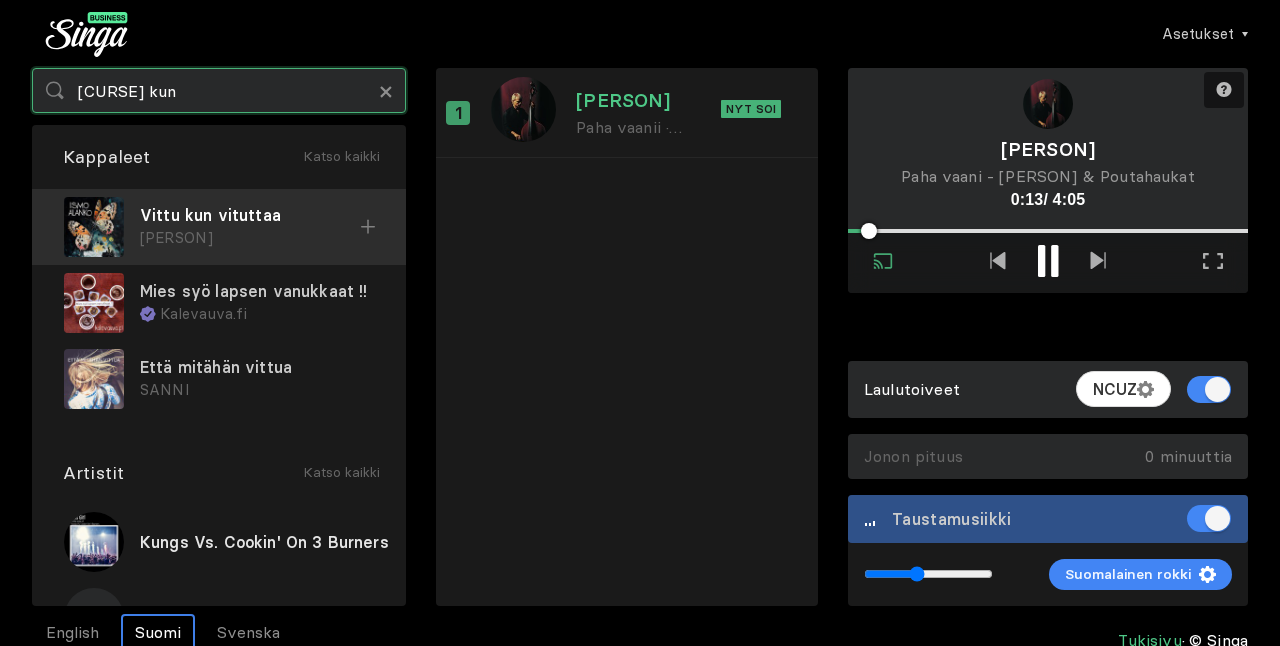 type on "[CURSE] kun" 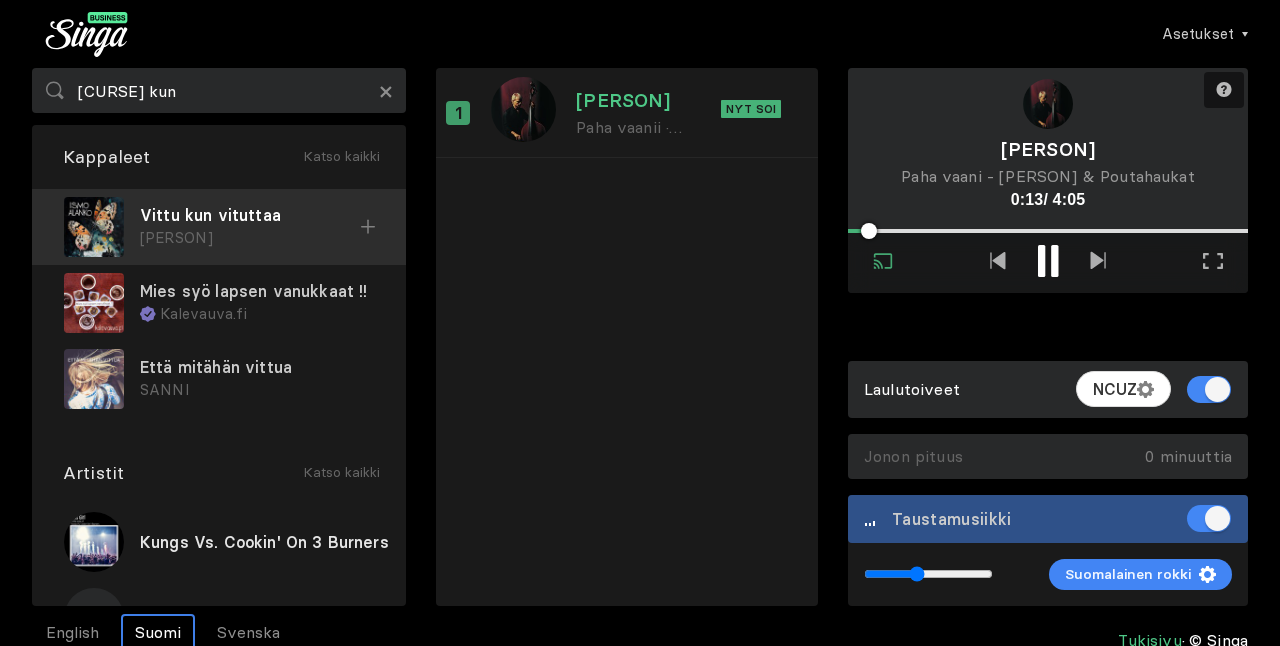 click on "[PERSON]" at bounding box center (250, 238) 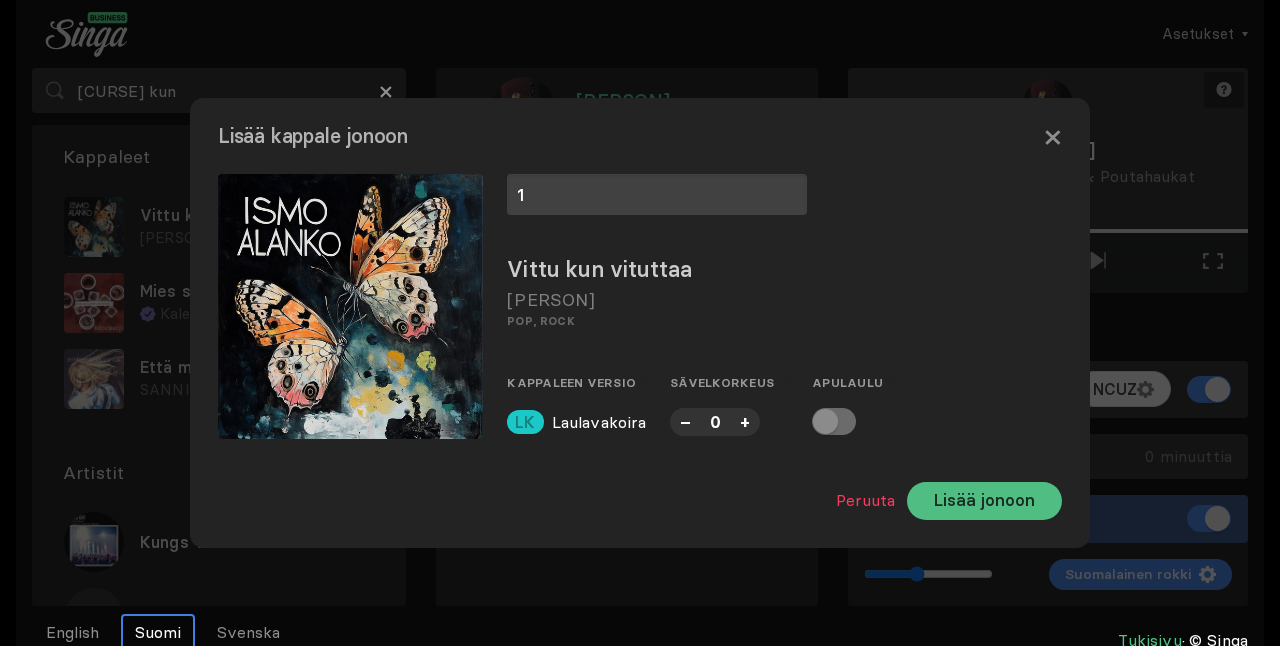 type on "1" 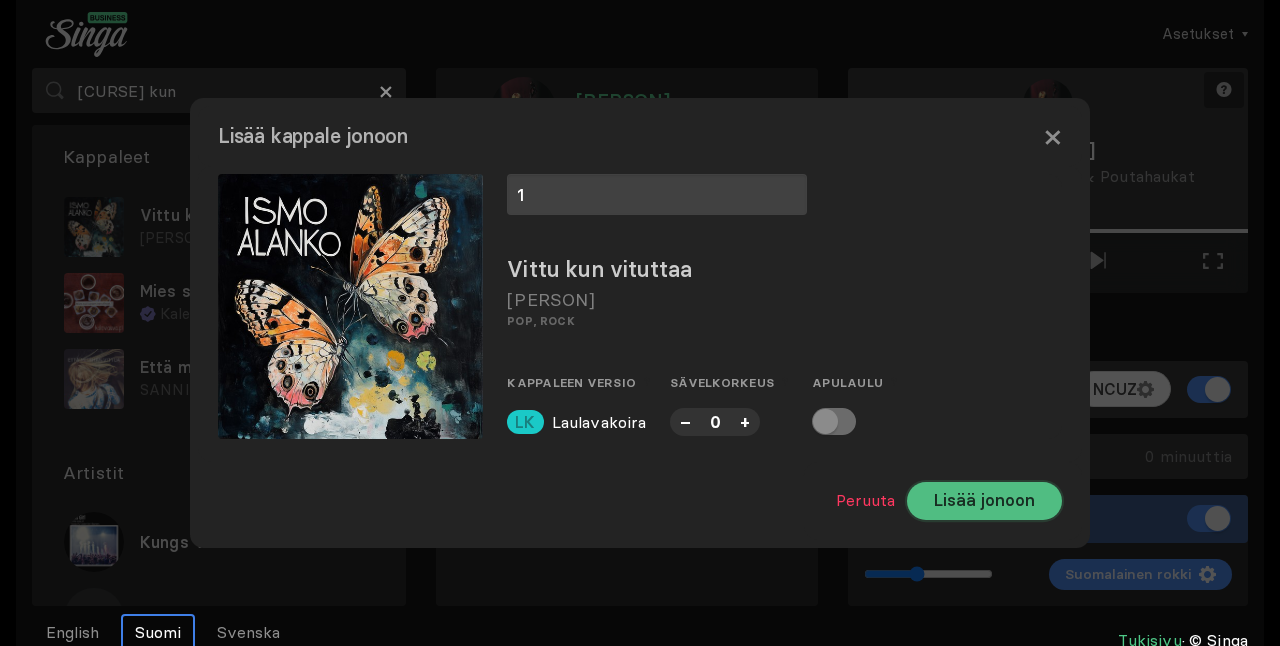 click on "Lisää jonoon" at bounding box center (984, 501) 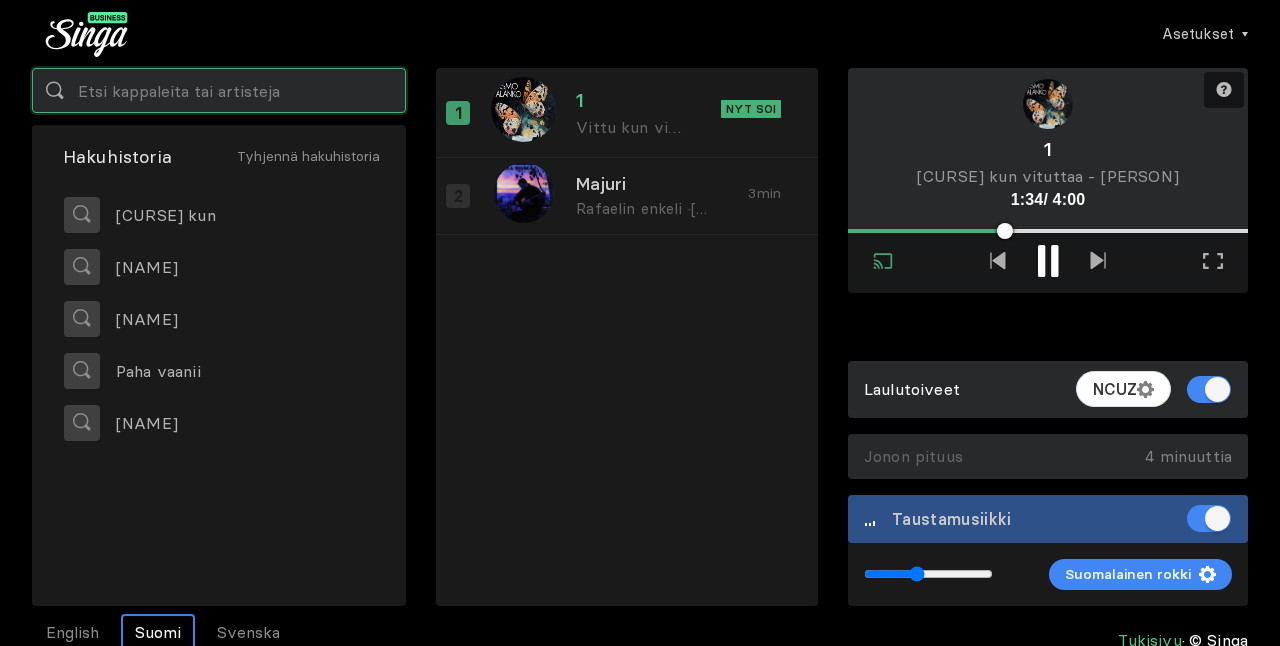 click at bounding box center [219, 90] 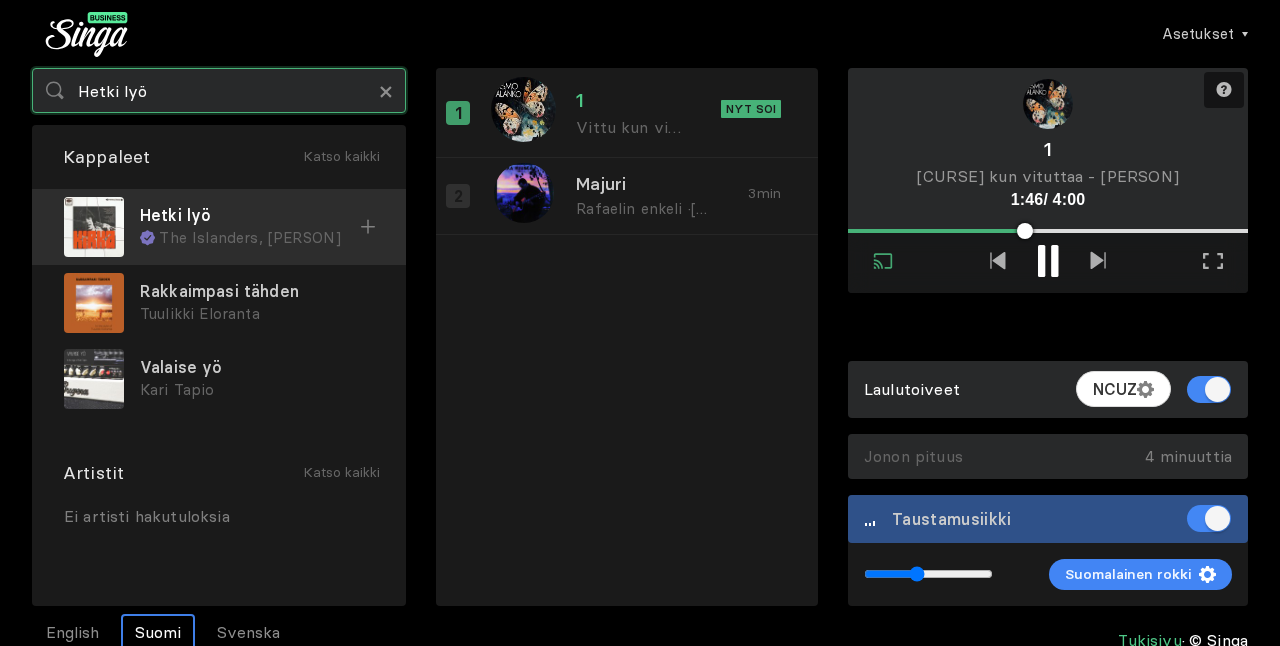 type on "Hetki lyö" 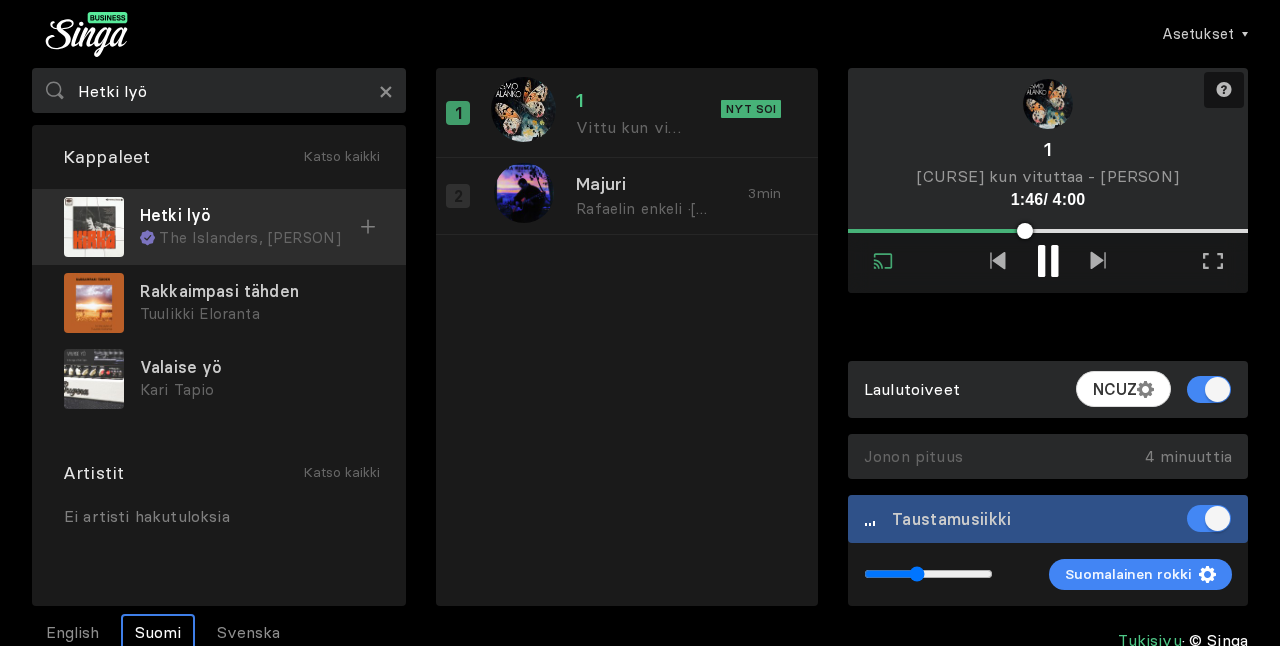 click on "Hetki lyö" at bounding box center (250, 215) 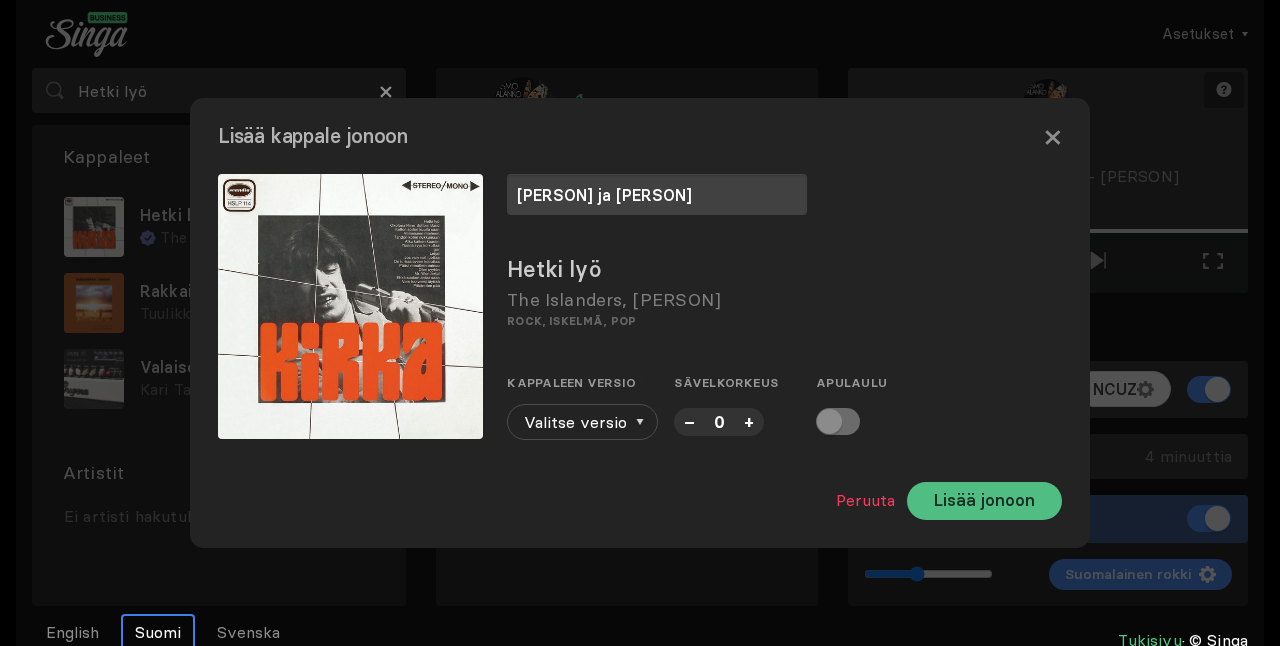 type on "[PERSON] ja [PERSON]" 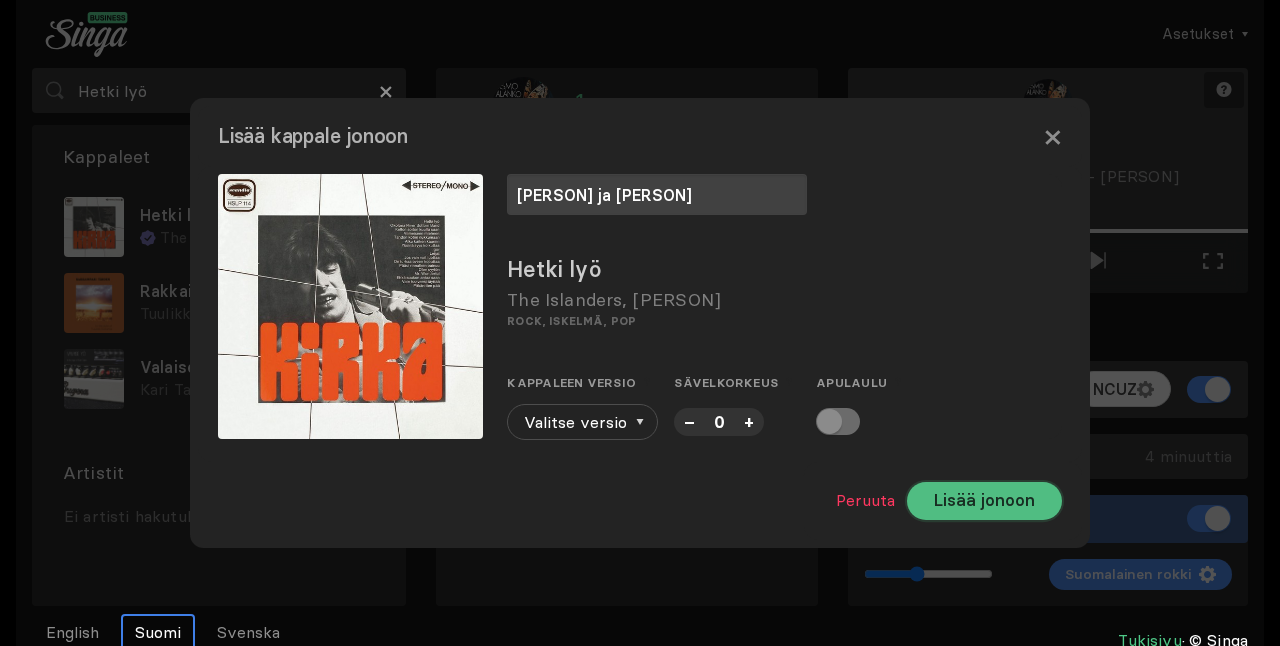 click on "Lisää jonoon" at bounding box center [984, 501] 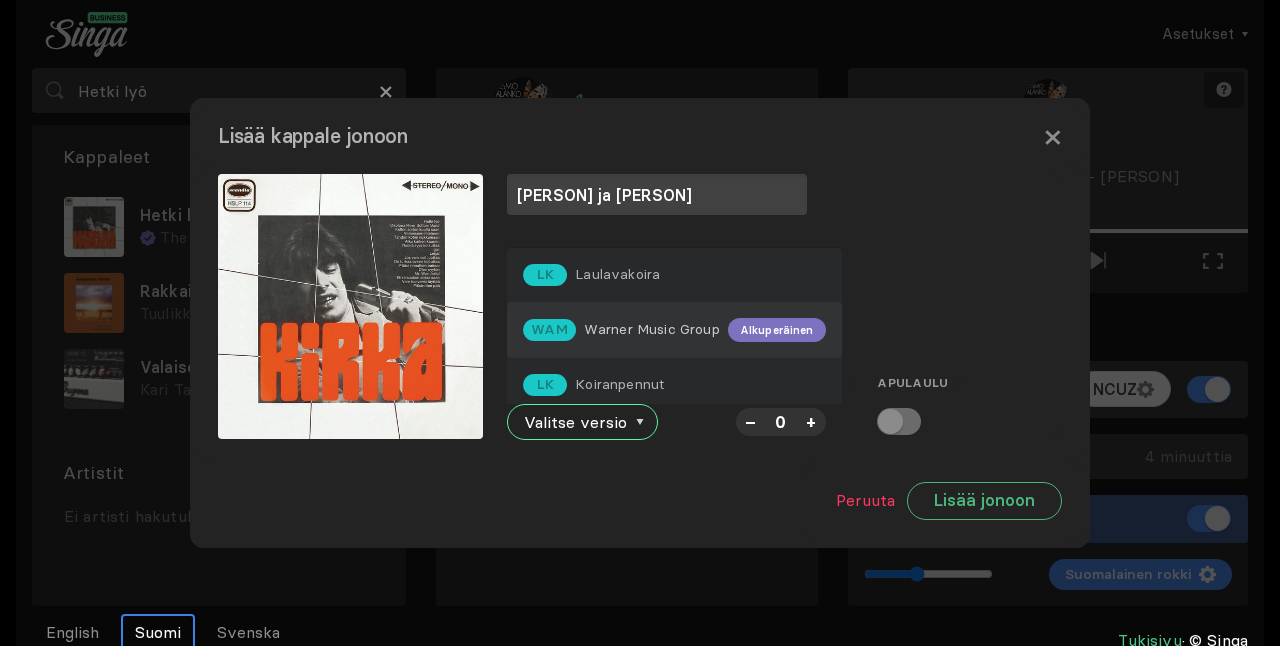 click on "Alkuperäinen" at bounding box center [777, 330] 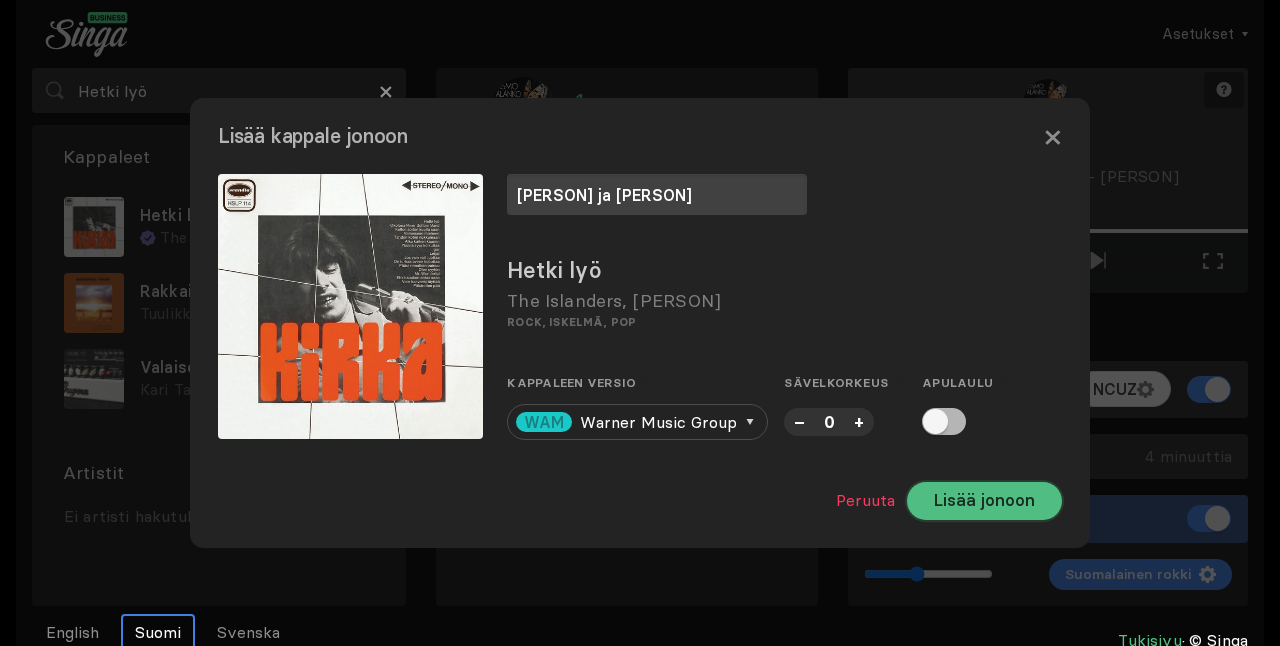 click on "Lisää jonoon" at bounding box center (984, 501) 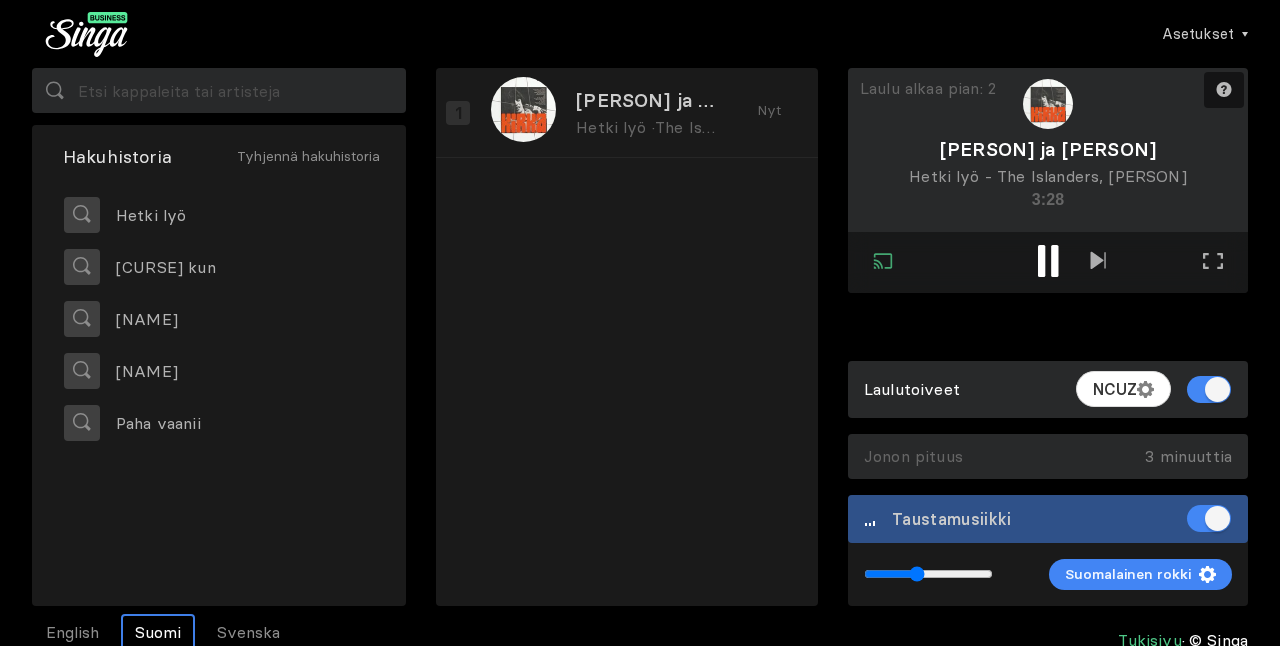 click at bounding box center [1041, 261] 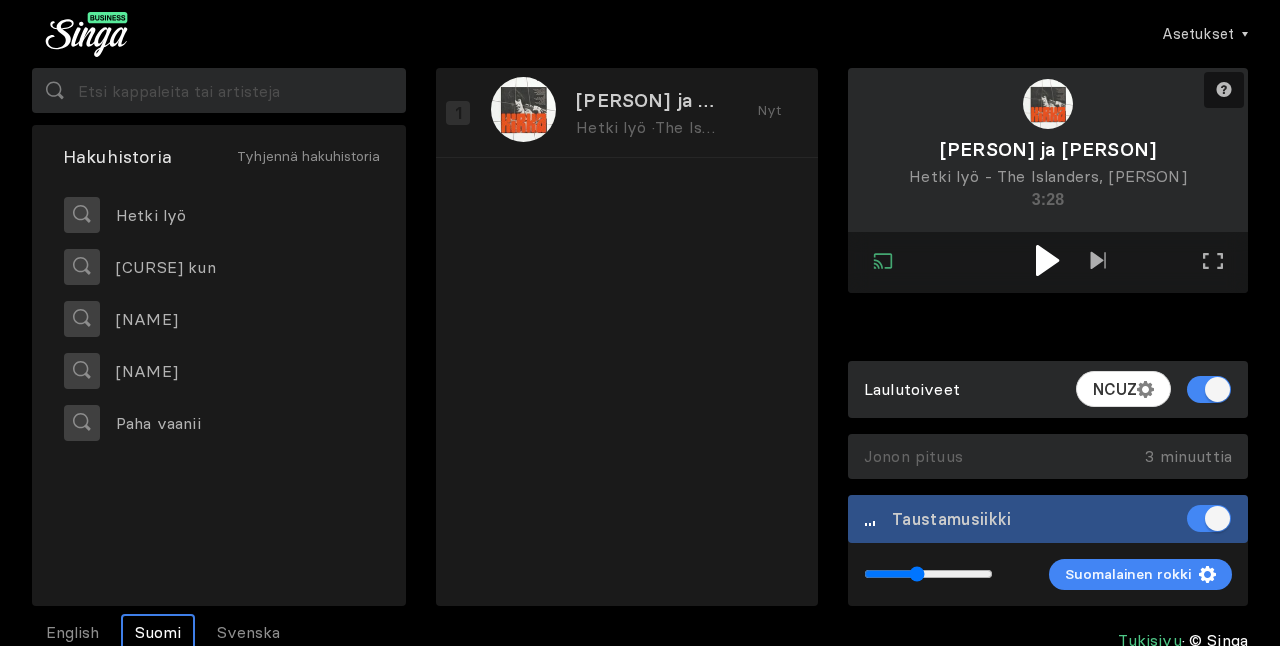 click at bounding box center (1047, 260) 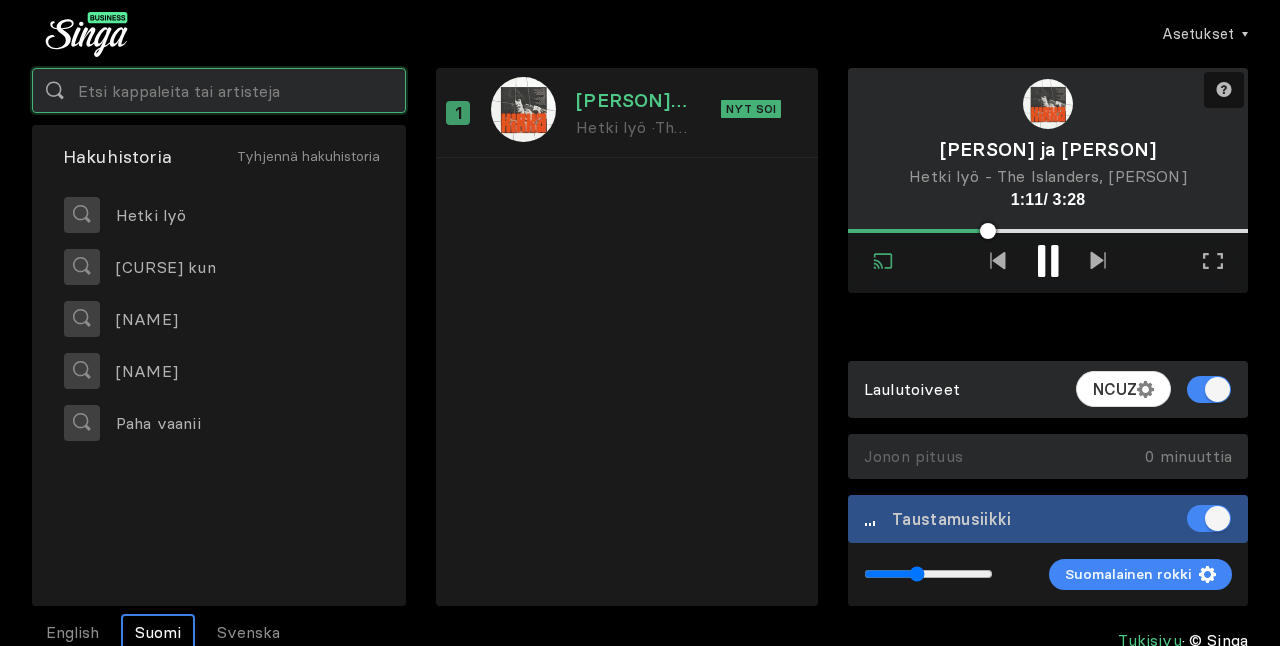 click at bounding box center (219, 90) 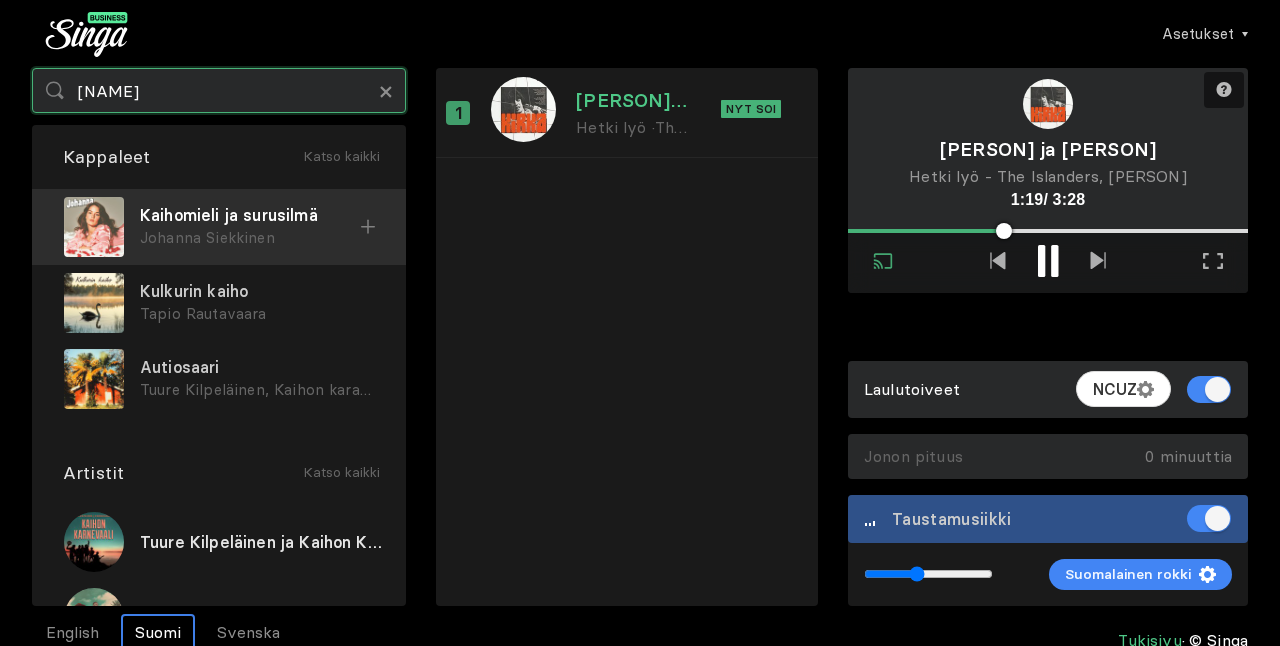 type on "[NAME]" 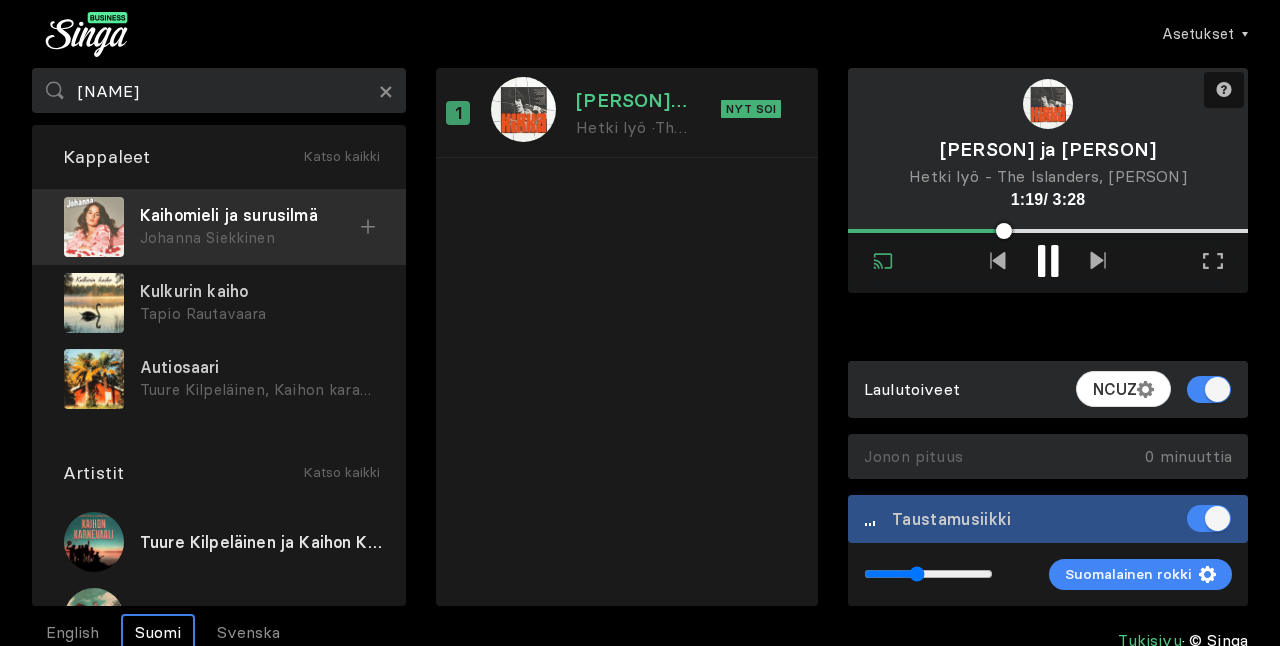click on "Kaihomieli ja surusilmä" at bounding box center (250, 215) 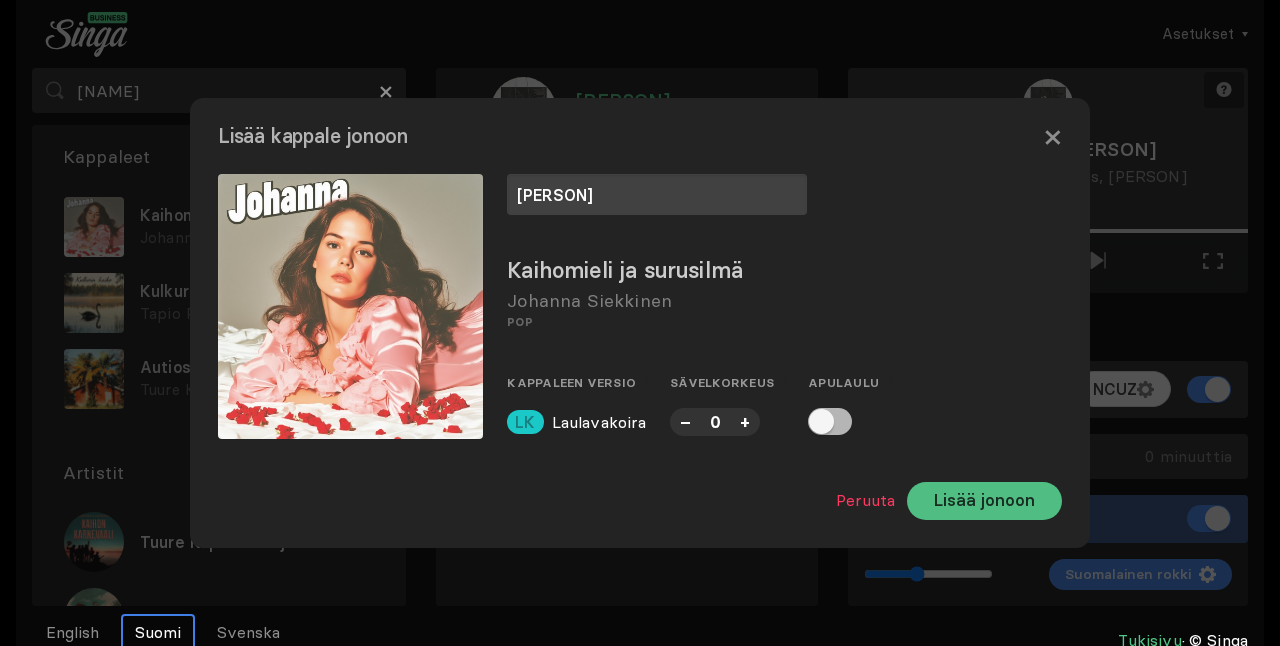type on "[PERSON]" 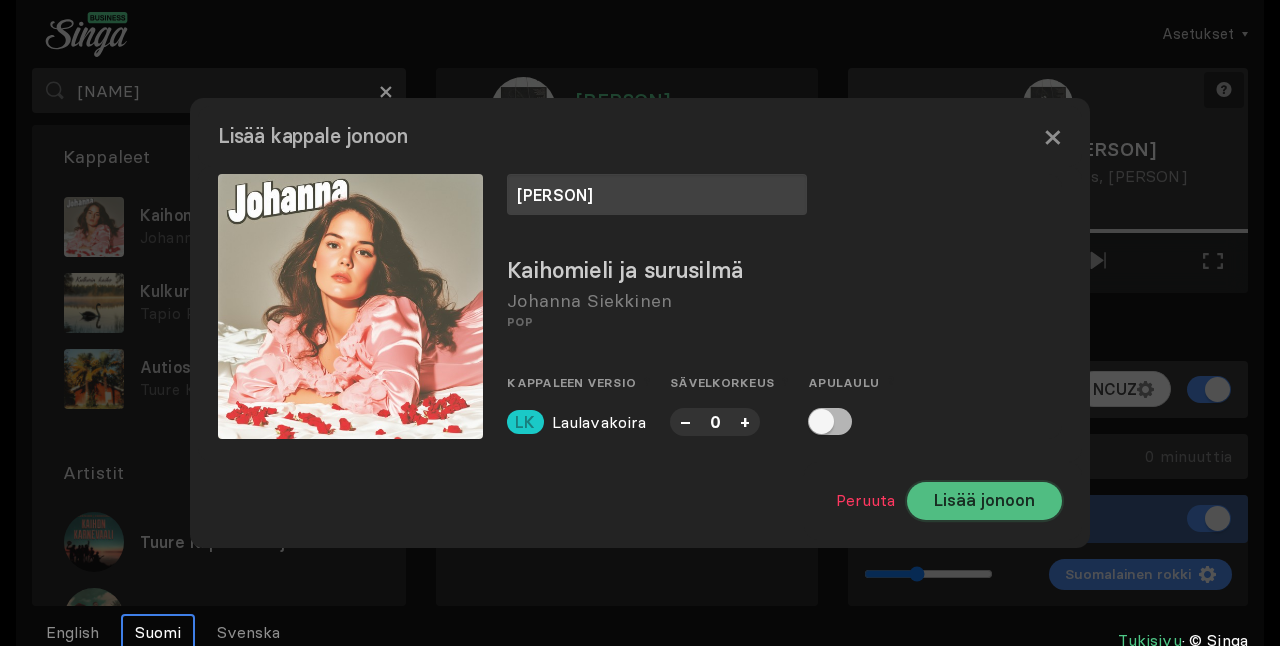 click on "Lisää jonoon" at bounding box center [984, 501] 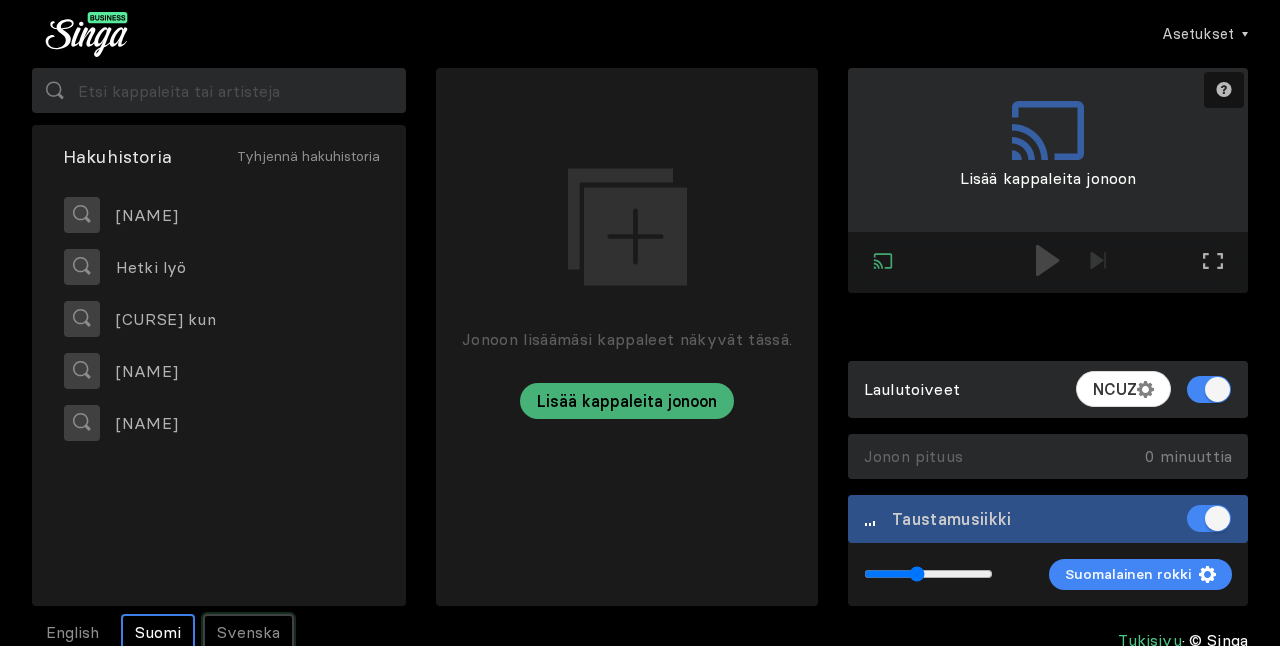 click on "Svenska" at bounding box center [248, 632] 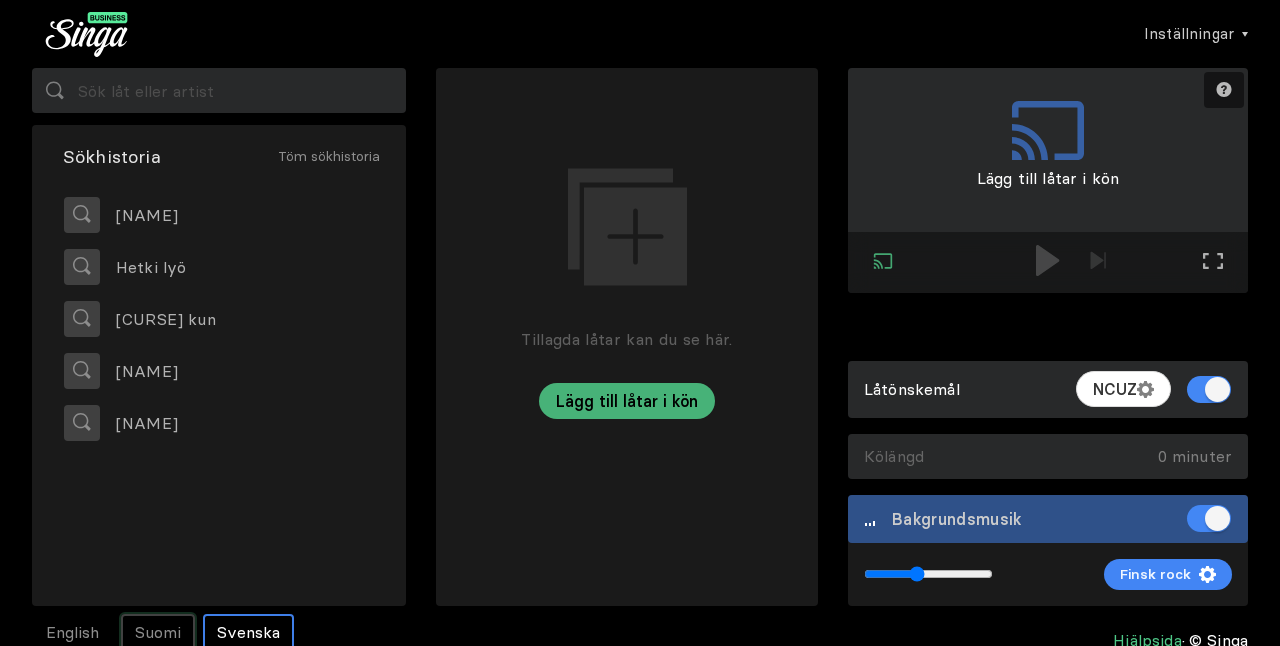 click on "Suomi" at bounding box center (158, 632) 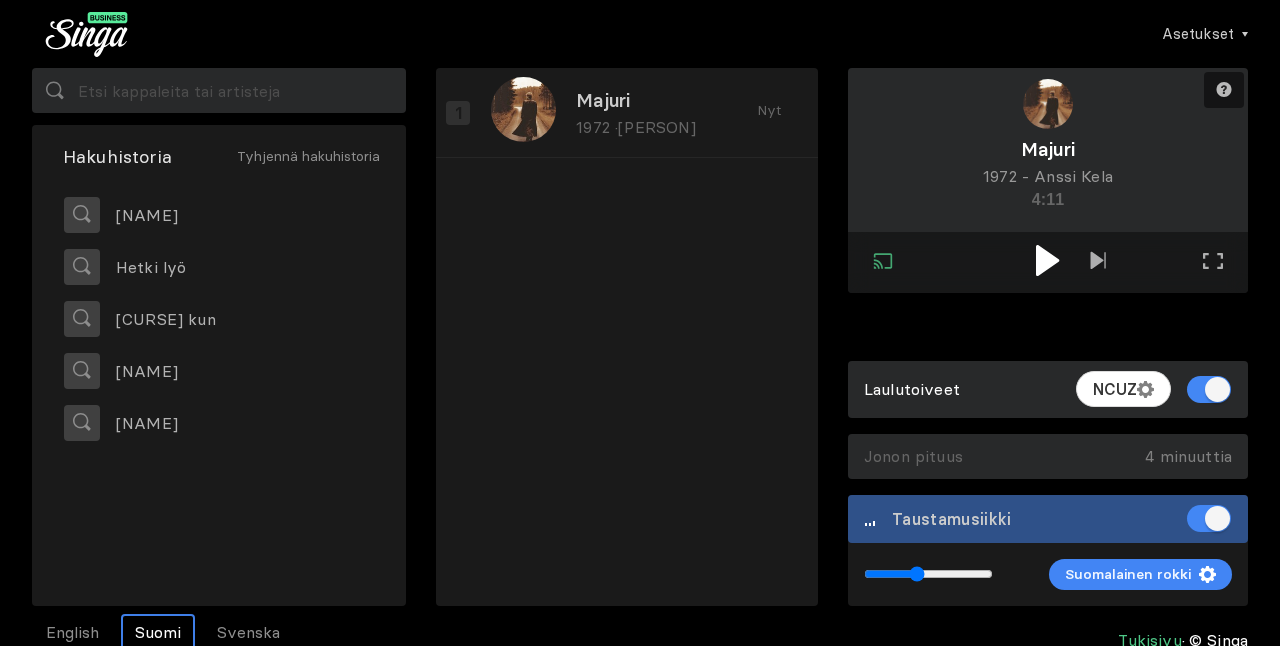click at bounding box center [1048, 262] 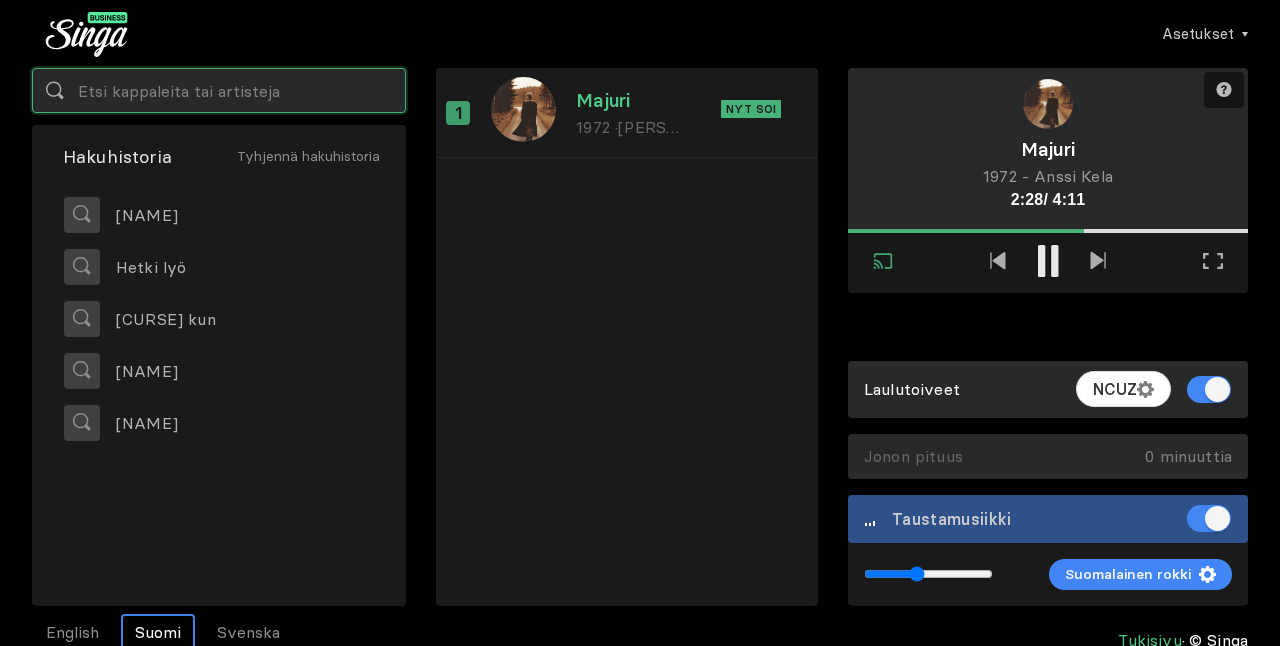click at bounding box center [219, 90] 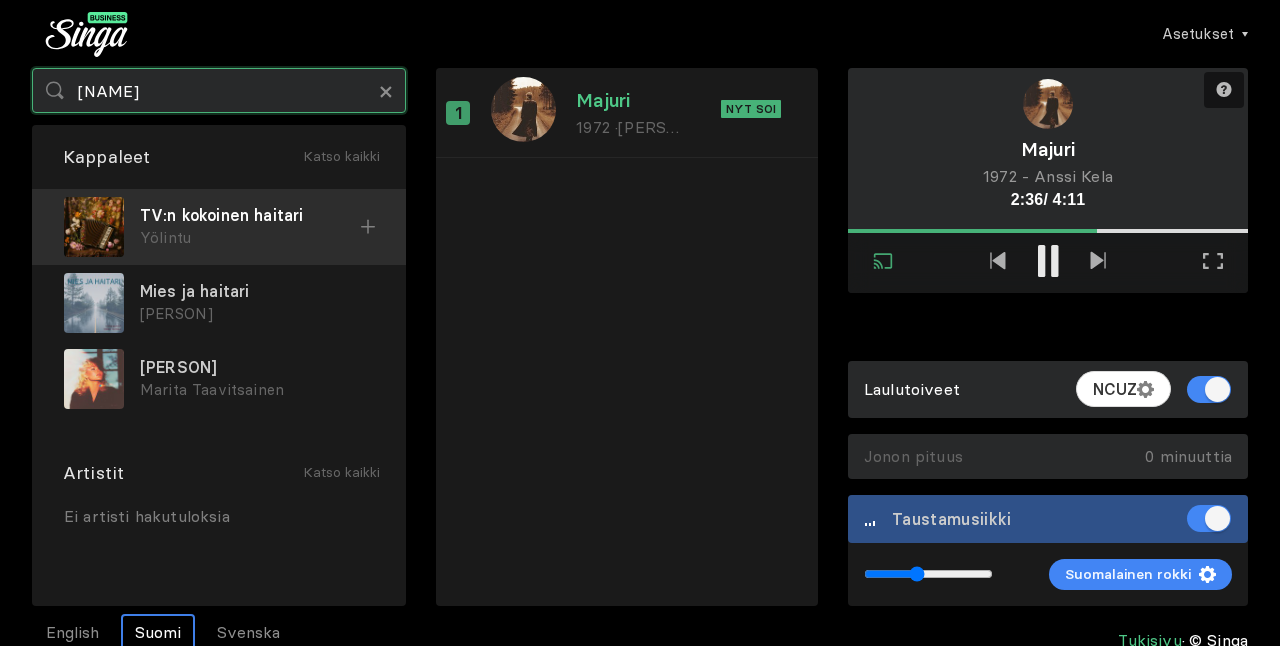 type on "[NAME]" 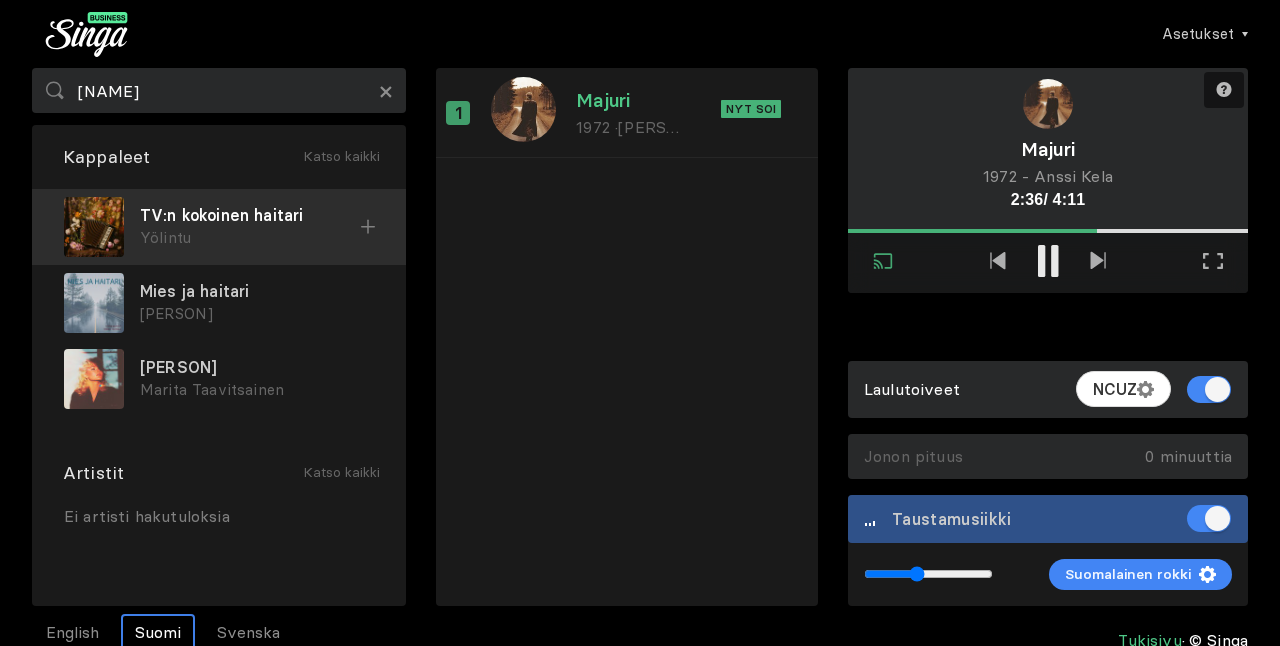 click on "Yölintu" at bounding box center (250, 238) 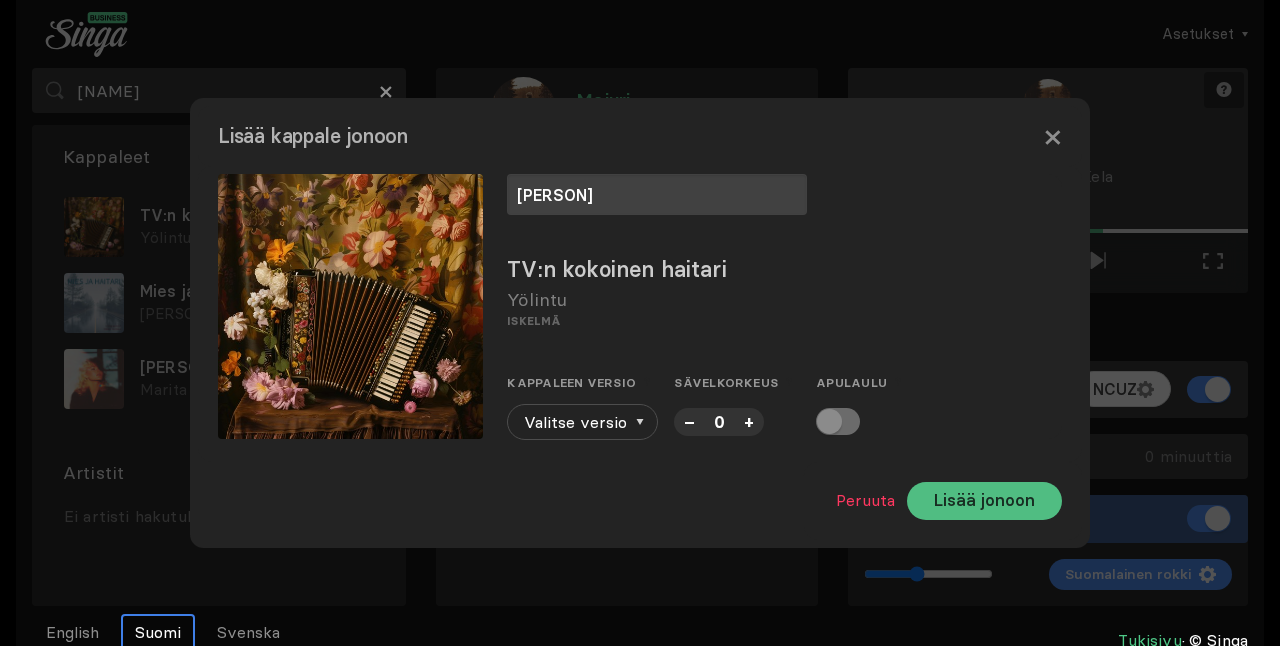 type on "[PERSON]" 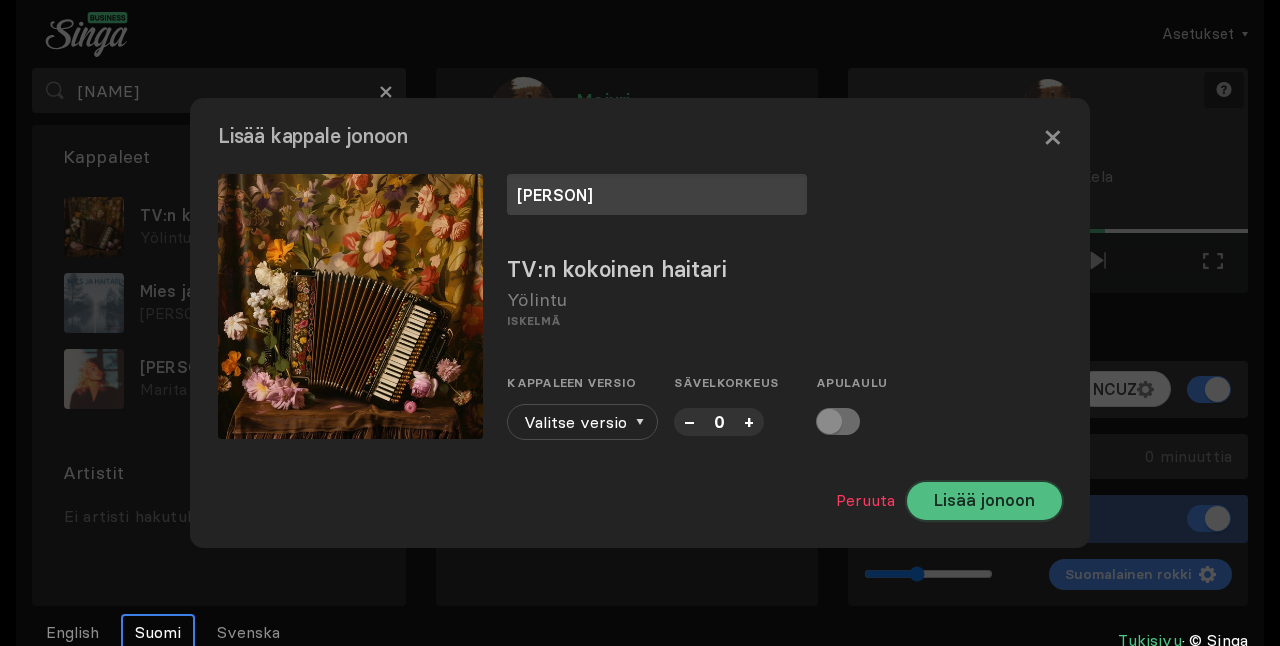 click on "Lisää jonoon" at bounding box center (984, 501) 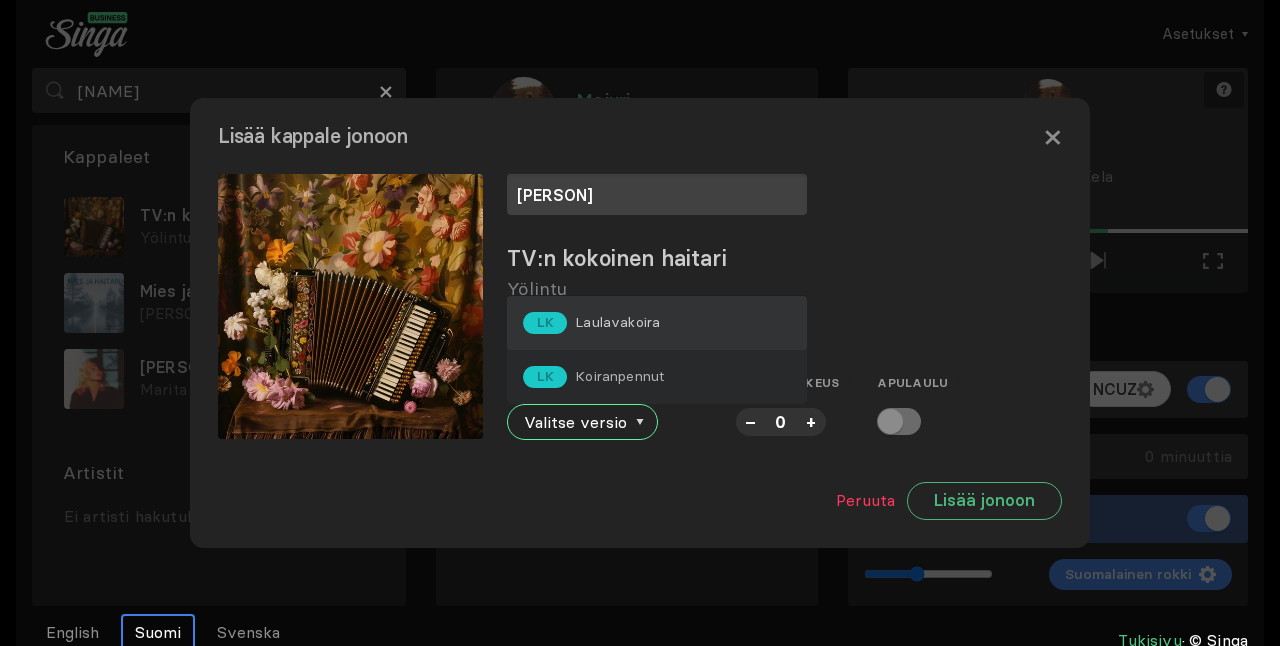 click on "LK Laulavakoira" at bounding box center (657, 323) 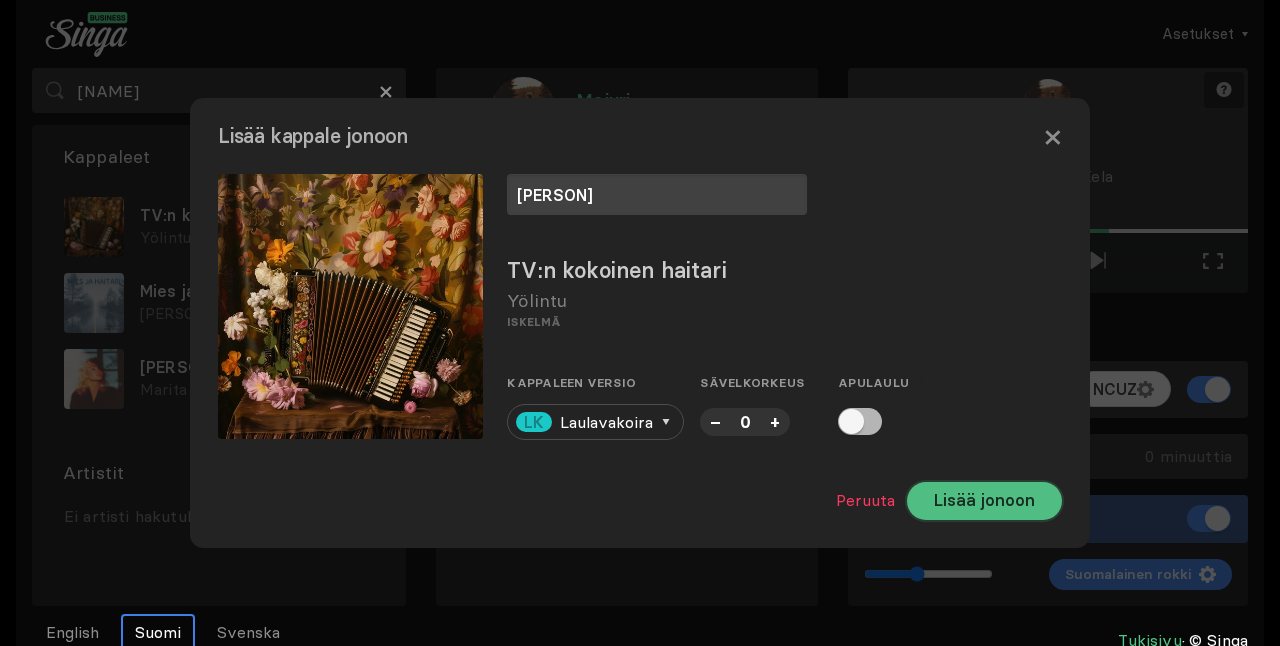 click on "Lisää jonoon" at bounding box center [984, 501] 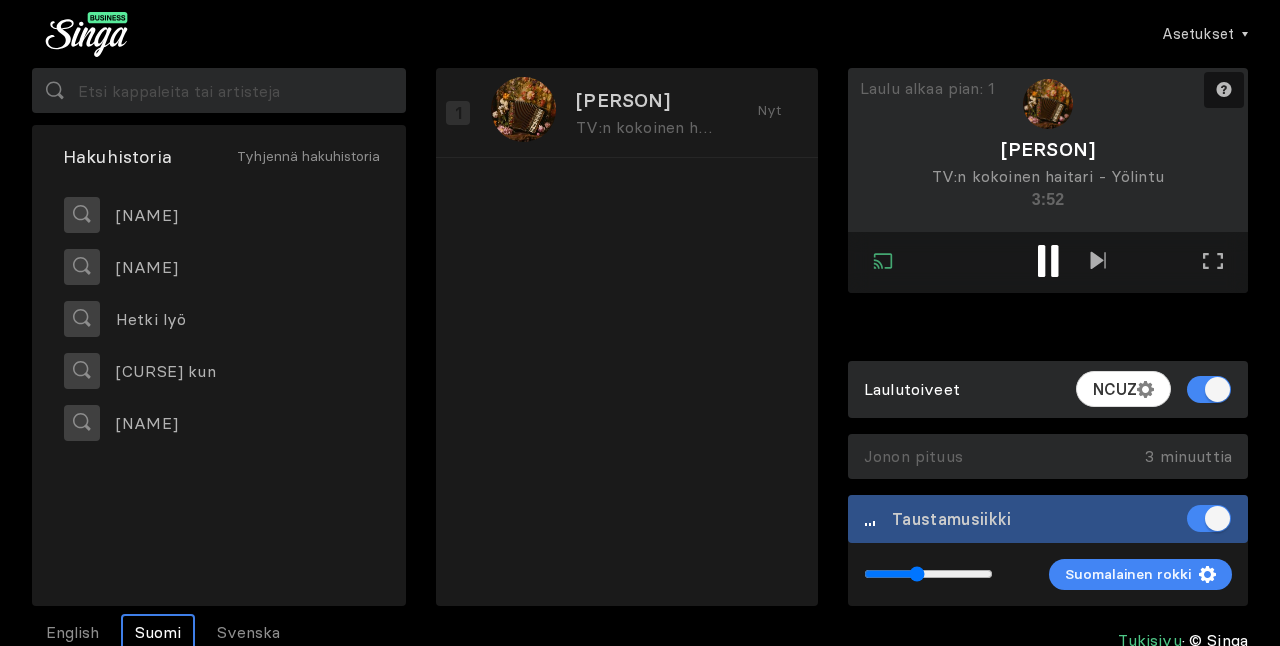 click at bounding box center (1041, 261) 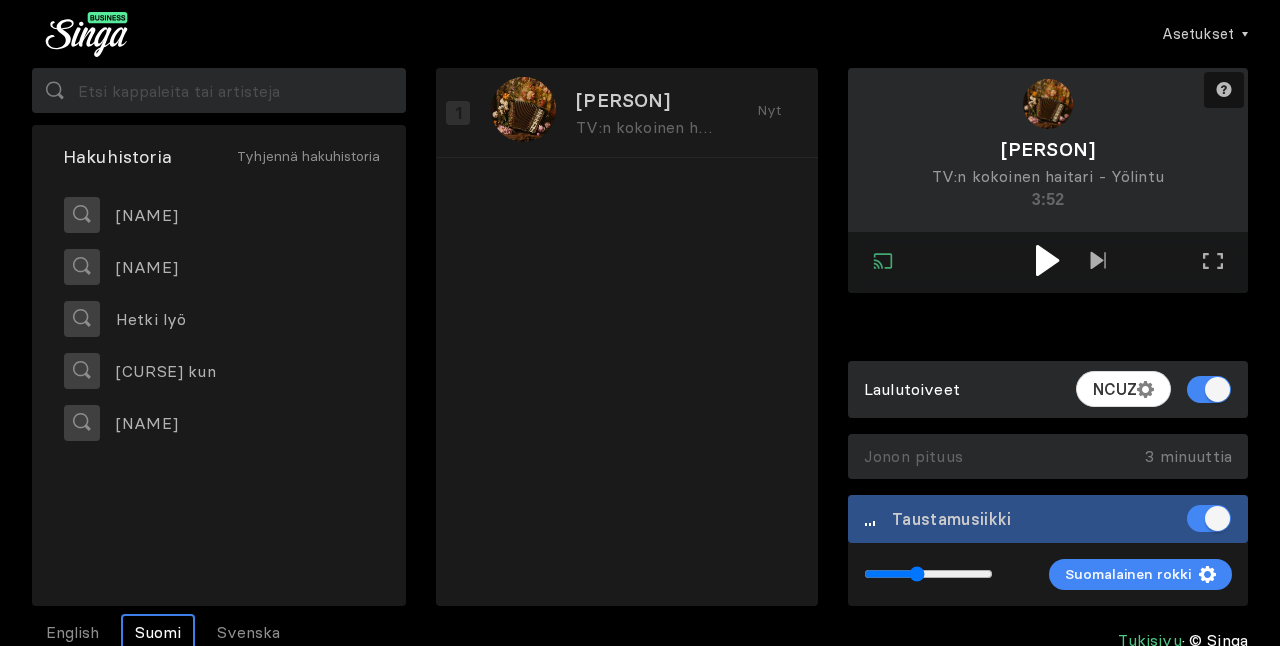 click at bounding box center (1047, 260) 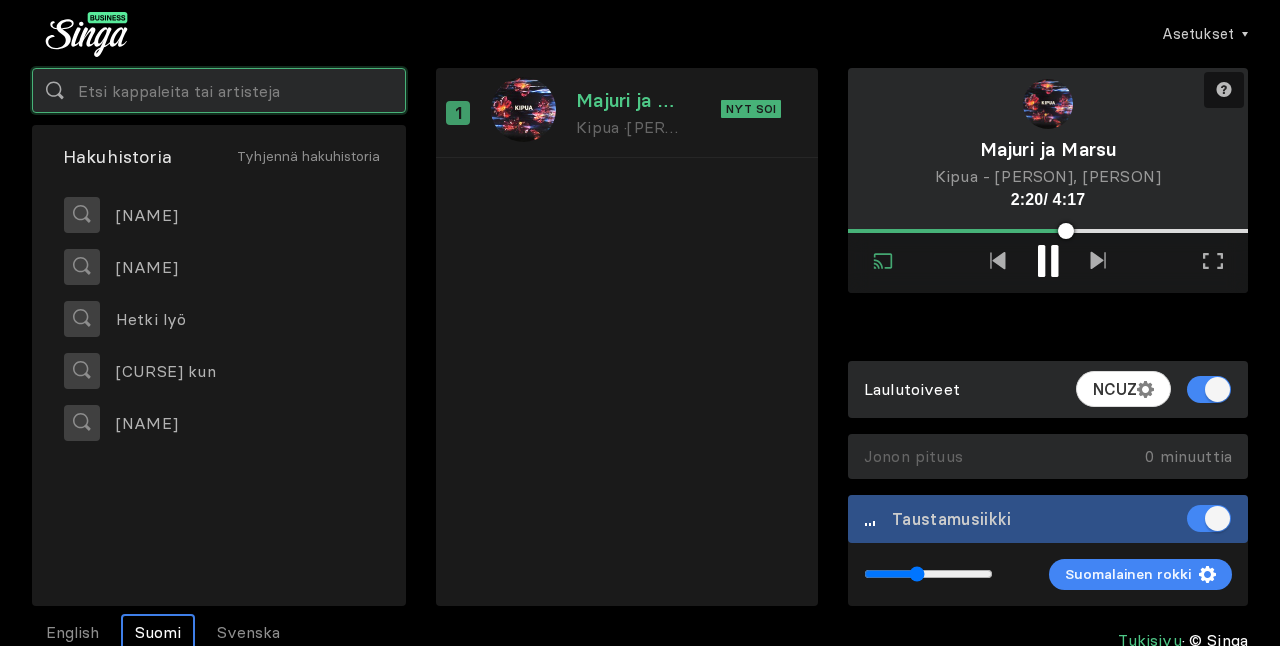 click at bounding box center [219, 90] 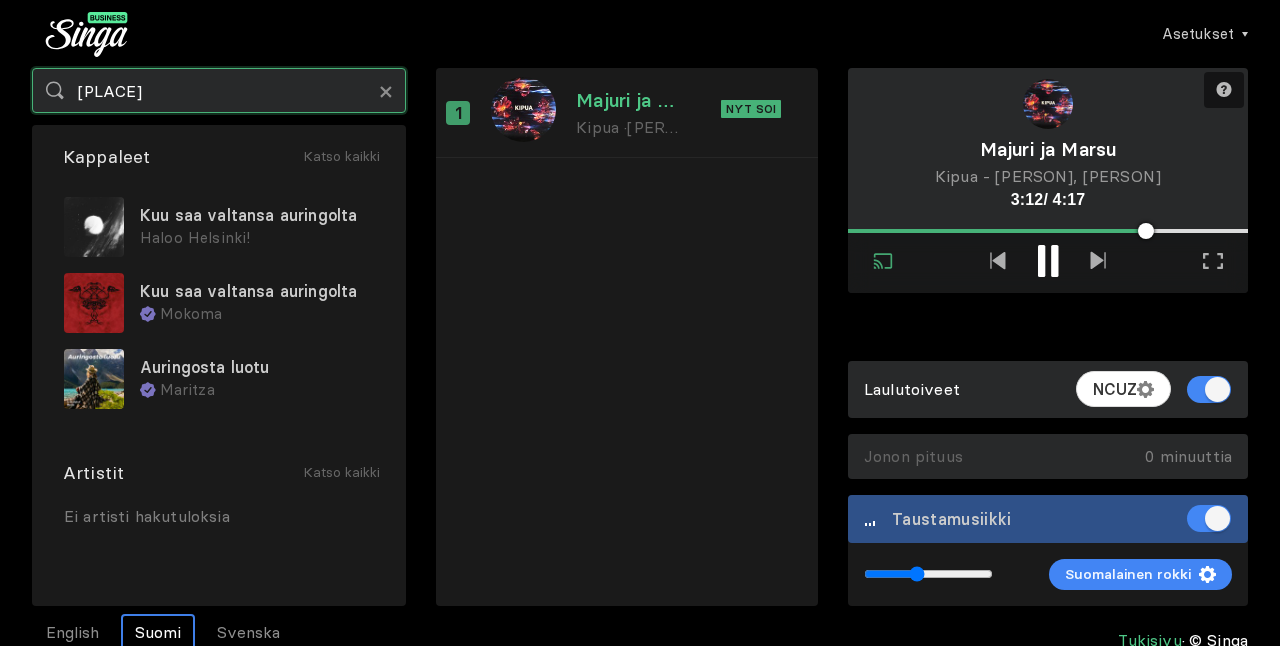 click on "[PLACE]" at bounding box center (219, 90) 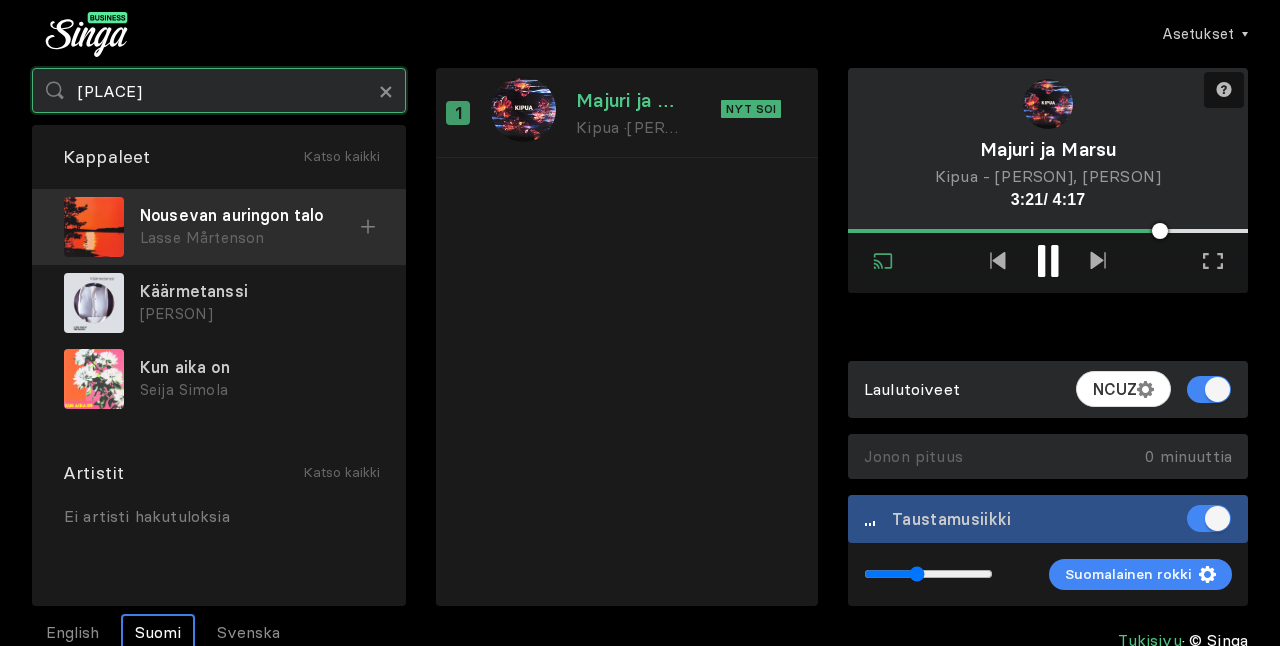 type on "[PLACE]" 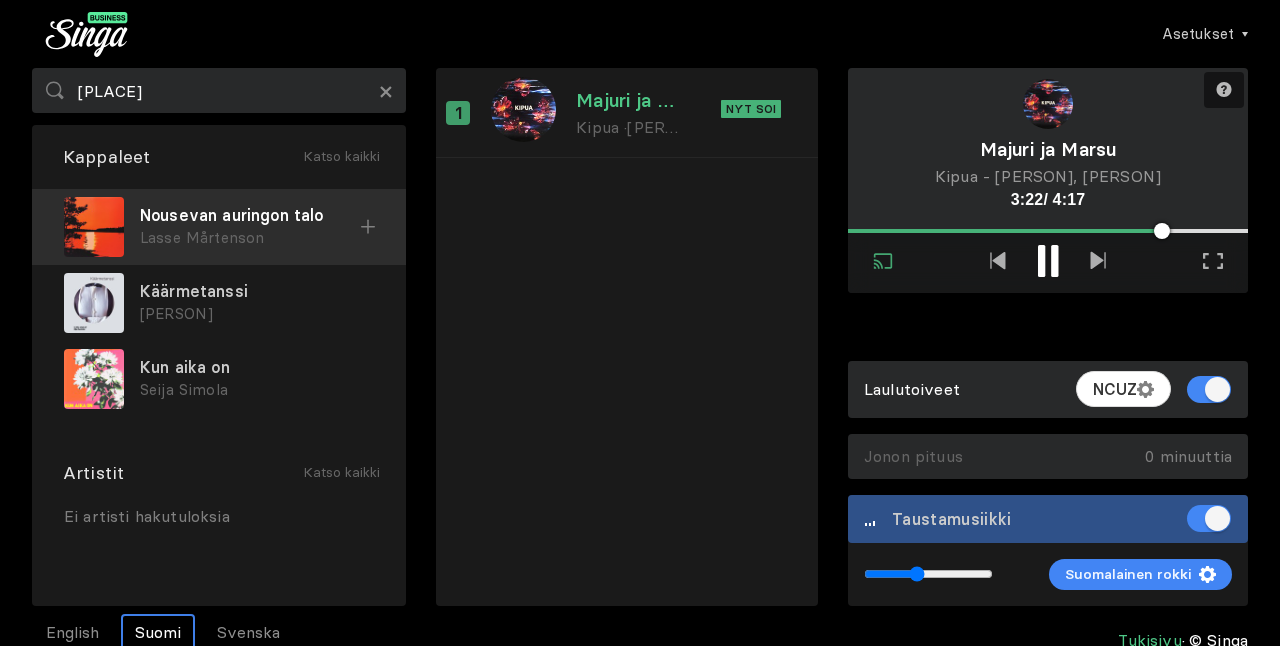 click on "Lasse Mårtenson" at bounding box center [250, 238] 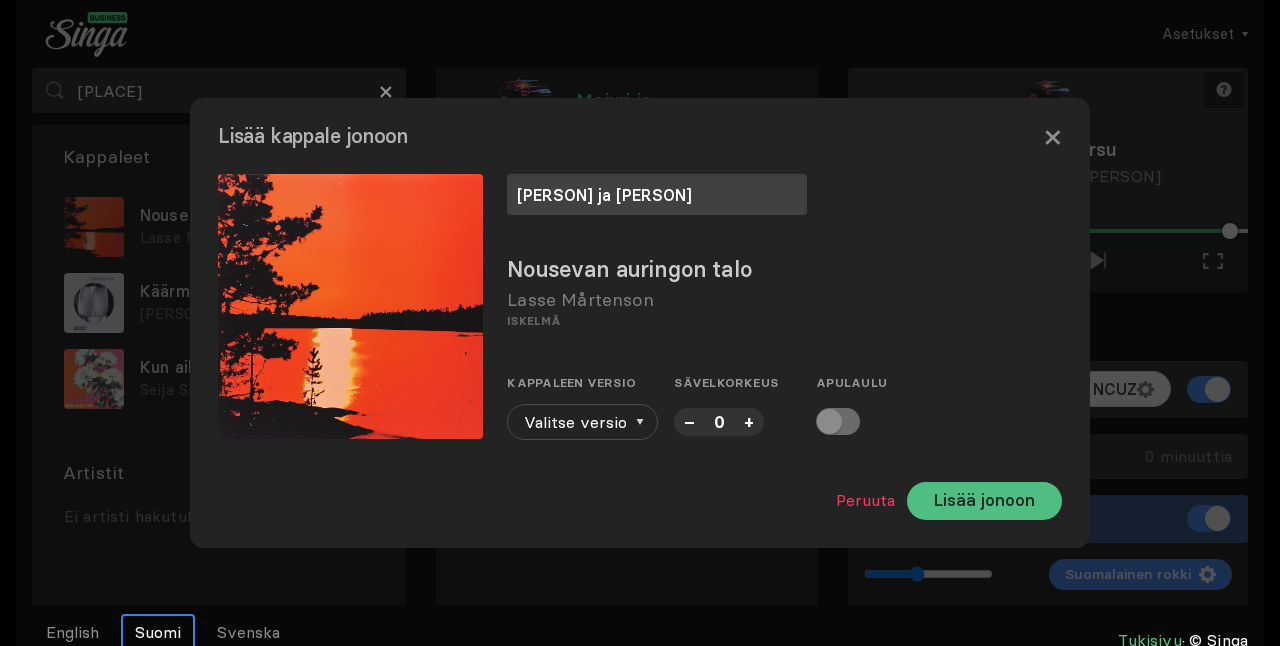 type on "[PERSON] ja [PERSON]" 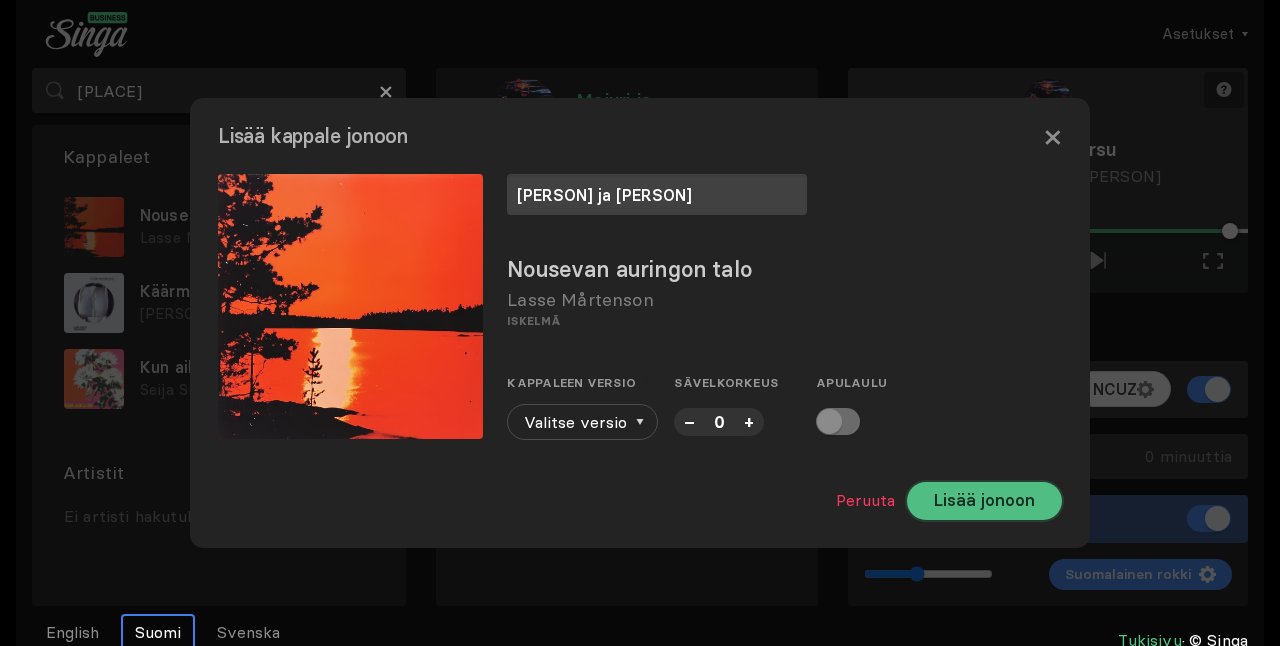 click on "Lisää jonoon" at bounding box center (984, 501) 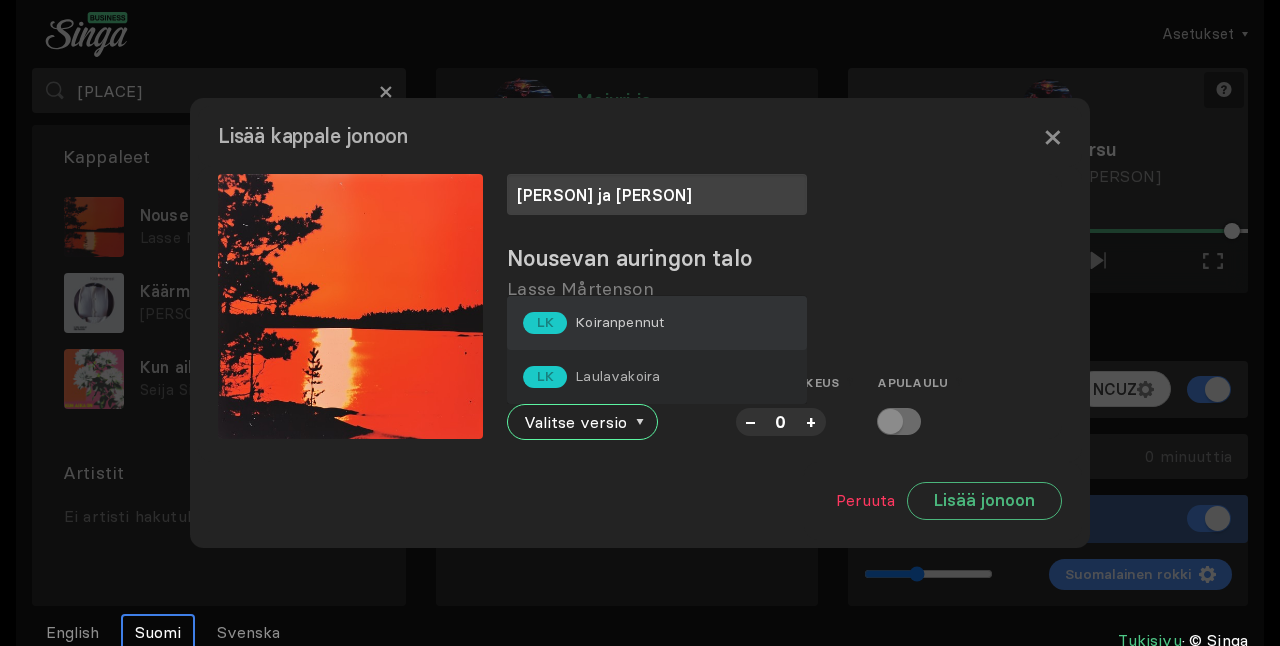 click on "LK Koiranpennut" at bounding box center [657, 323] 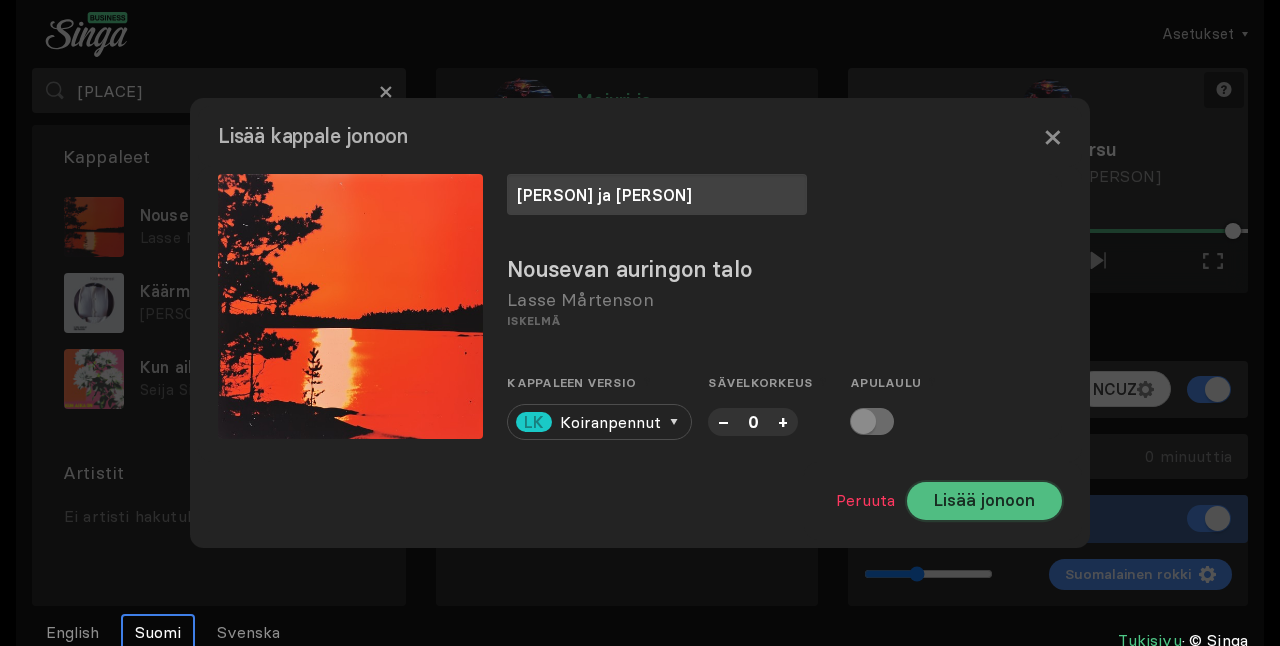 click on "Lisää jonoon" at bounding box center (984, 501) 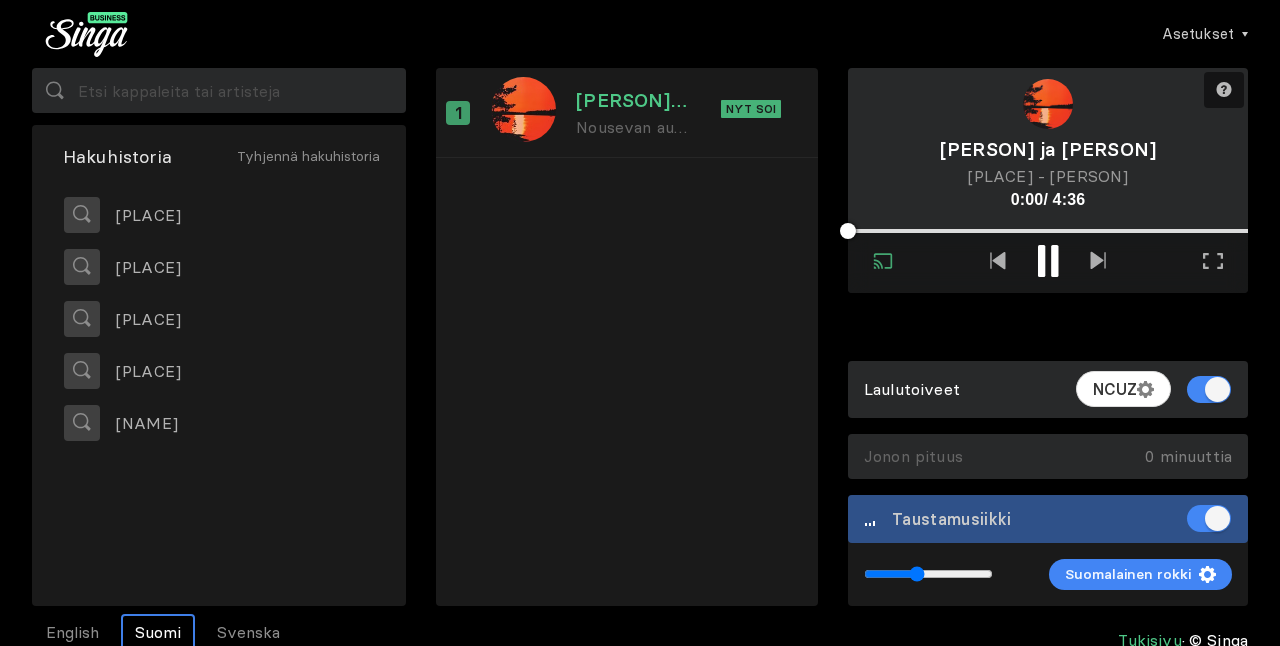 click at bounding box center [1048, 261] 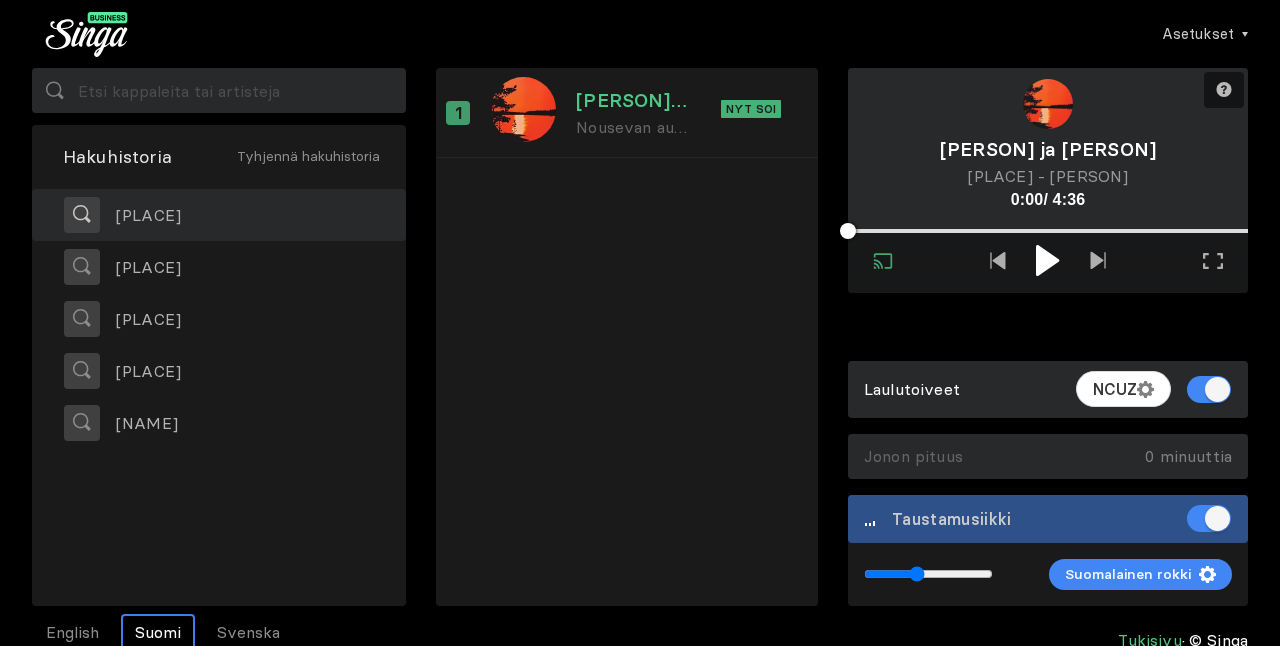 click on "[PLACE]" at bounding box center [140, 215] 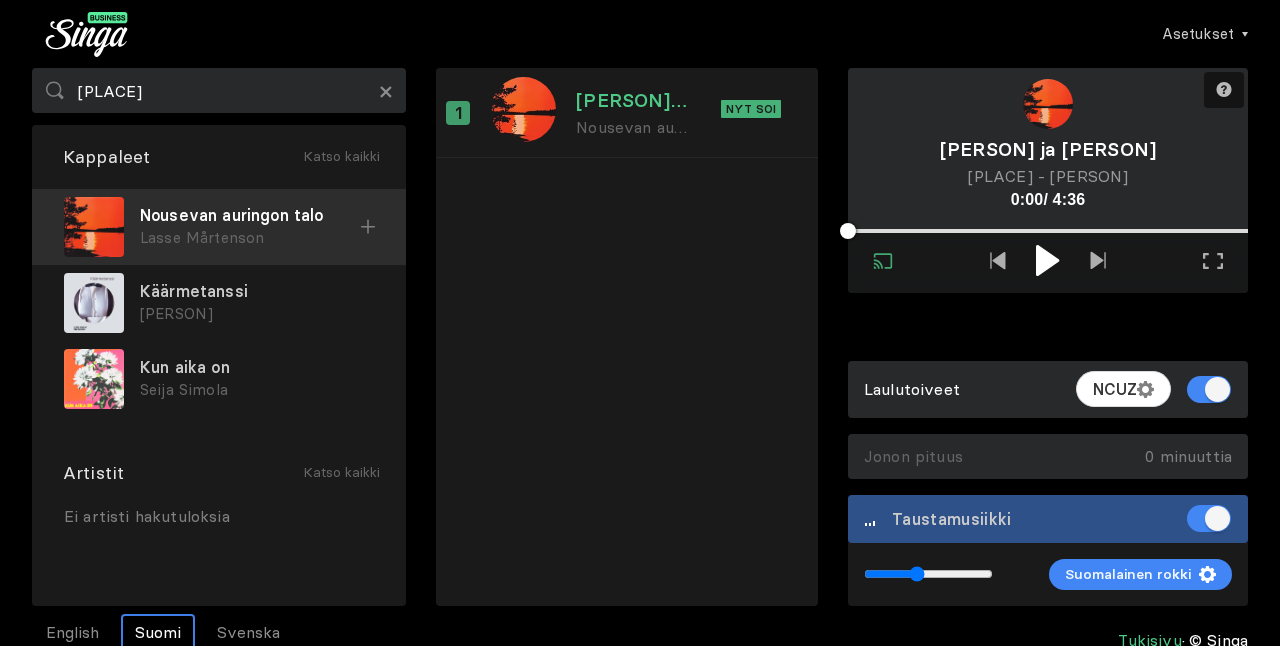 click on "Nousevan auringon talo" at bounding box center [250, 215] 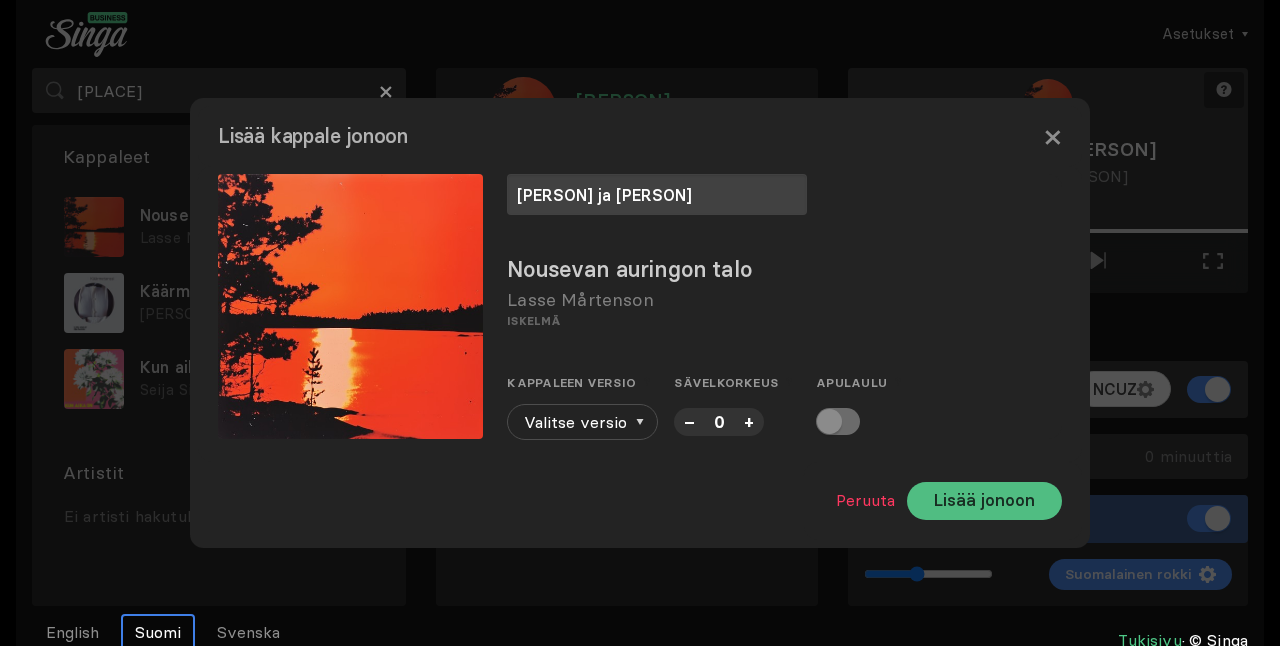 type on "[PERSON] ja [PERSON]" 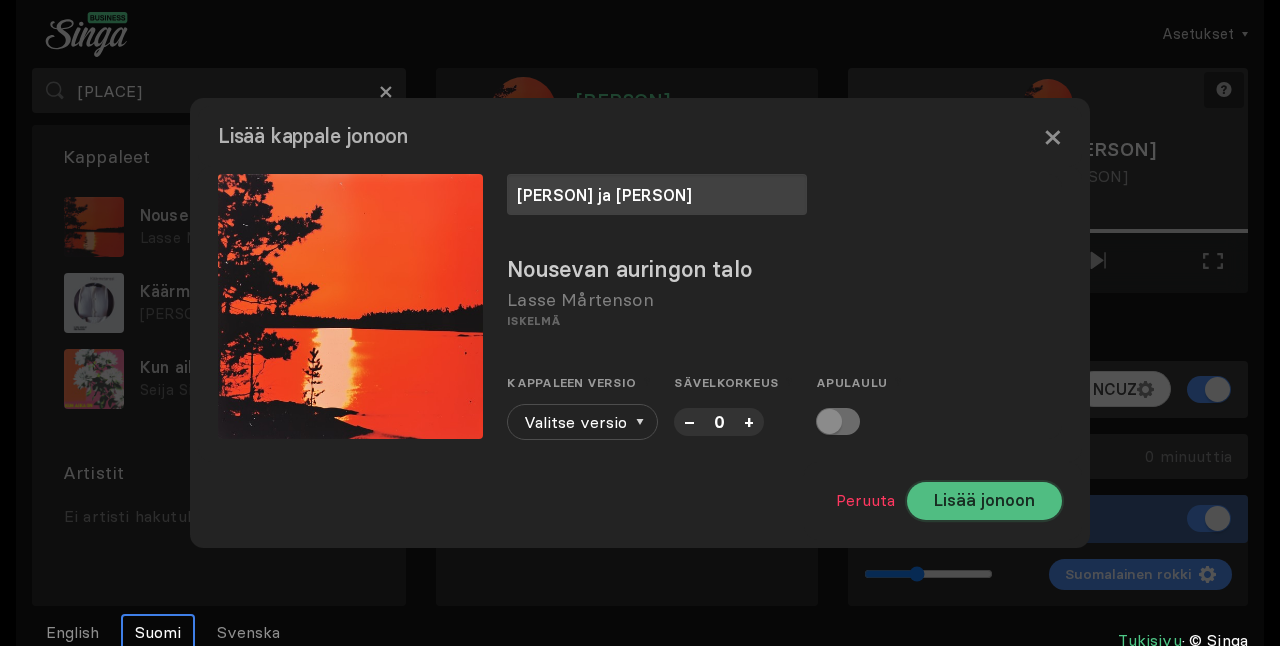 click on "Lisää jonoon" at bounding box center [984, 501] 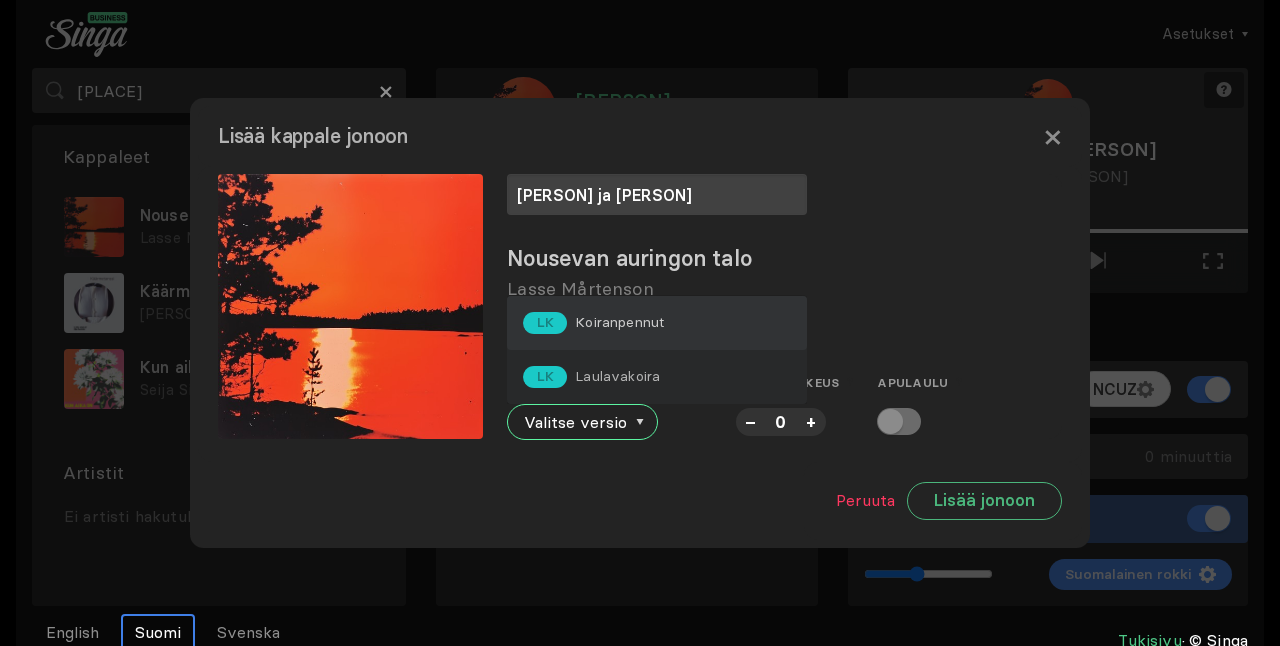 click on "Koiranpennut" at bounding box center (619, 322) 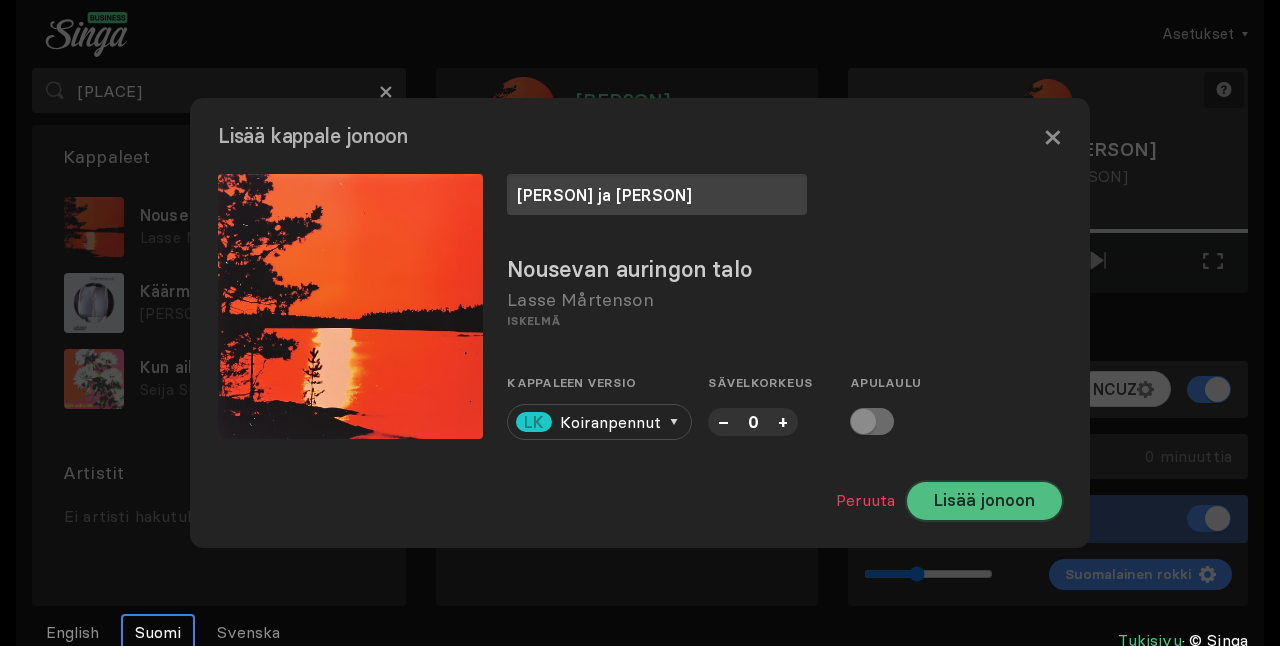 click on "Lisää jonoon" at bounding box center [984, 501] 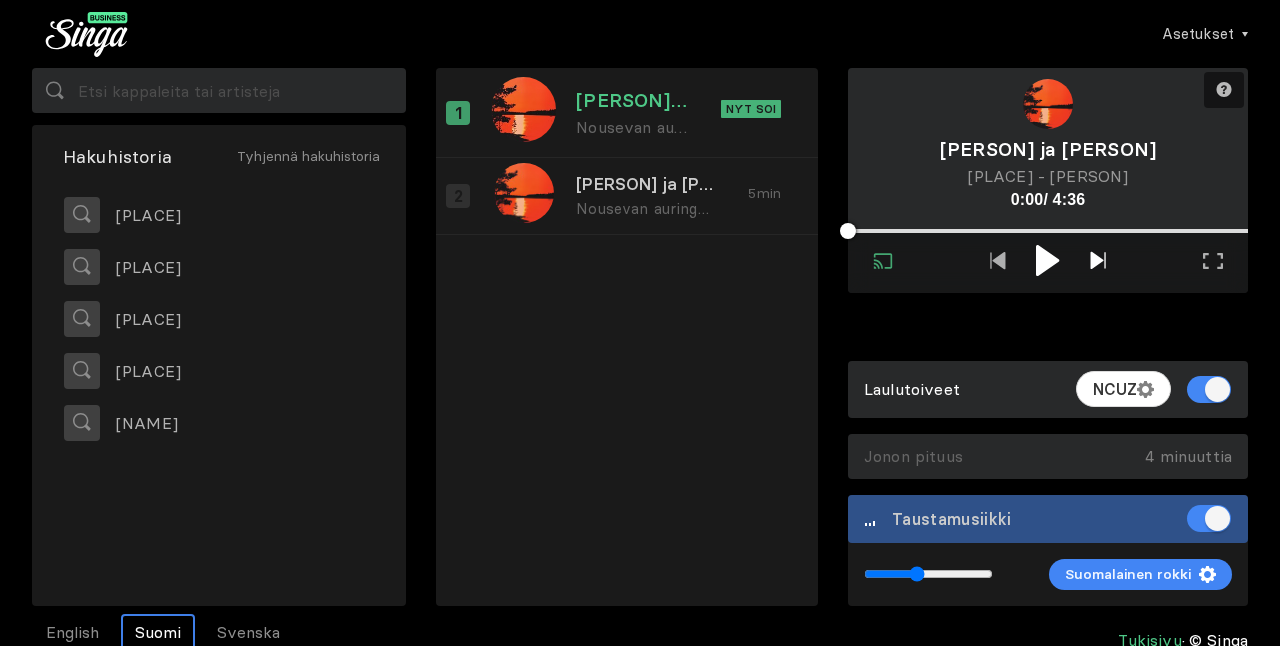 click at bounding box center (1098, 260) 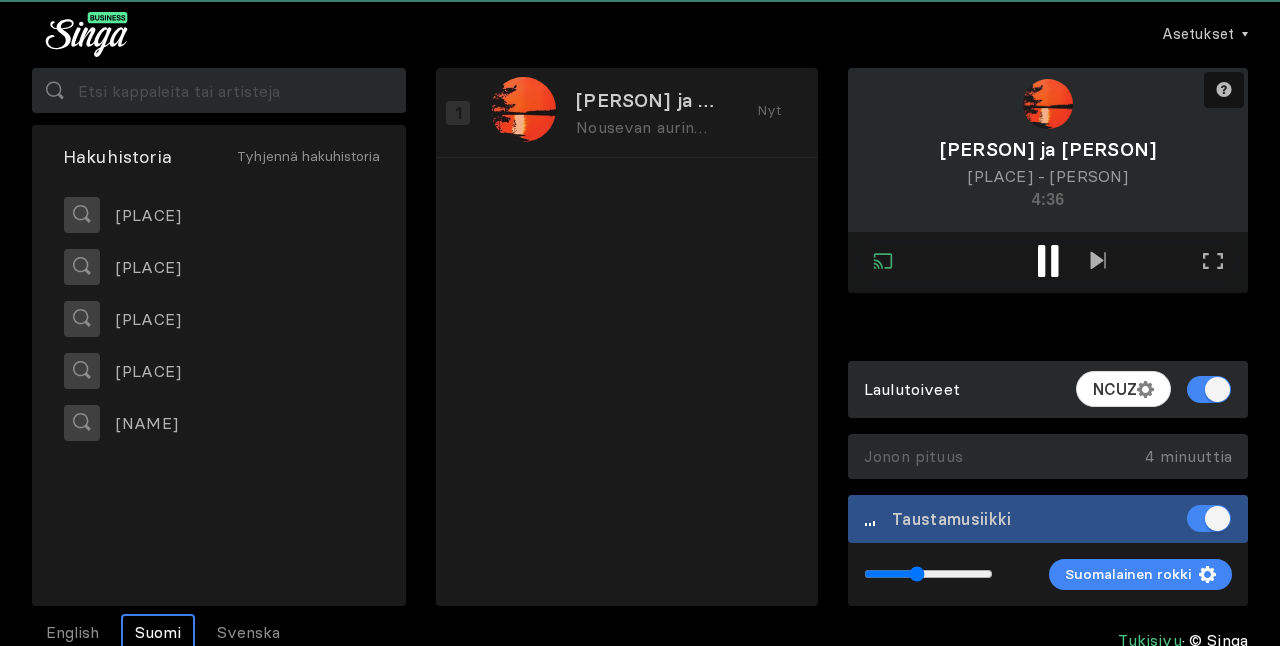 click at bounding box center [1041, 261] 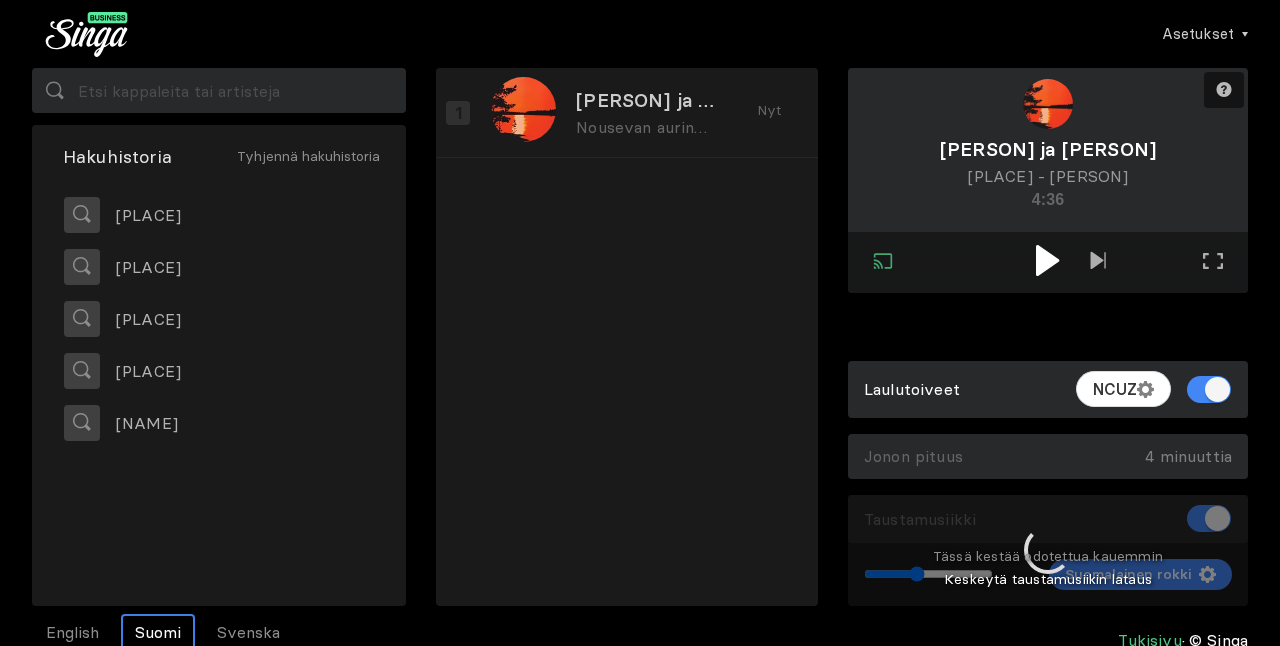 click at bounding box center (1048, 551) 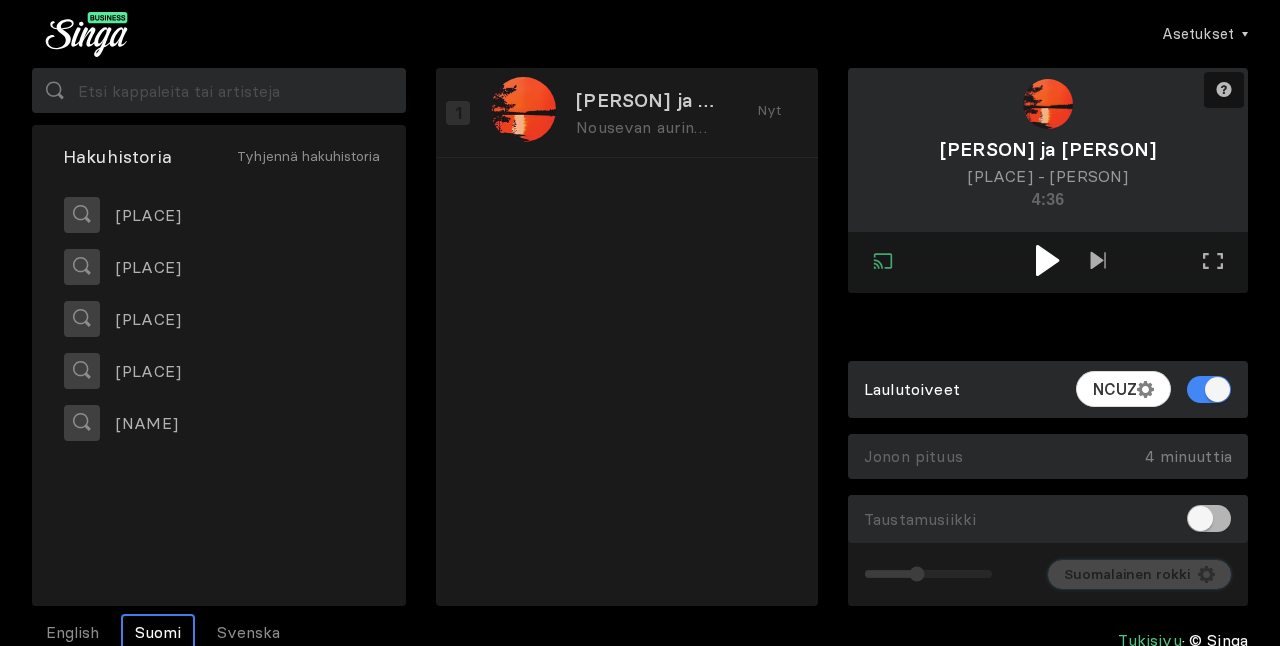 click at bounding box center [1206, 574] 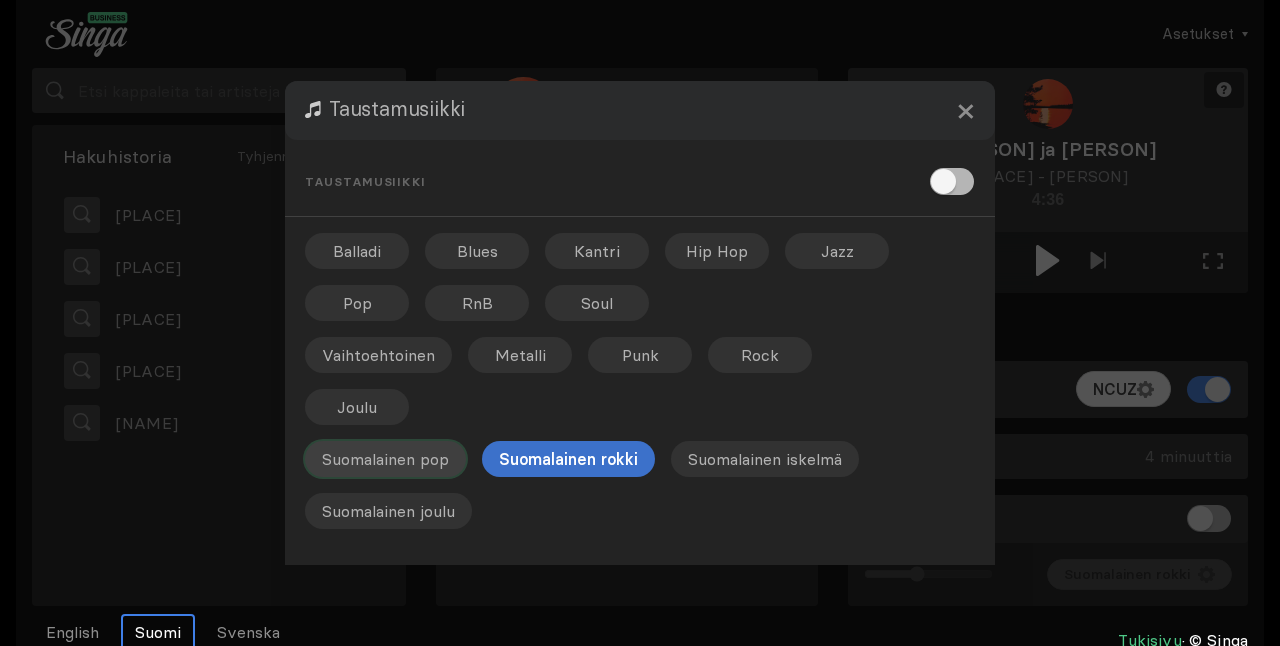 click on "Suomalainen pop" at bounding box center (357, 251) 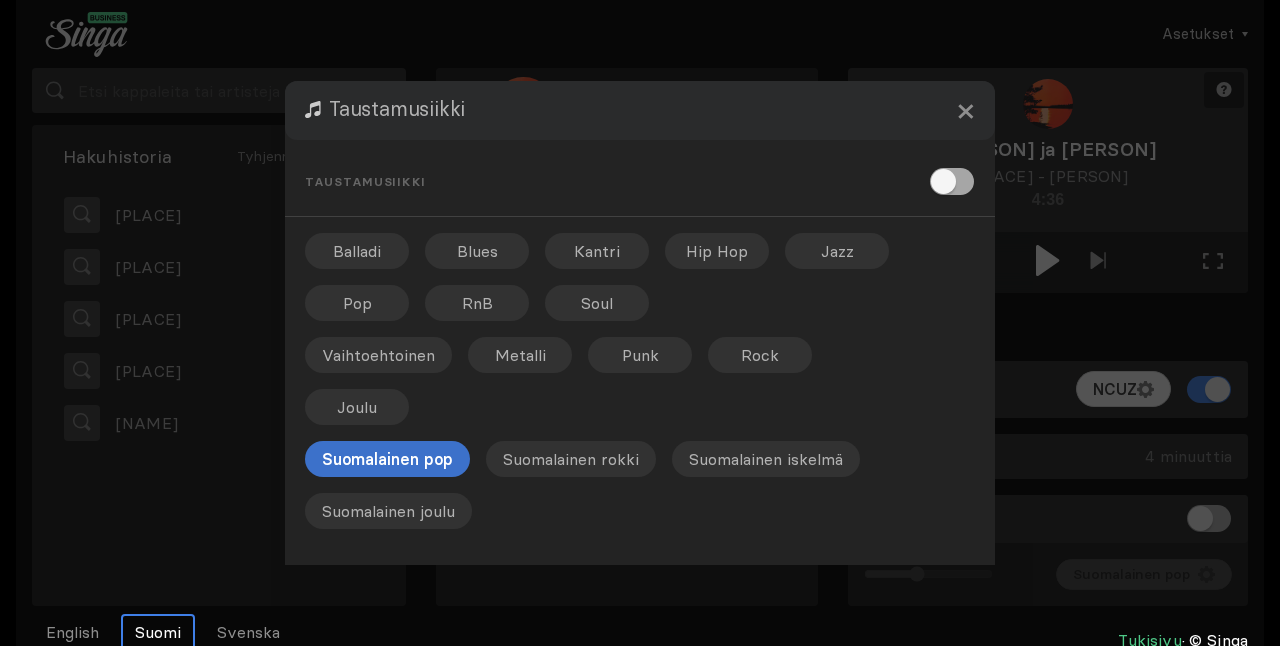 click at bounding box center (952, 181) 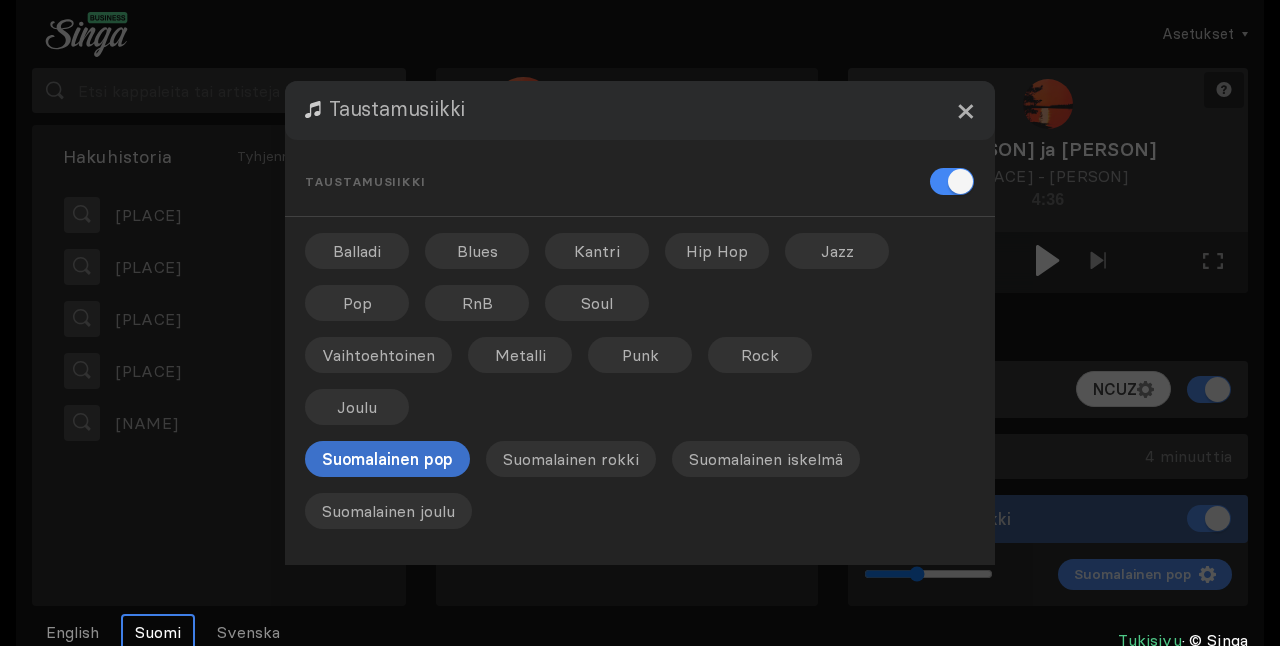 click on "×" at bounding box center [965, 110] 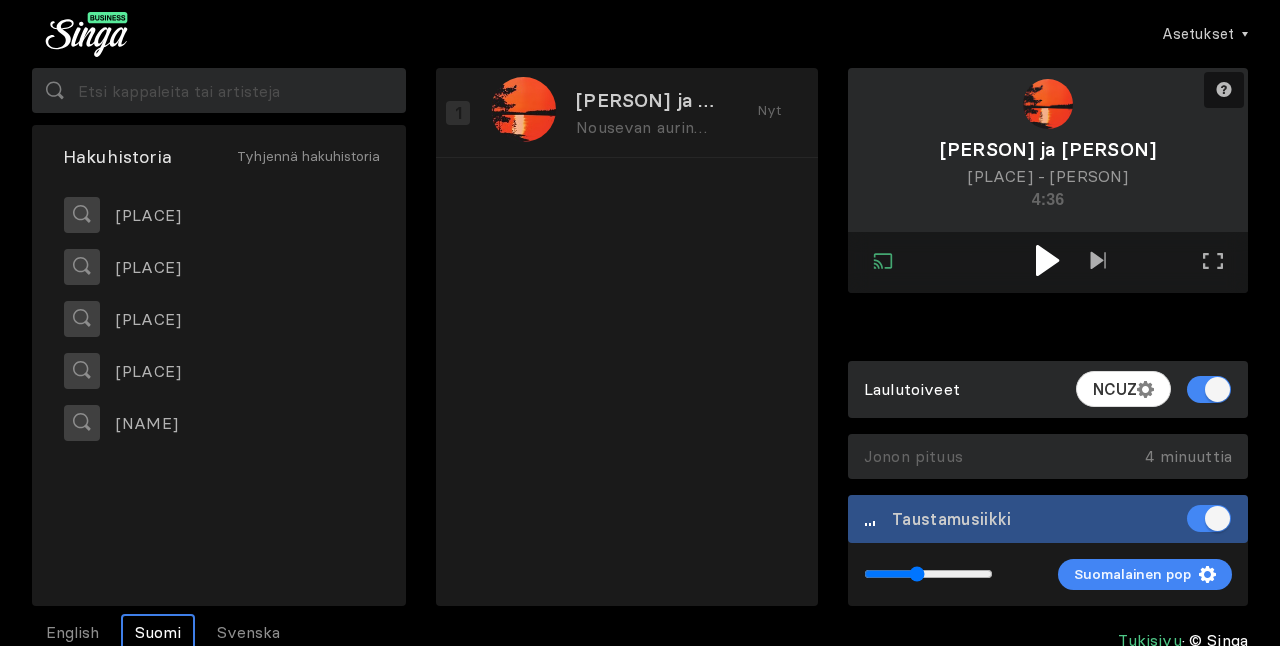 click at bounding box center [1047, 260] 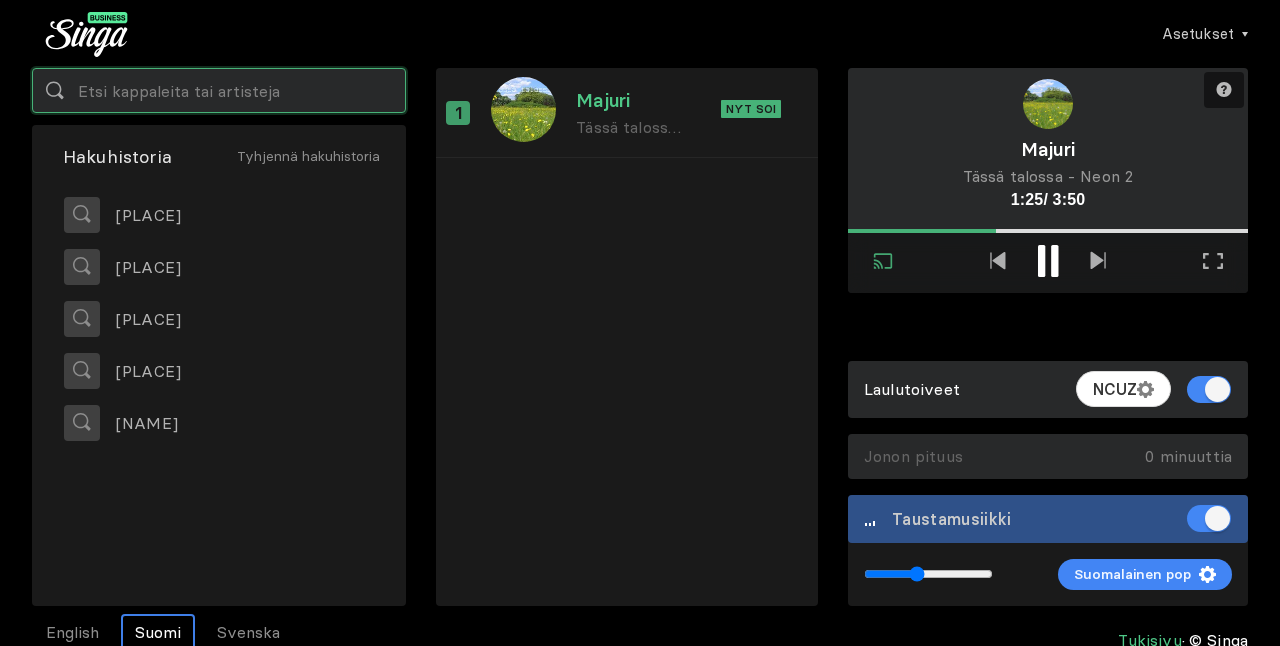 click at bounding box center [219, 90] 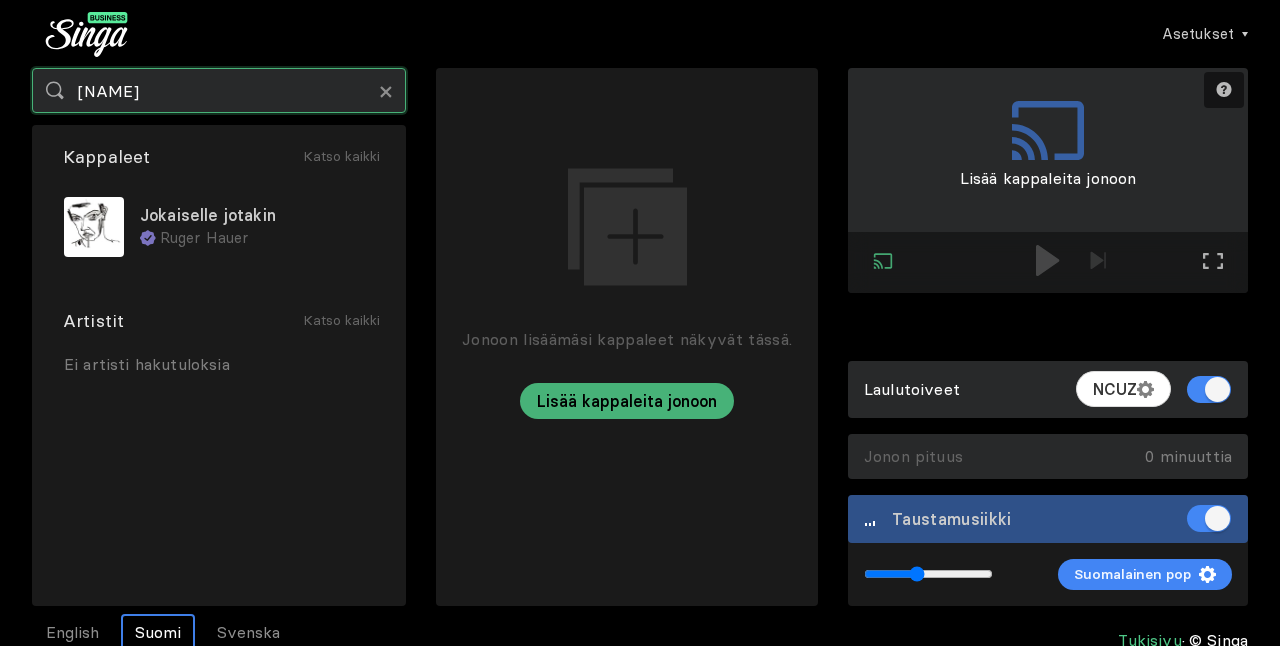 click on "[NAME]" at bounding box center [219, 90] 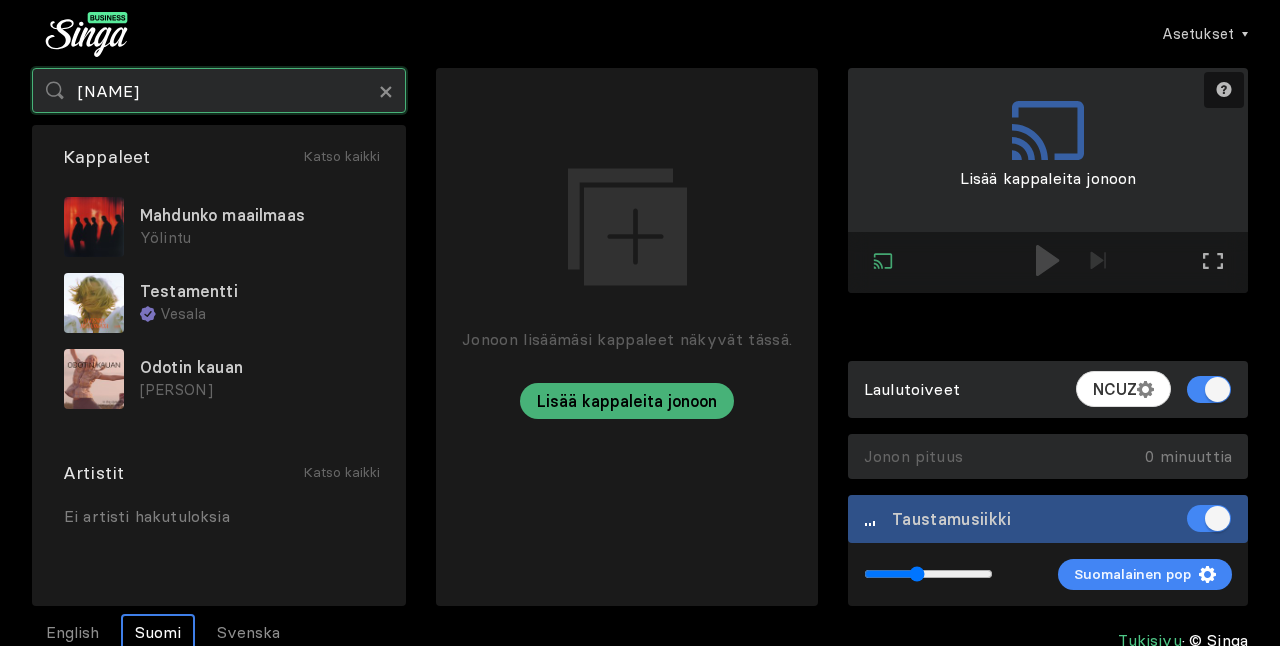 click on "[NAME]" at bounding box center (219, 90) 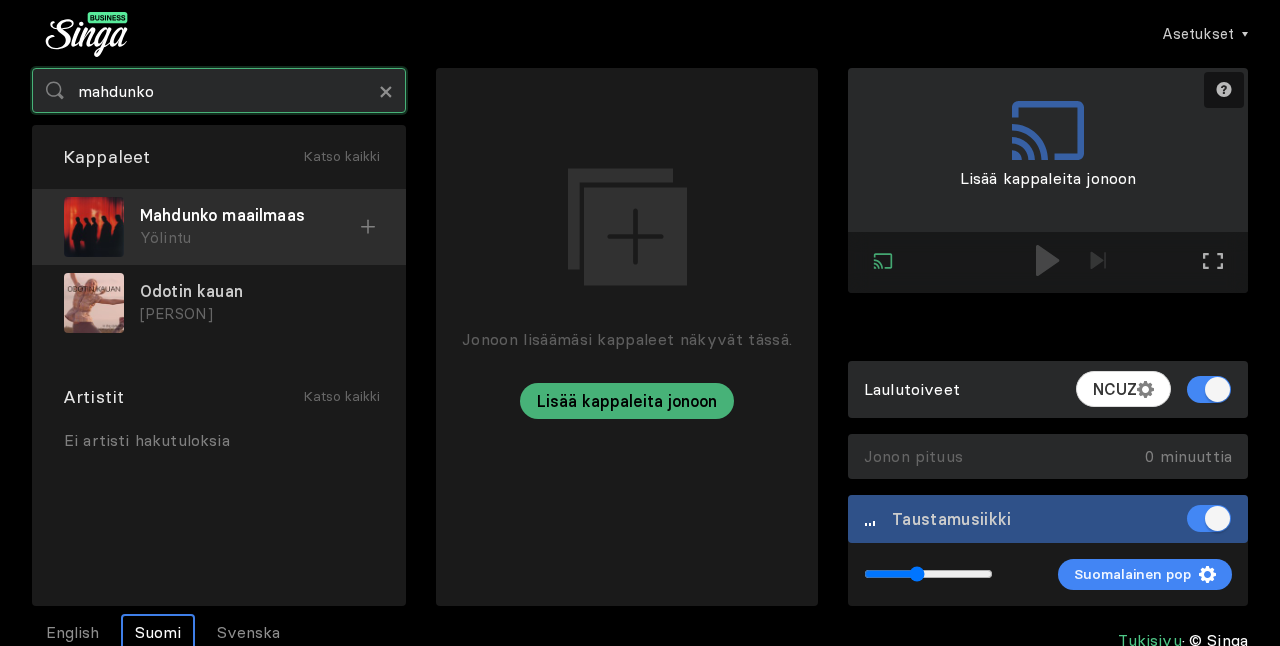 type on "mahdunko" 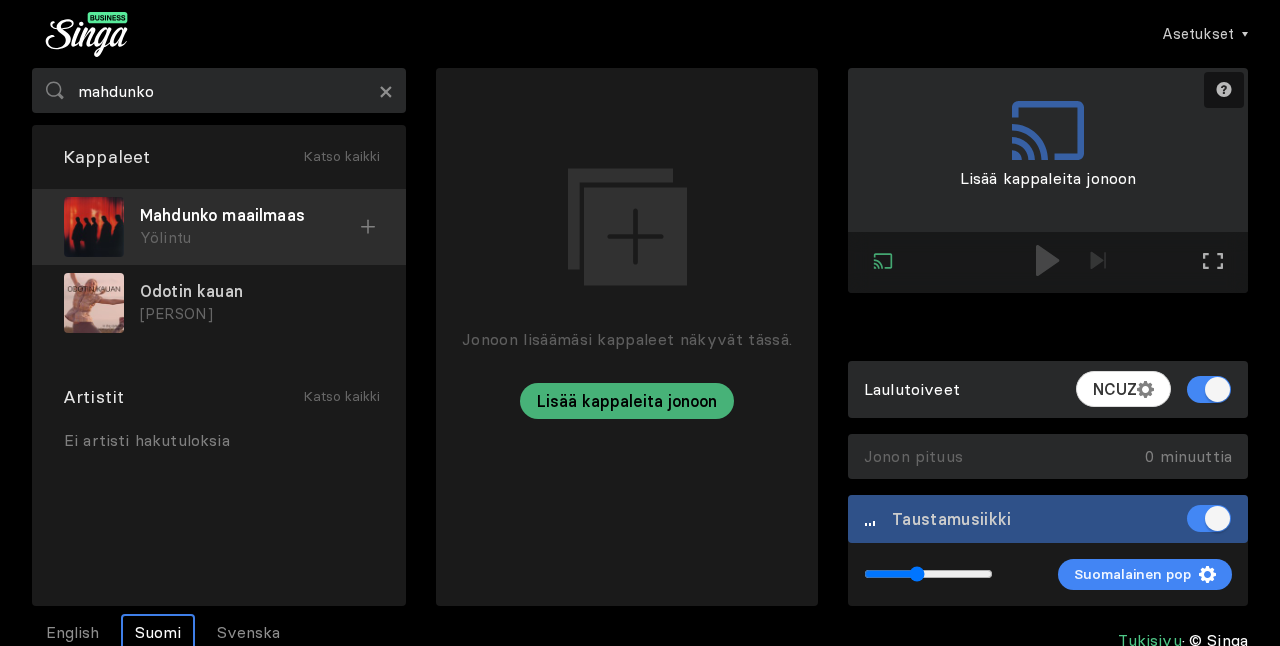 click on "Mahdunko maailmaas" at bounding box center [250, 215] 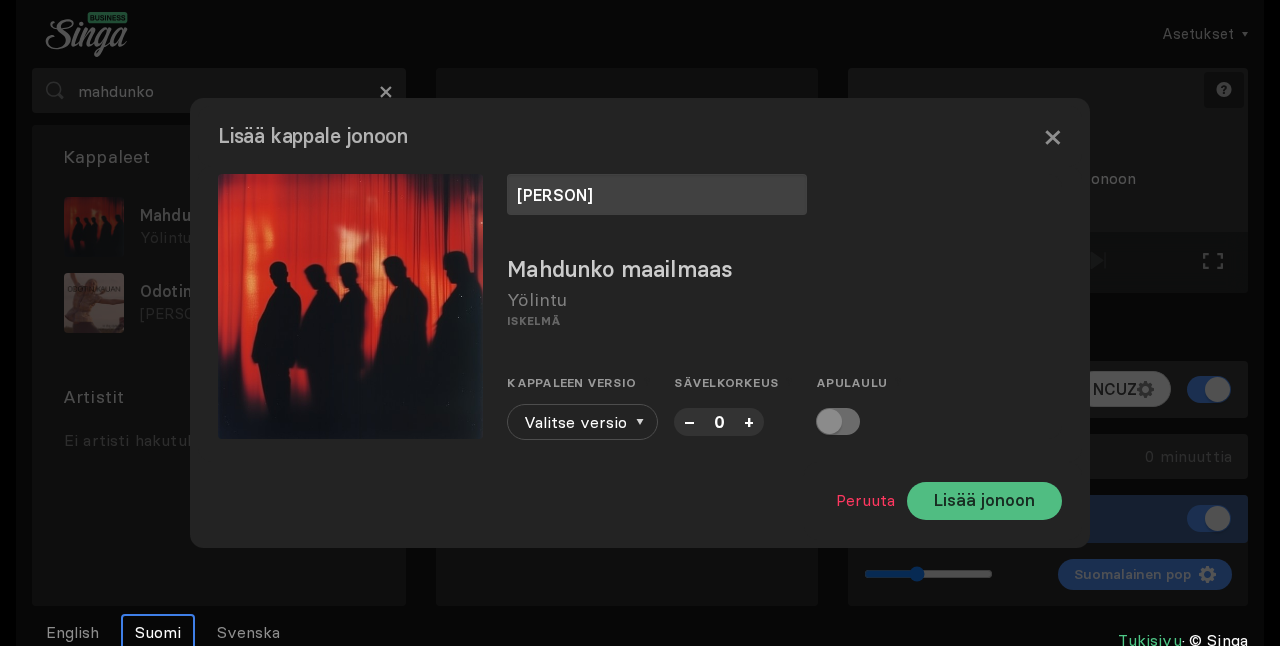 type on "[PERSON]" 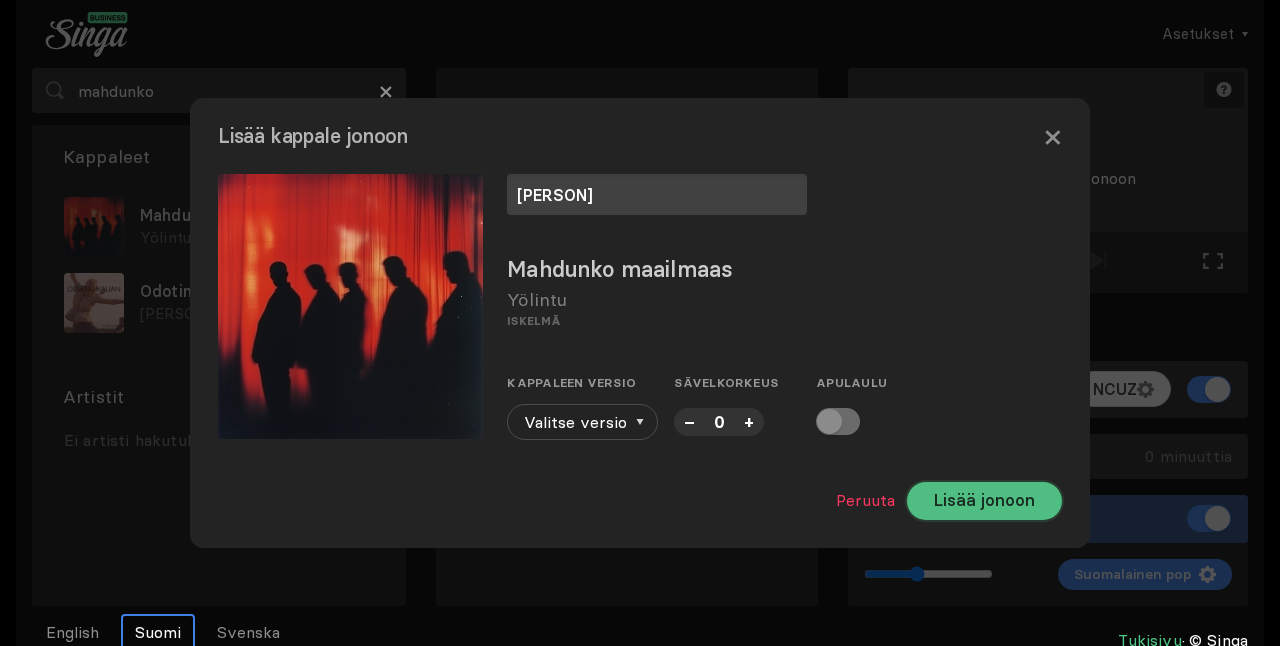 click on "Lisää jonoon" at bounding box center [984, 501] 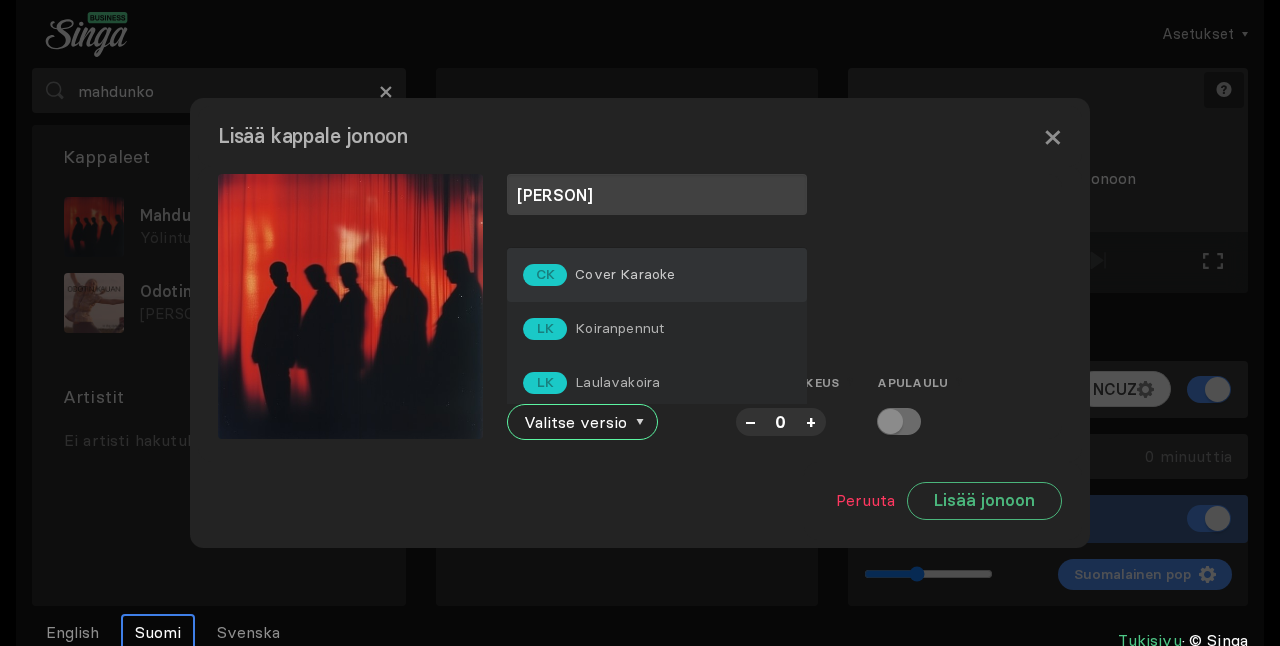 click on "CK Cover Karaoke" at bounding box center (657, 275) 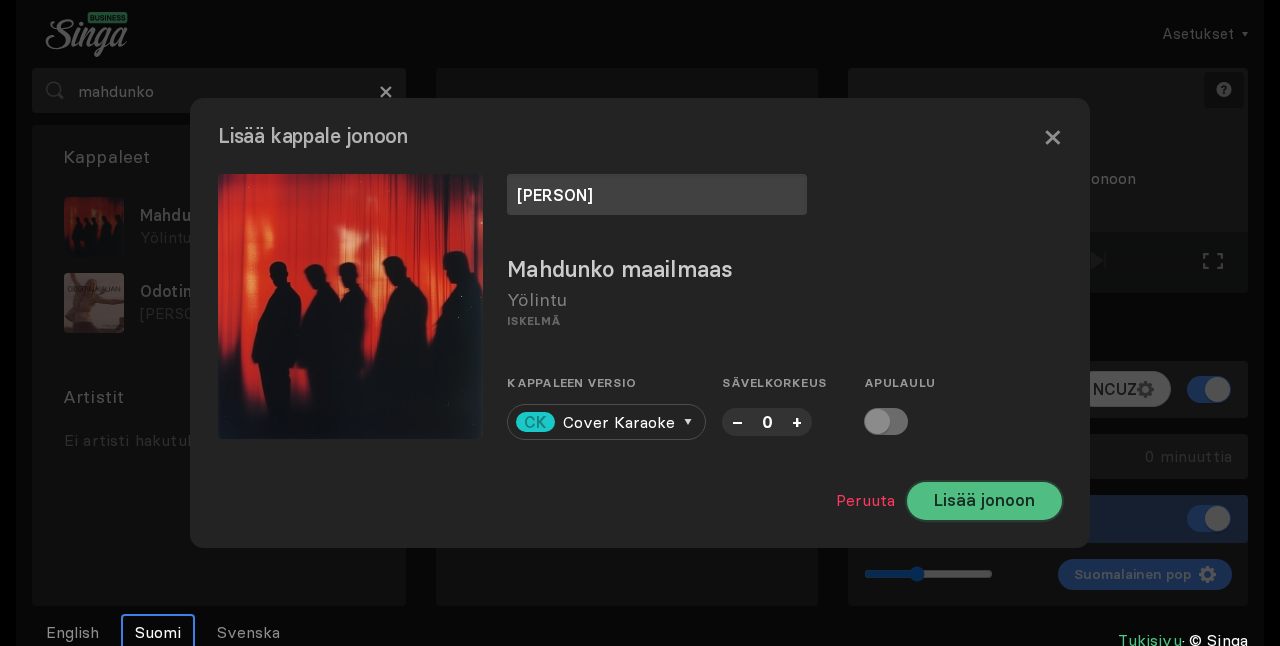 click on "Lisää jonoon" at bounding box center (984, 501) 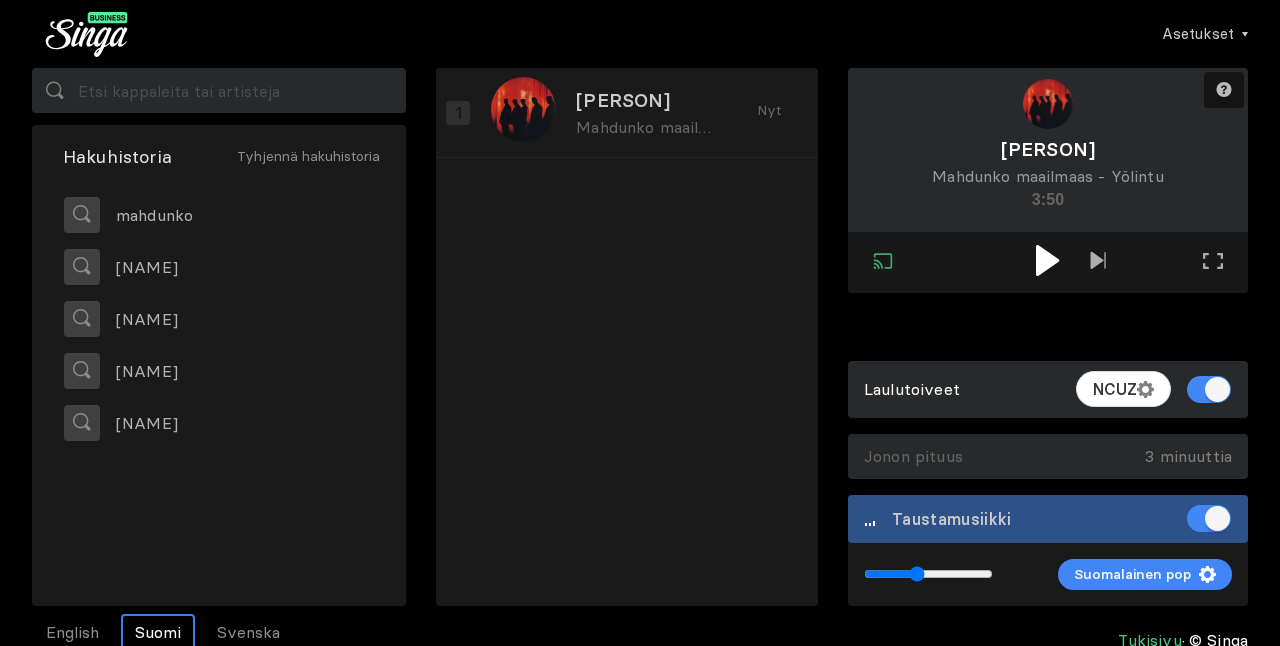 click at bounding box center [1047, 260] 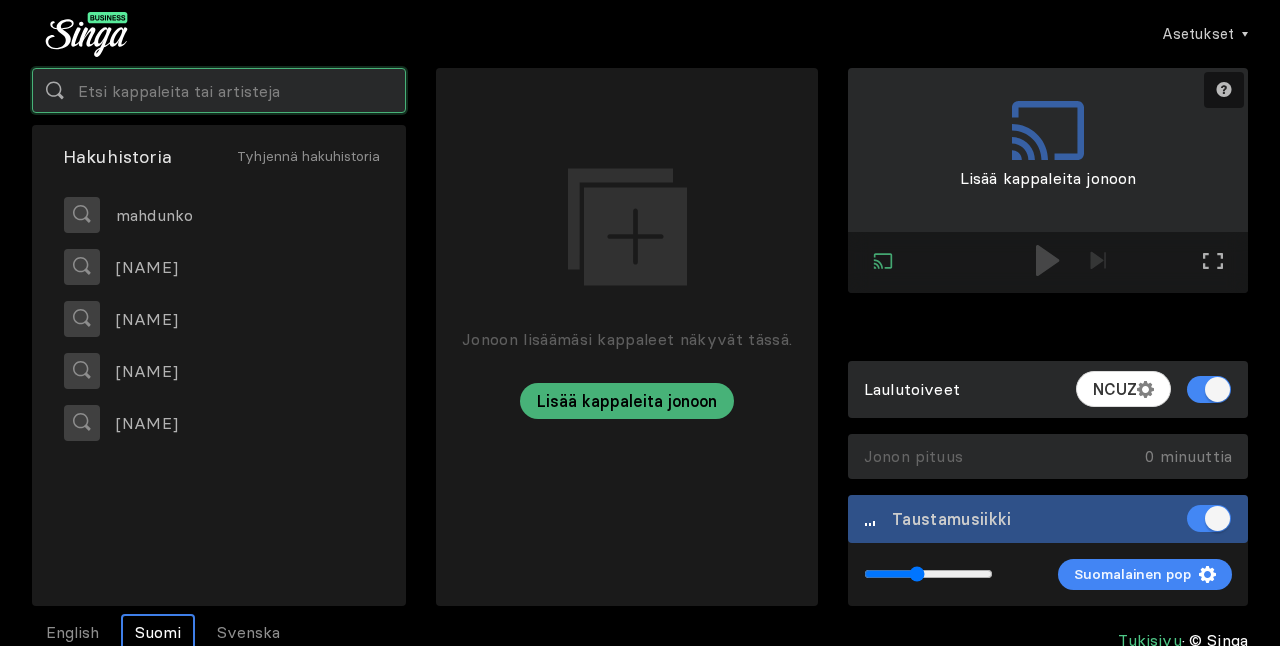 click at bounding box center [219, 90] 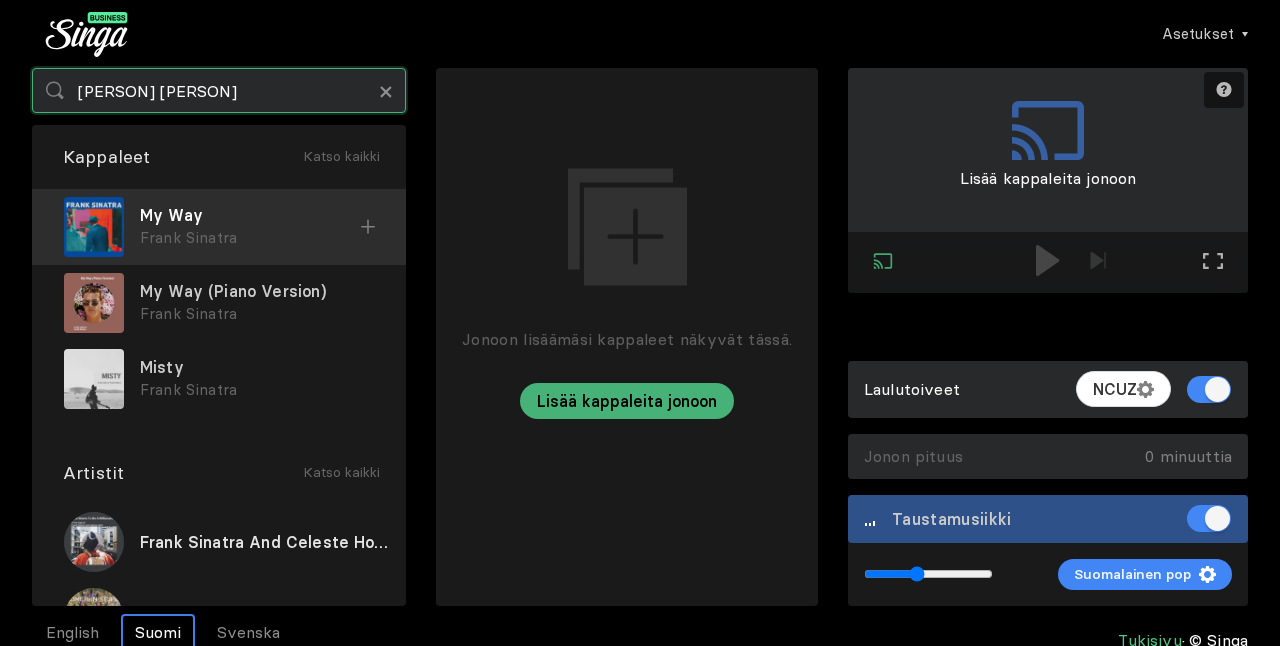 type on "[PERSON] [PERSON]" 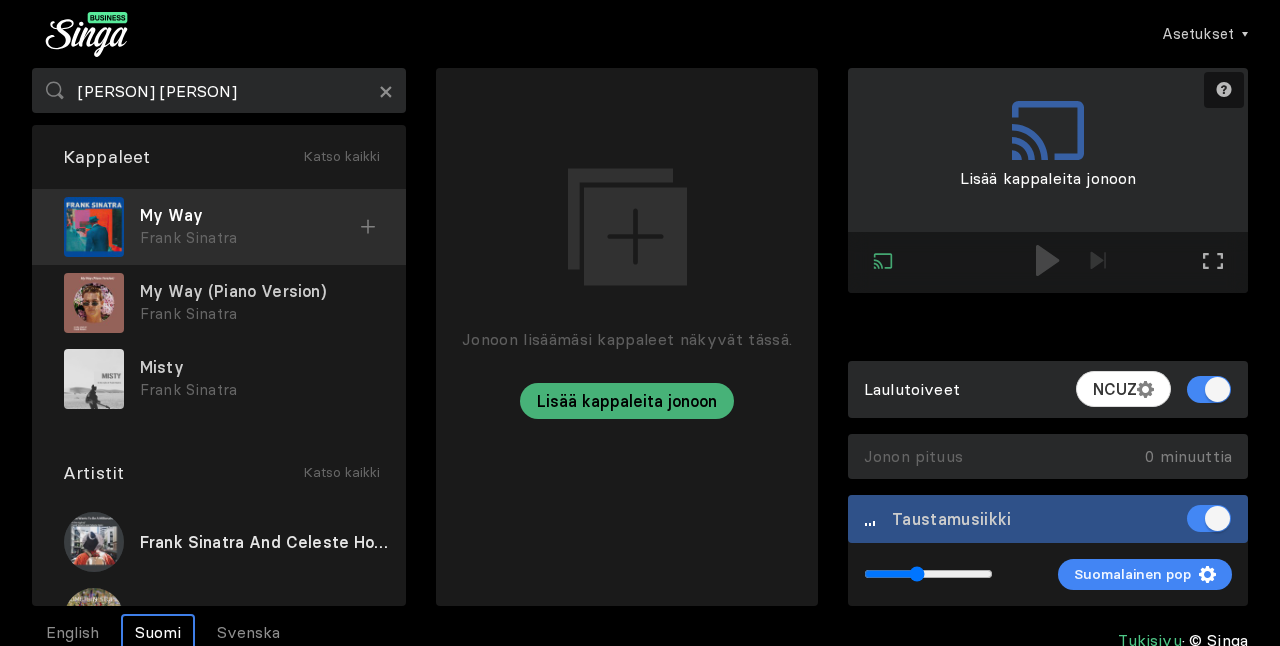 click on "My Way" at bounding box center [250, 215] 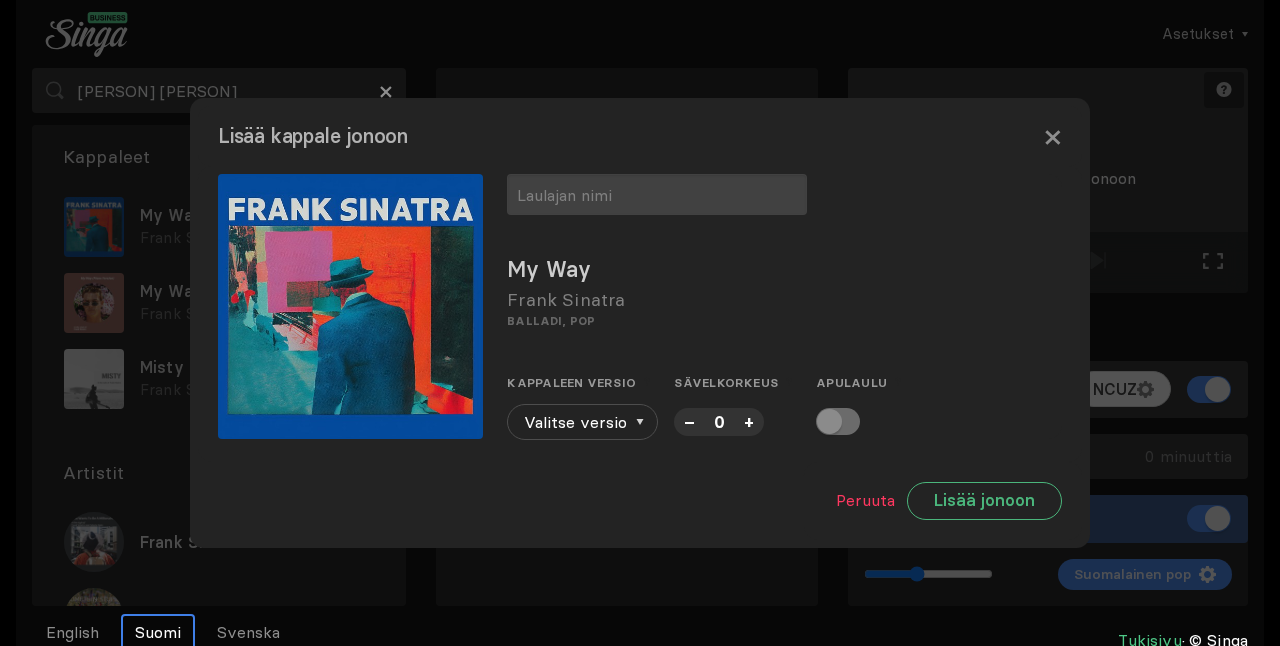 click on "–" at bounding box center [689, 421] 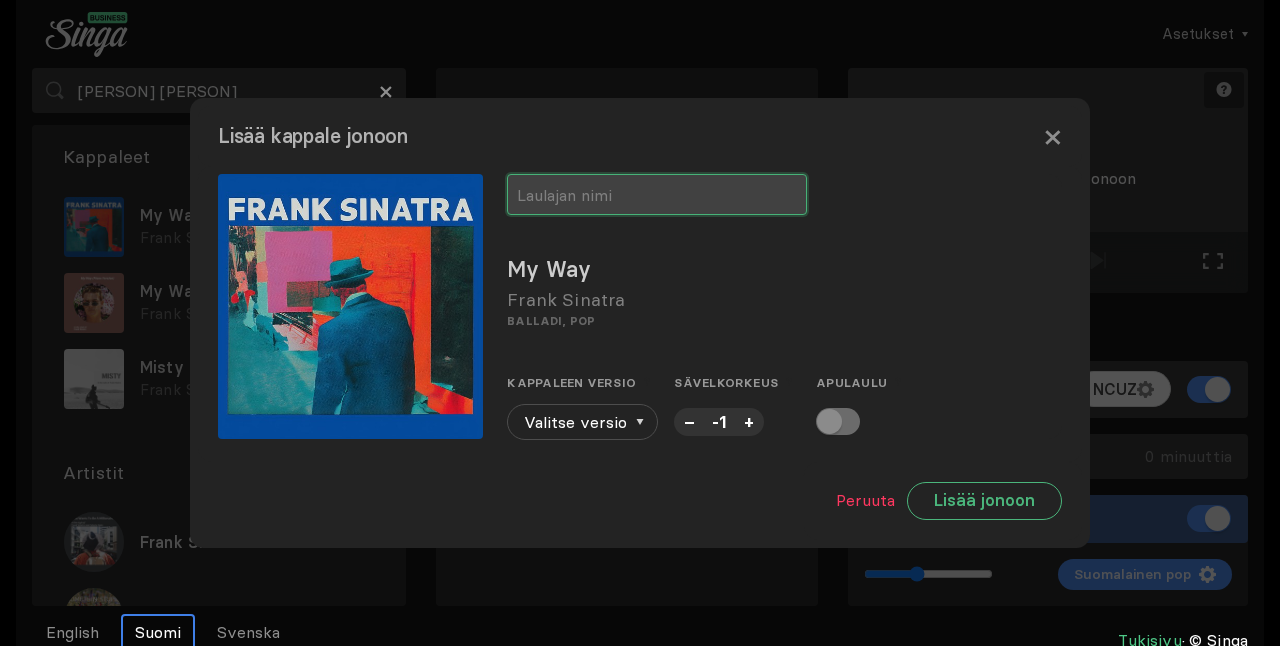click at bounding box center [657, 194] 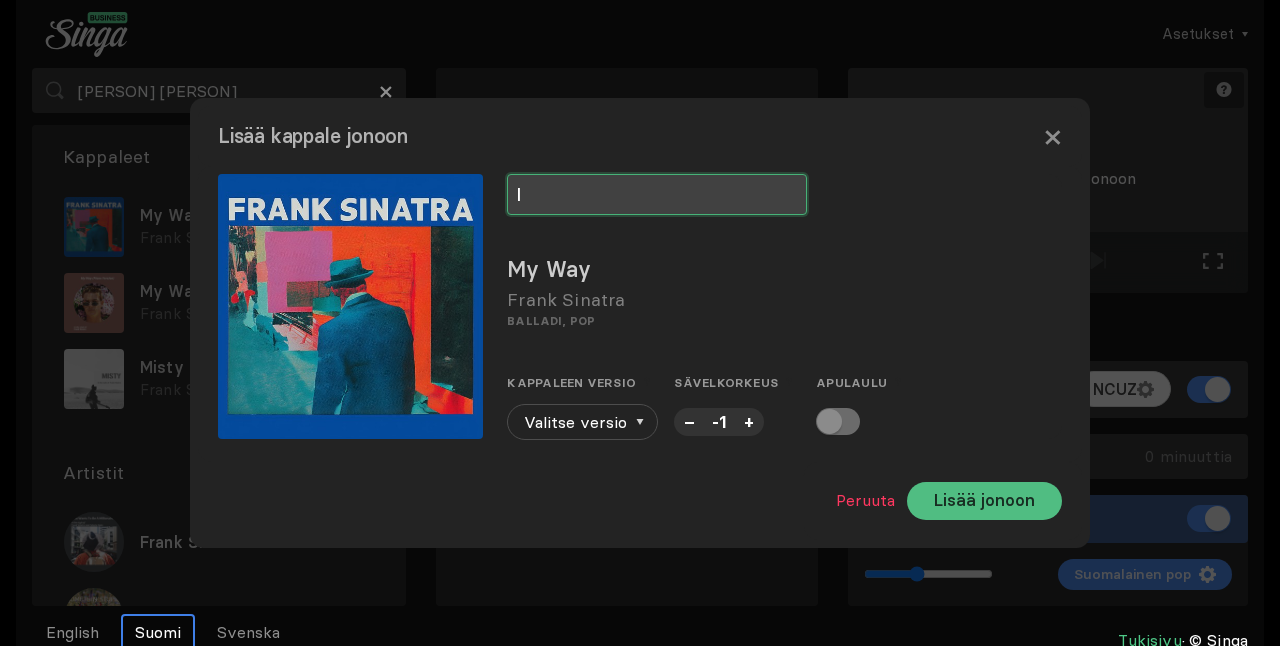 type on "l" 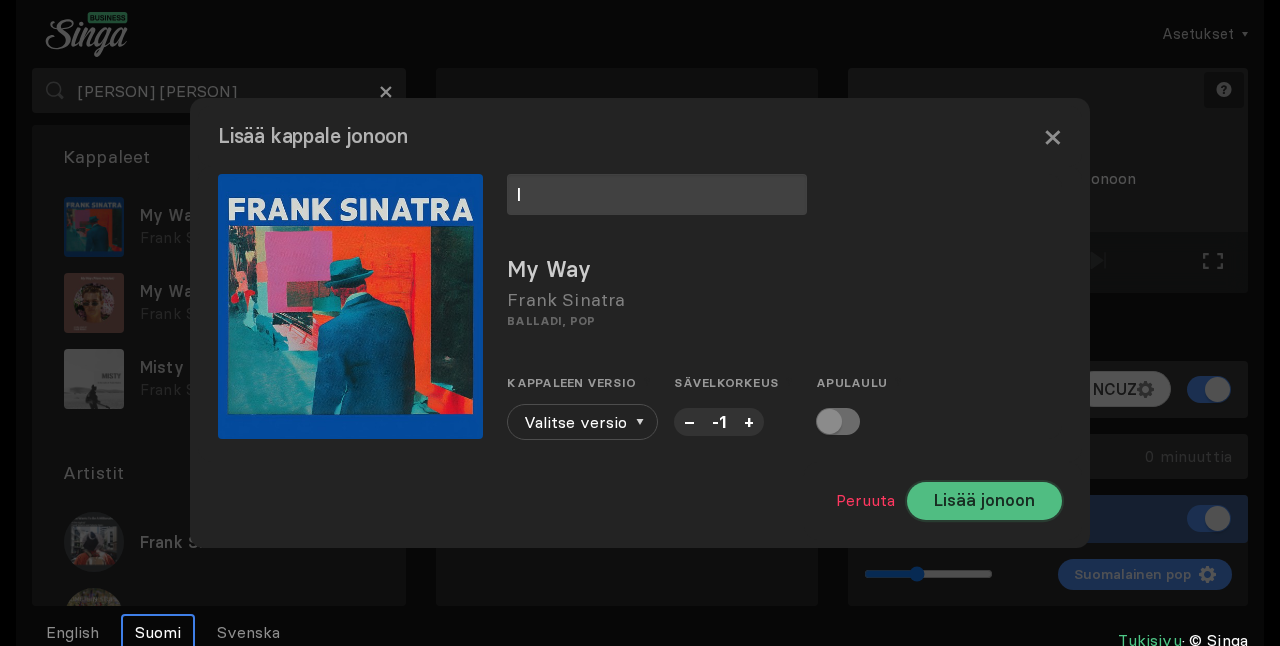 click on "Lisää jonoon" at bounding box center [984, 501] 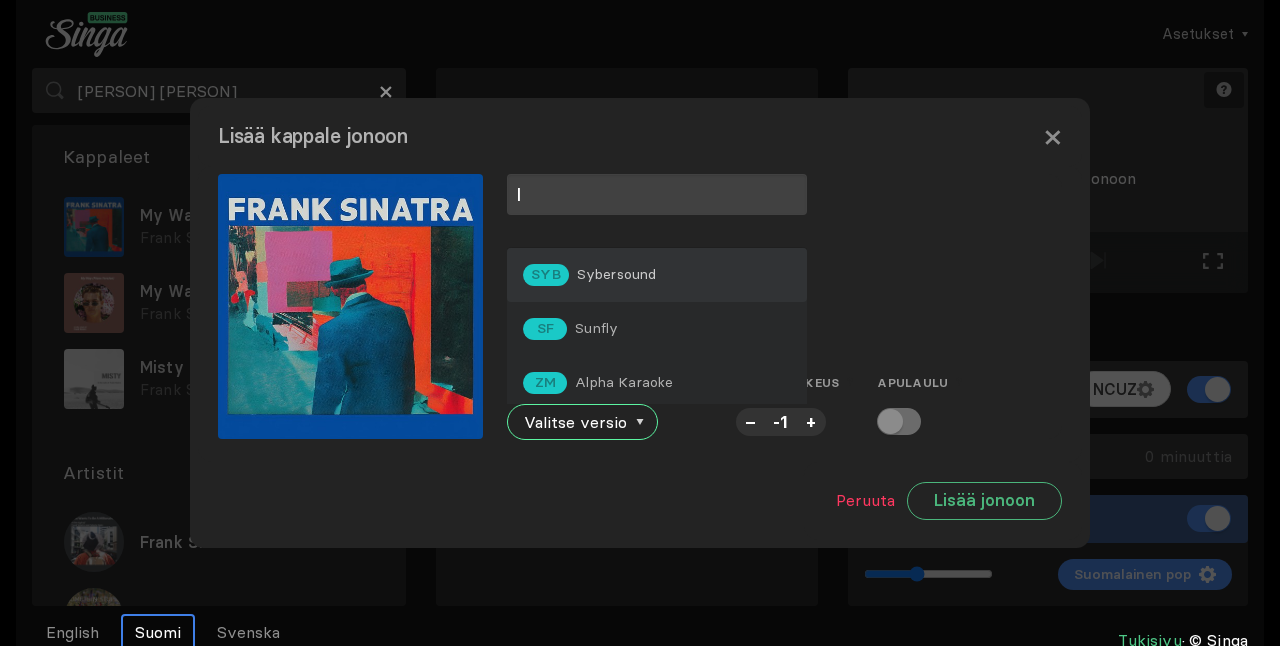 click on "SYB Sybersound" at bounding box center [657, 275] 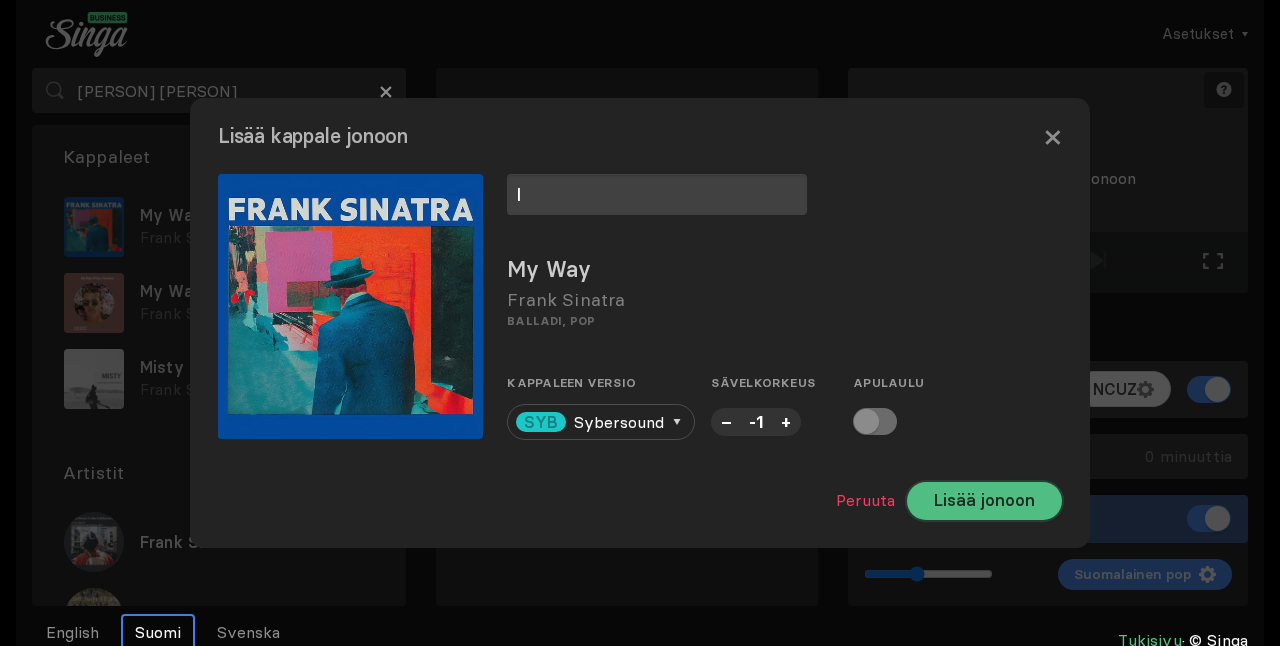 click on "Lisää jonoon" at bounding box center (984, 501) 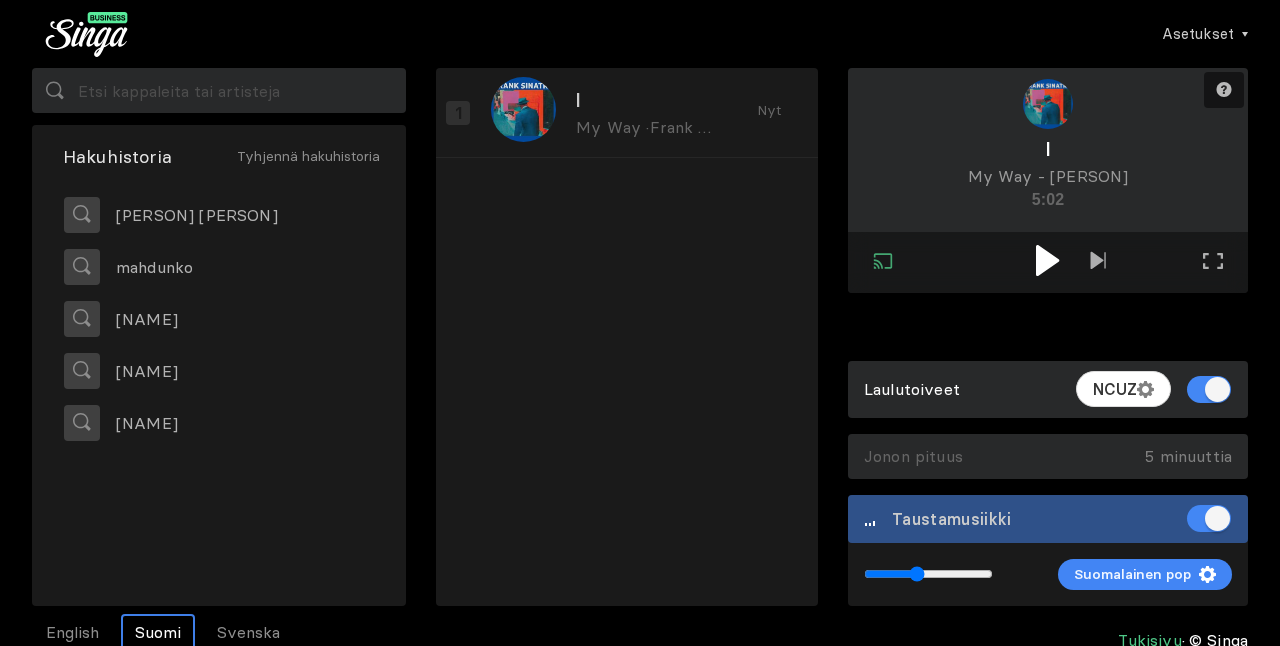 click at bounding box center [1047, 260] 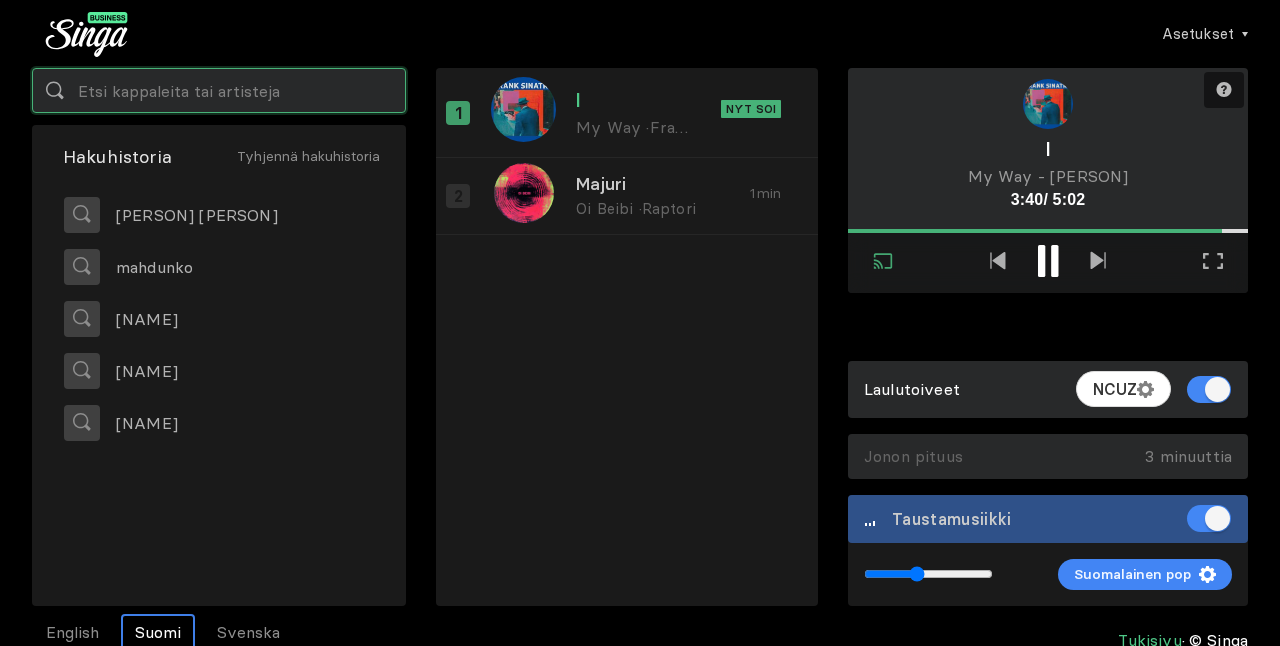 click at bounding box center (219, 90) 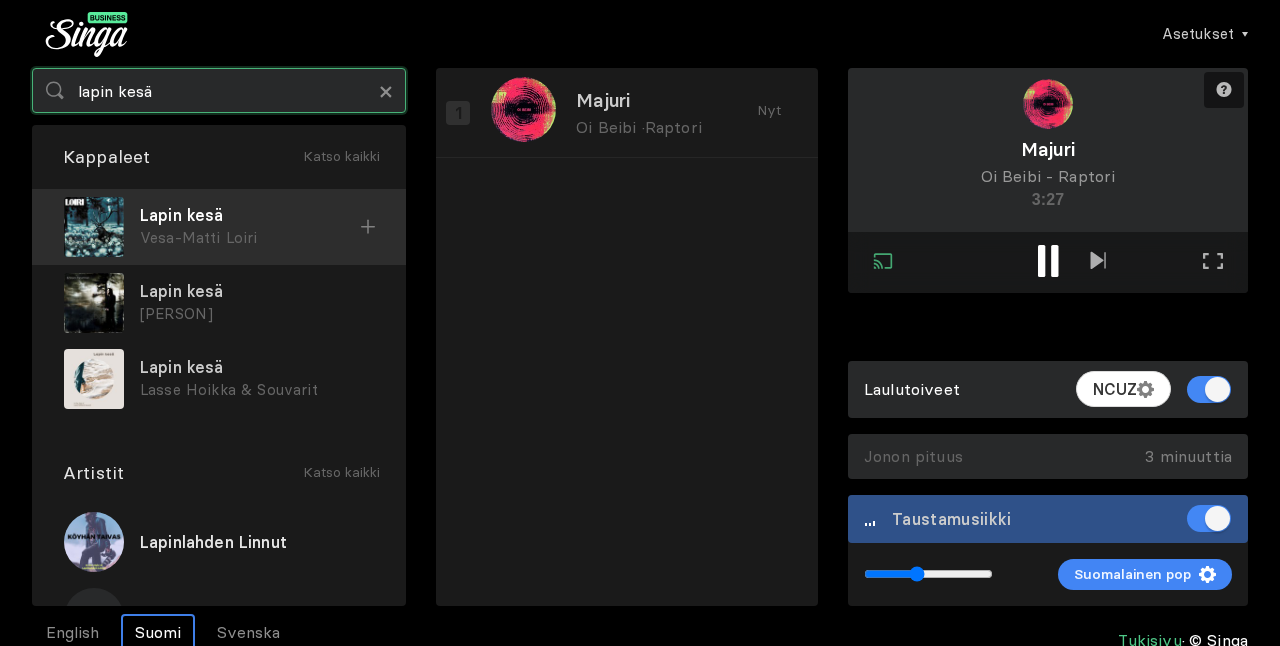 type on "lapin kesä" 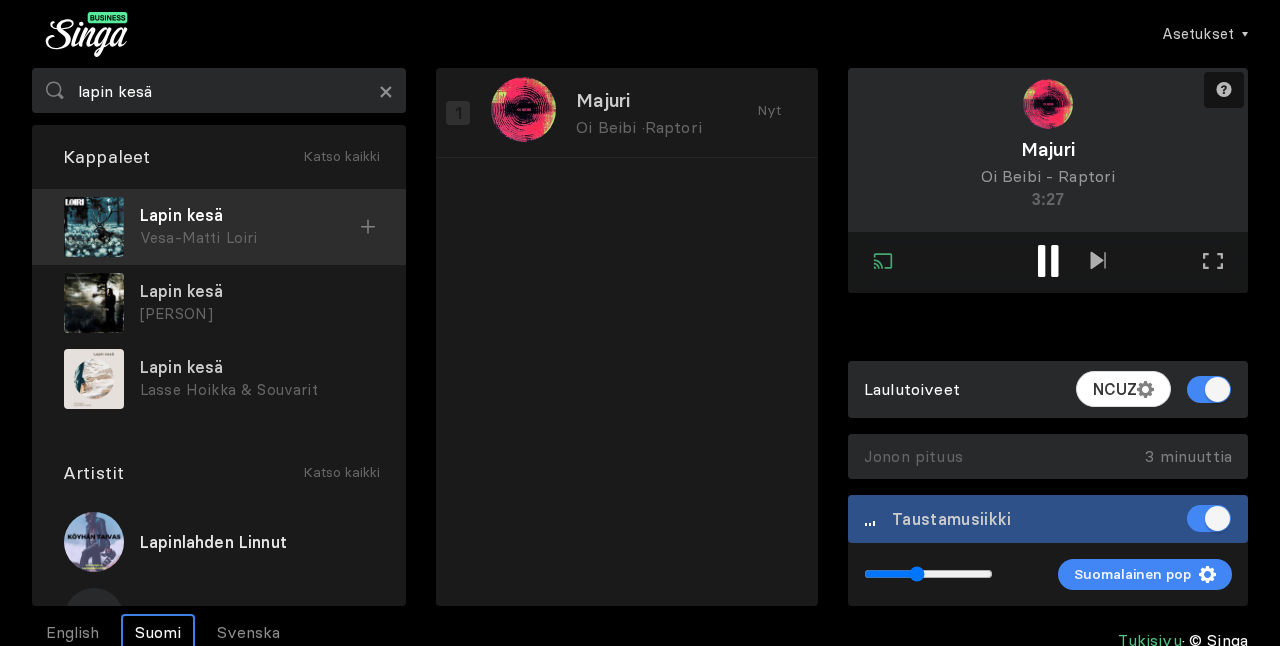 click on "Lapin kesä" at bounding box center (250, 215) 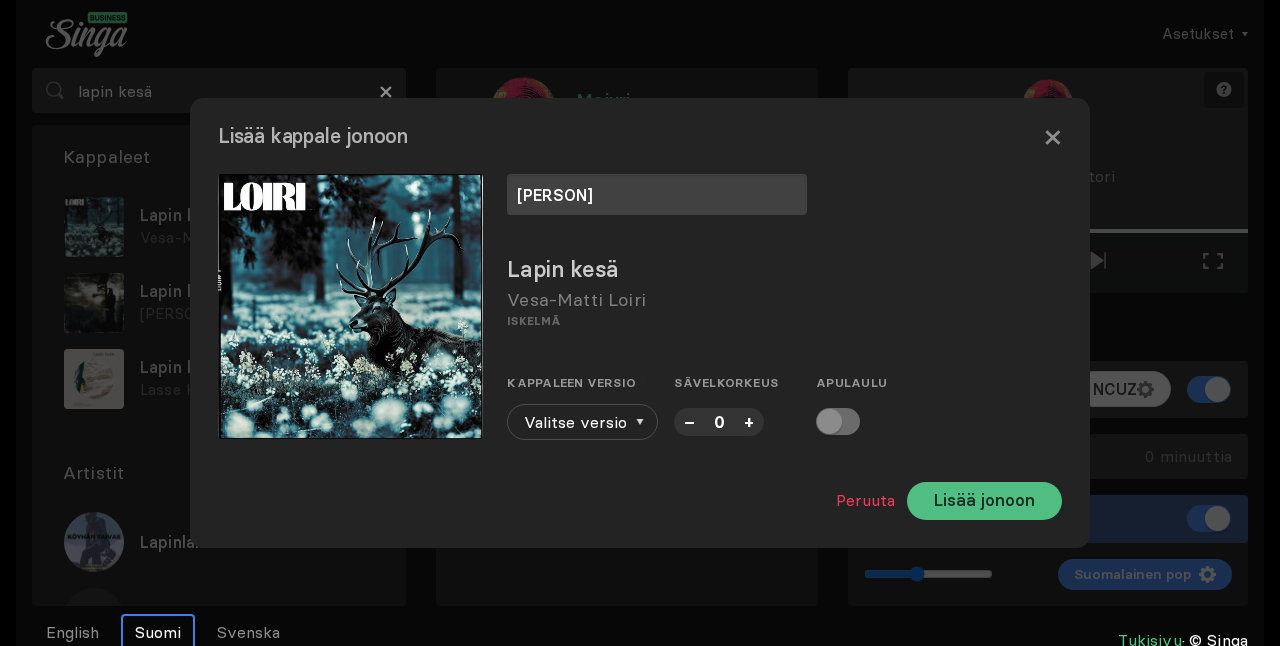 type on "[PERSON]" 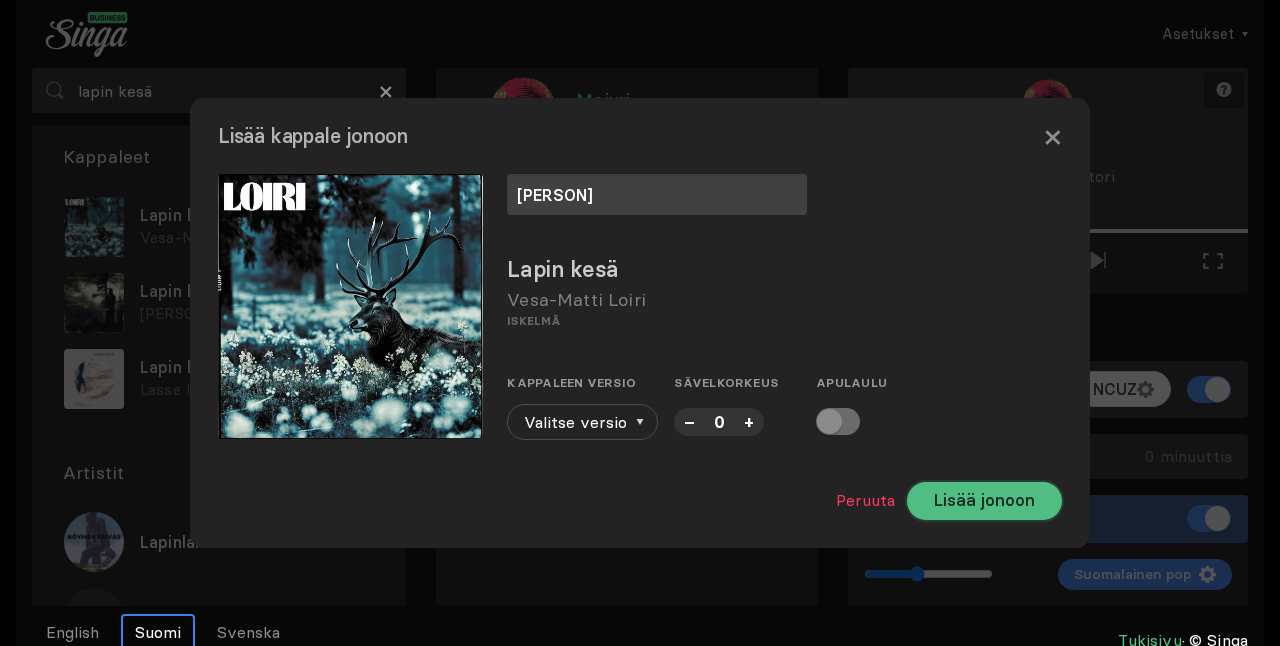 click on "Lisää jonoon" at bounding box center [984, 501] 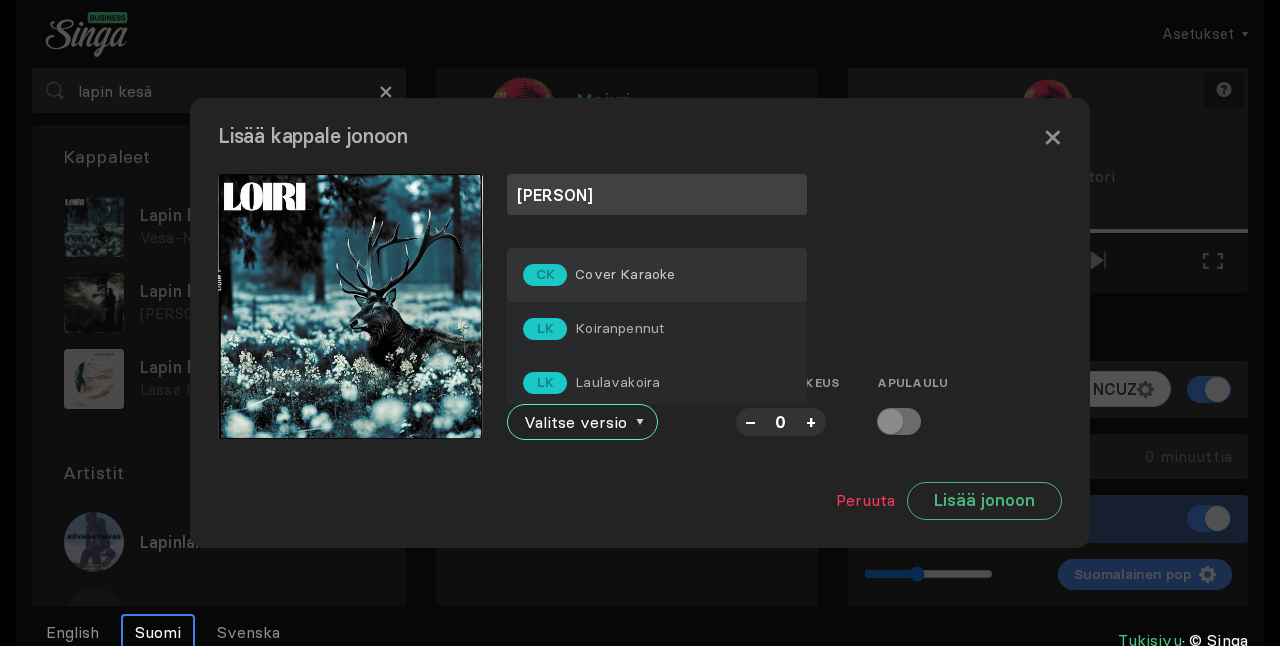 click on "CK Cover Karaoke" at bounding box center (657, 275) 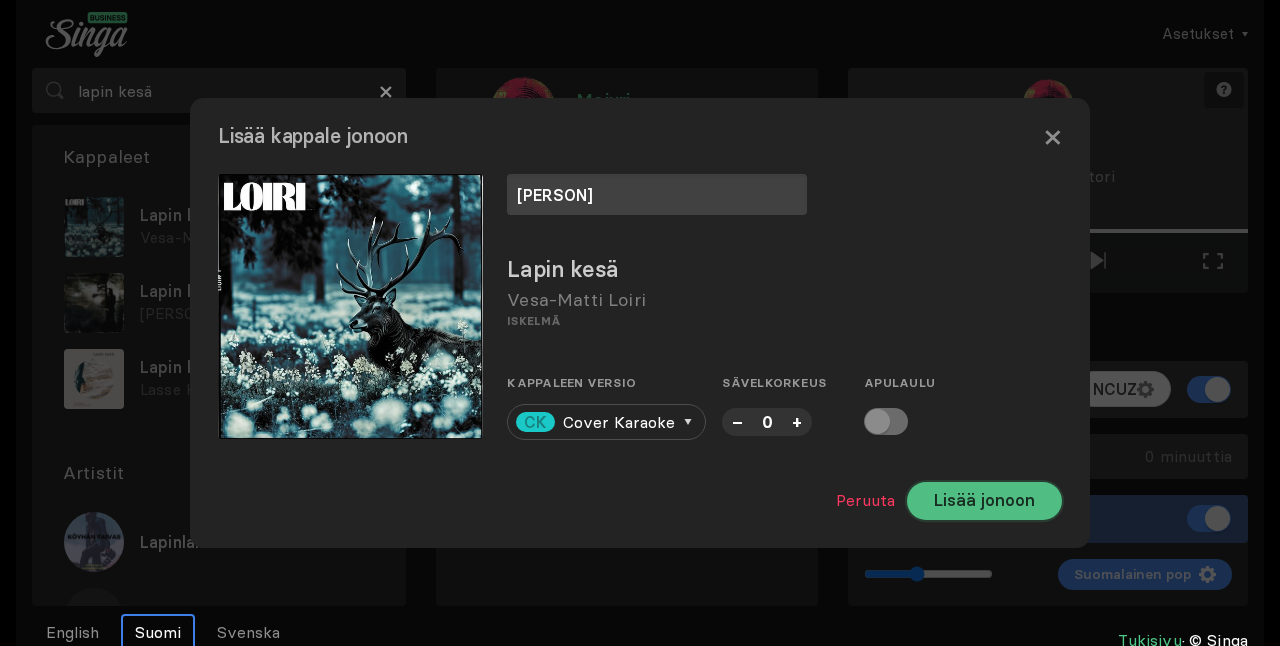 click on "Lisää jonoon" at bounding box center [984, 501] 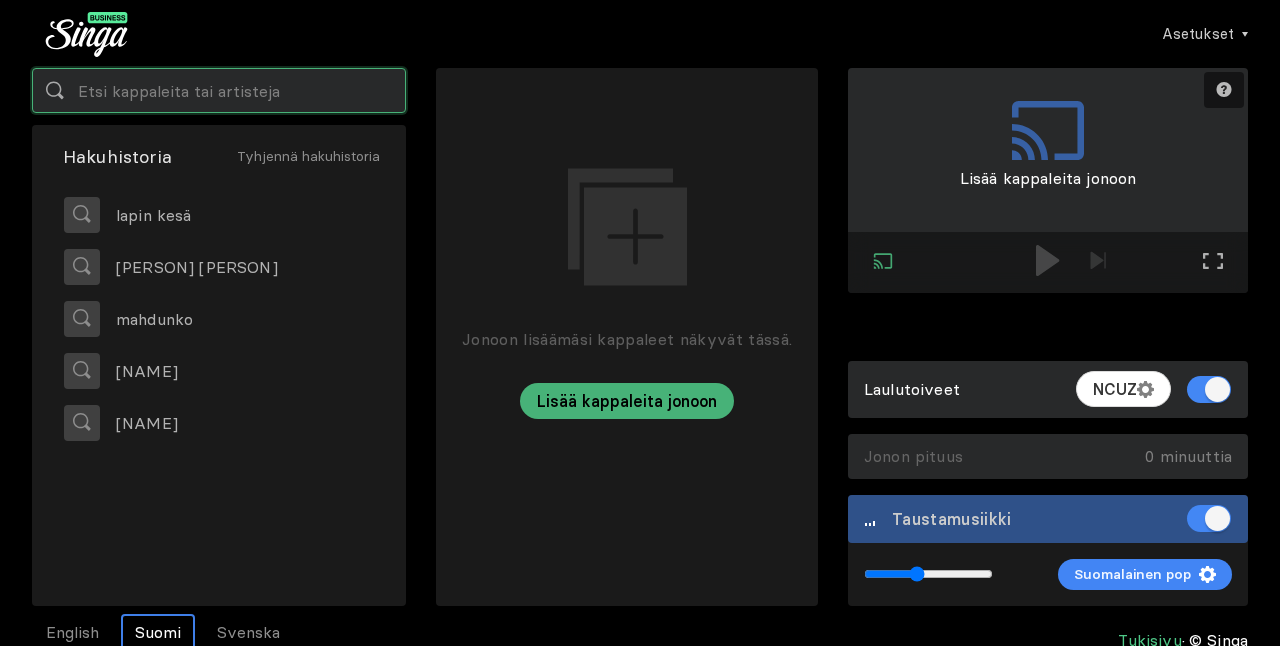 click at bounding box center [219, 90] 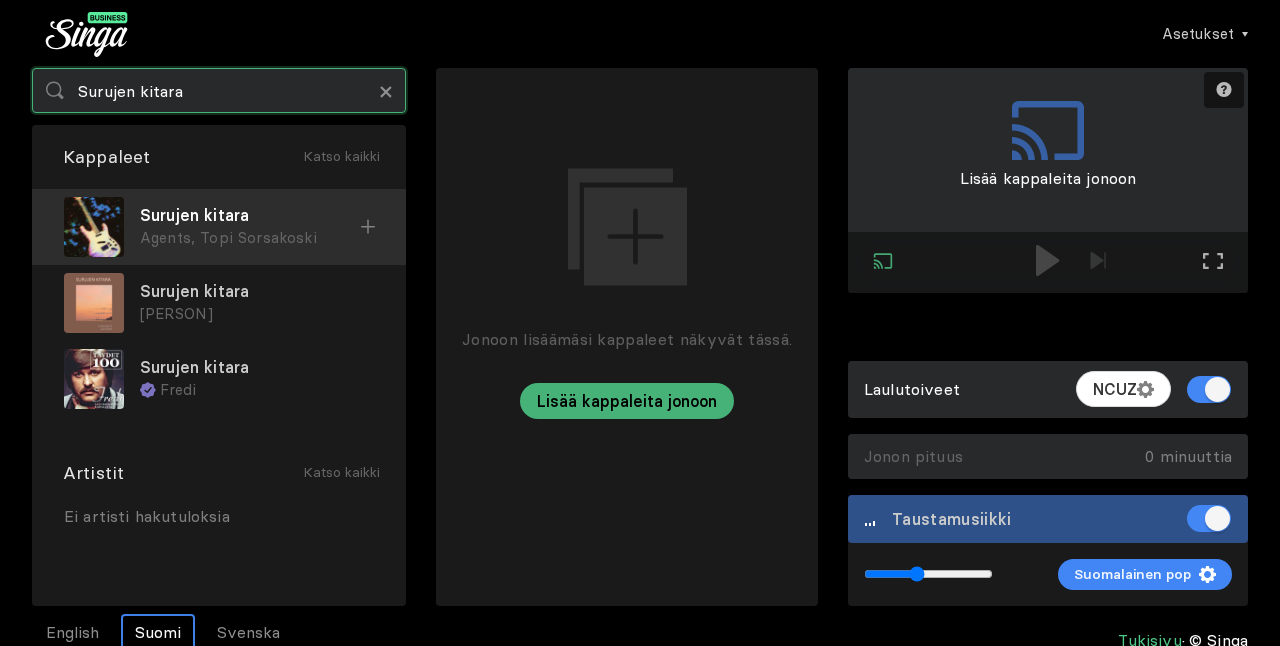 type on "Surujen kitara" 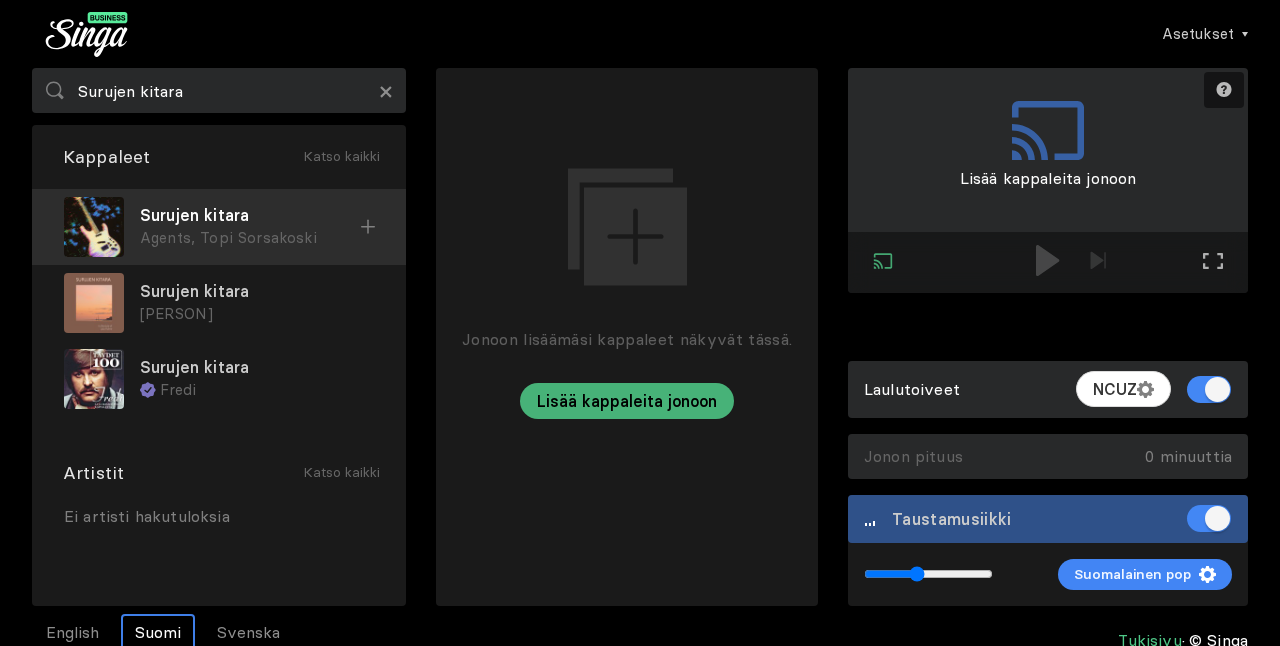 click on "Surujen kitara Agents, [PERSON]" at bounding box center (219, 227) 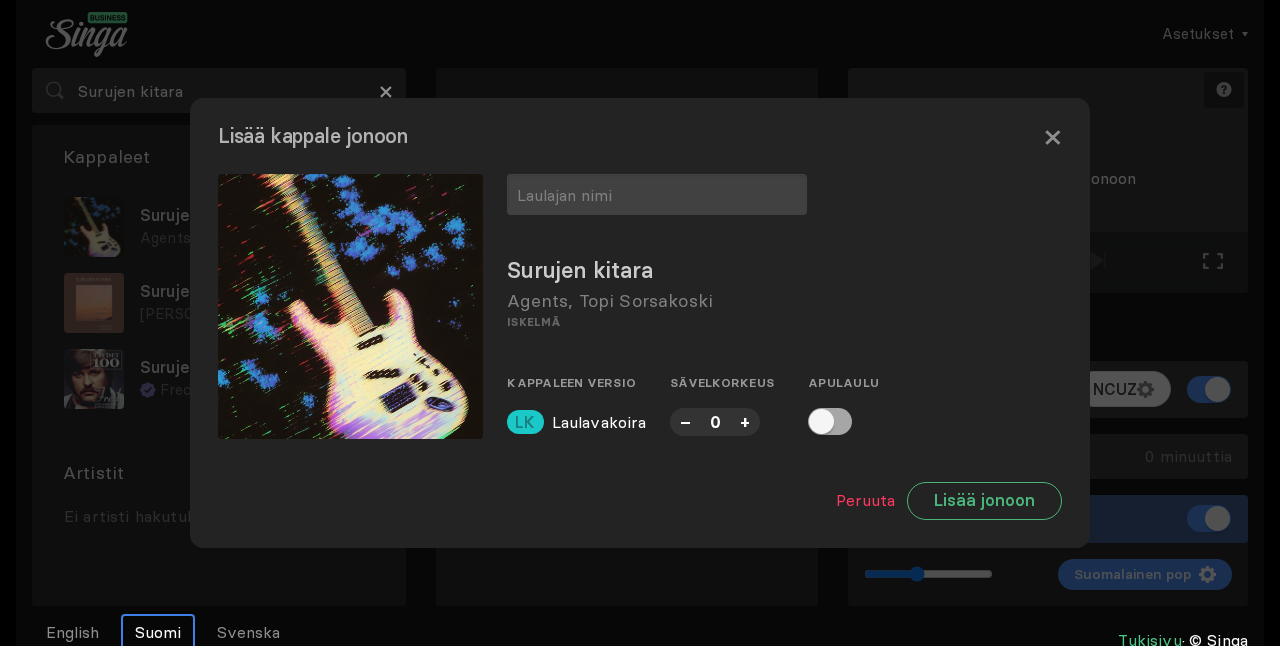 click at bounding box center (830, 421) 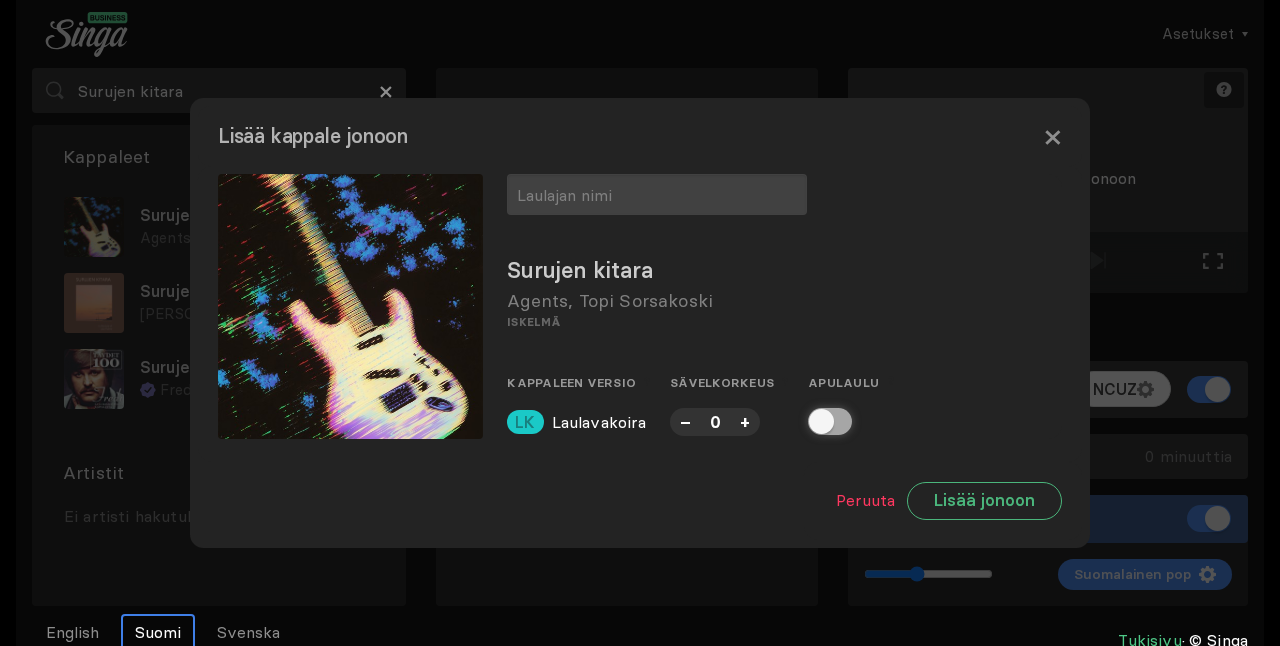 checkbox on "true" 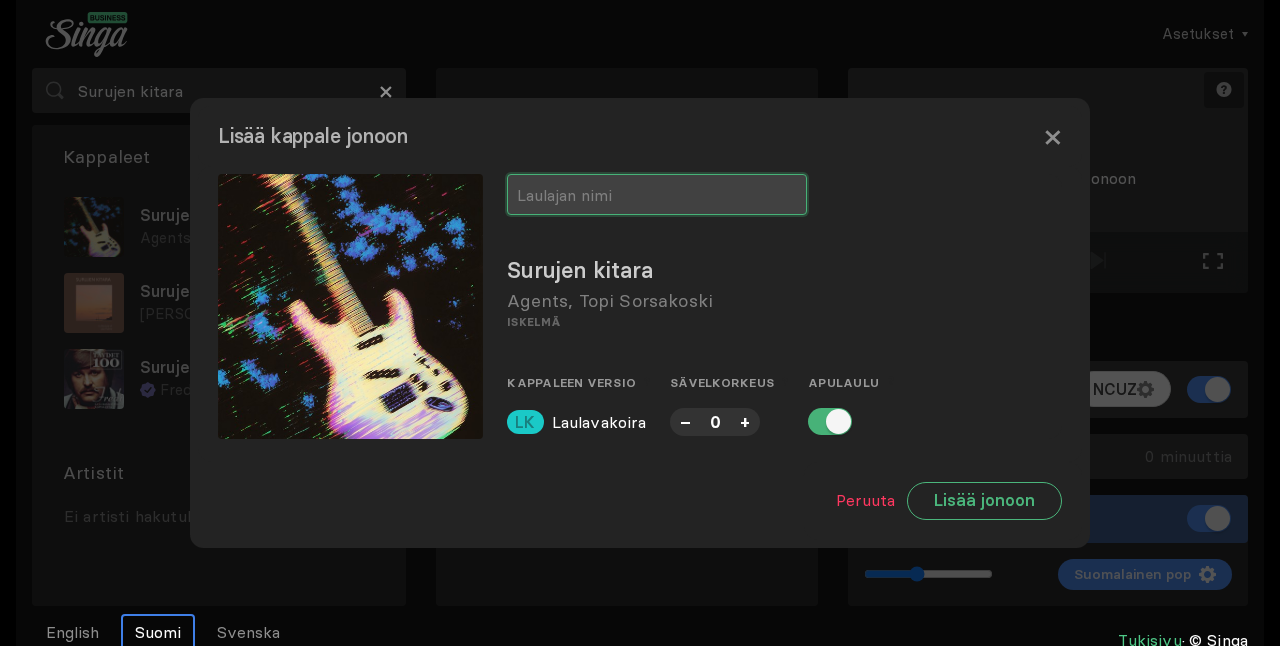 click at bounding box center [657, 194] 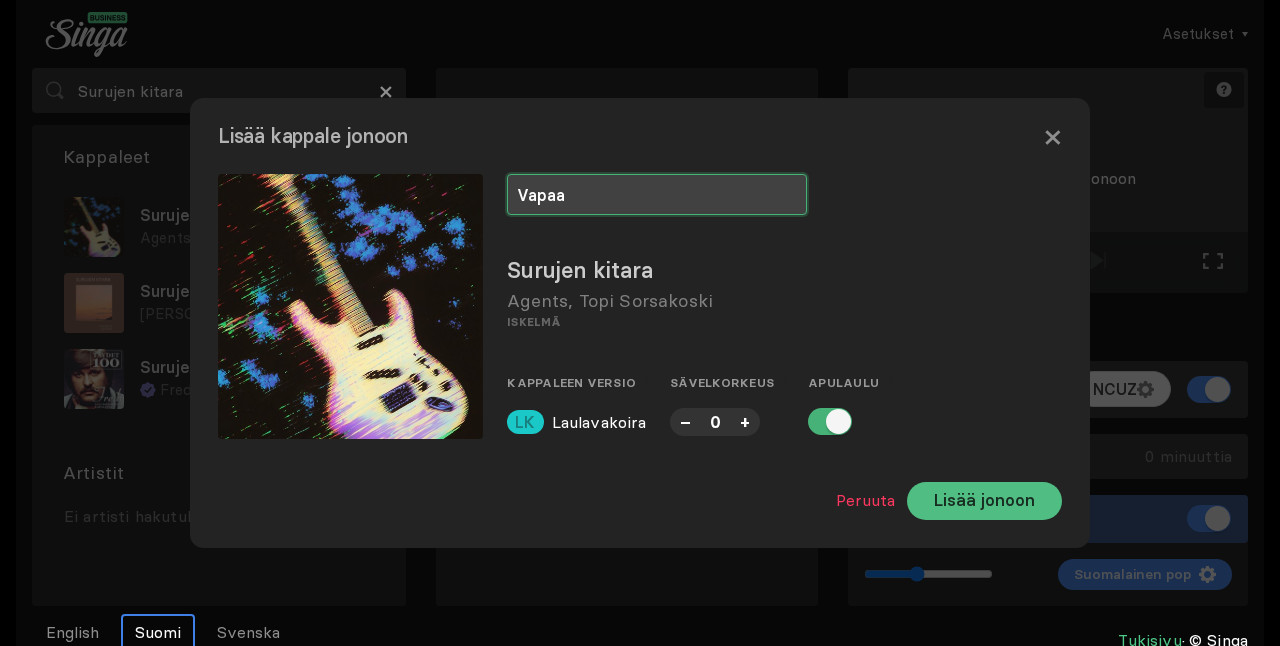 type on "Vapaa" 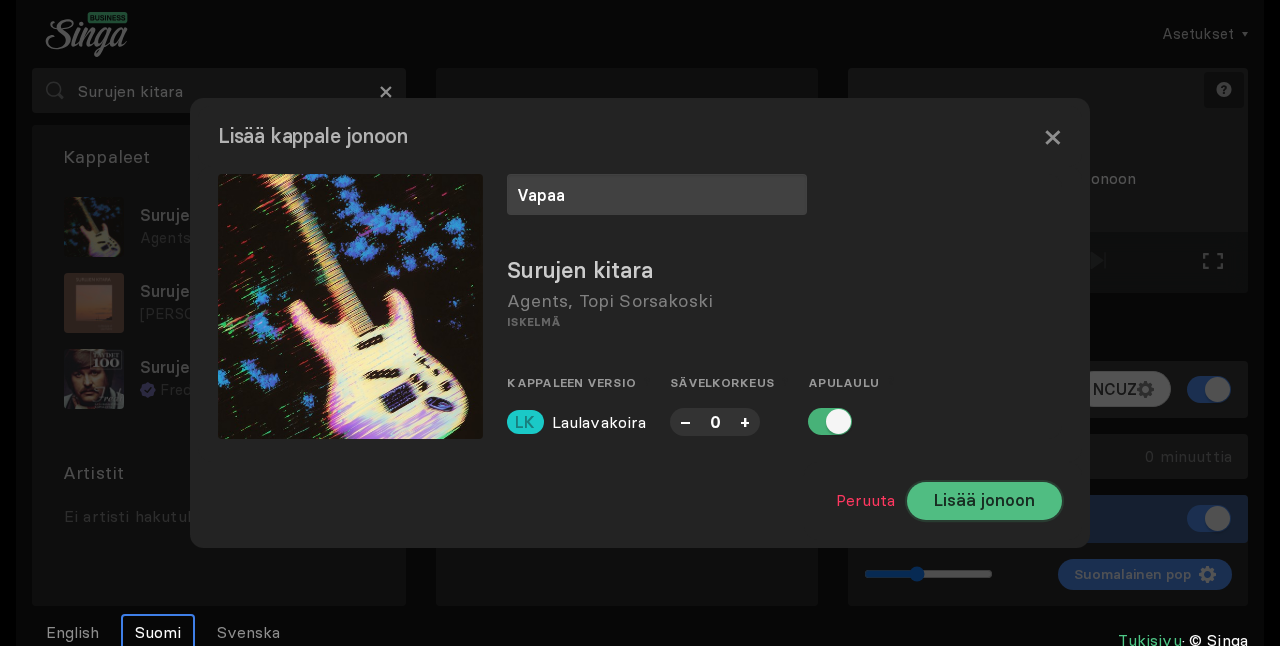 click on "Lisää jonoon" at bounding box center (984, 501) 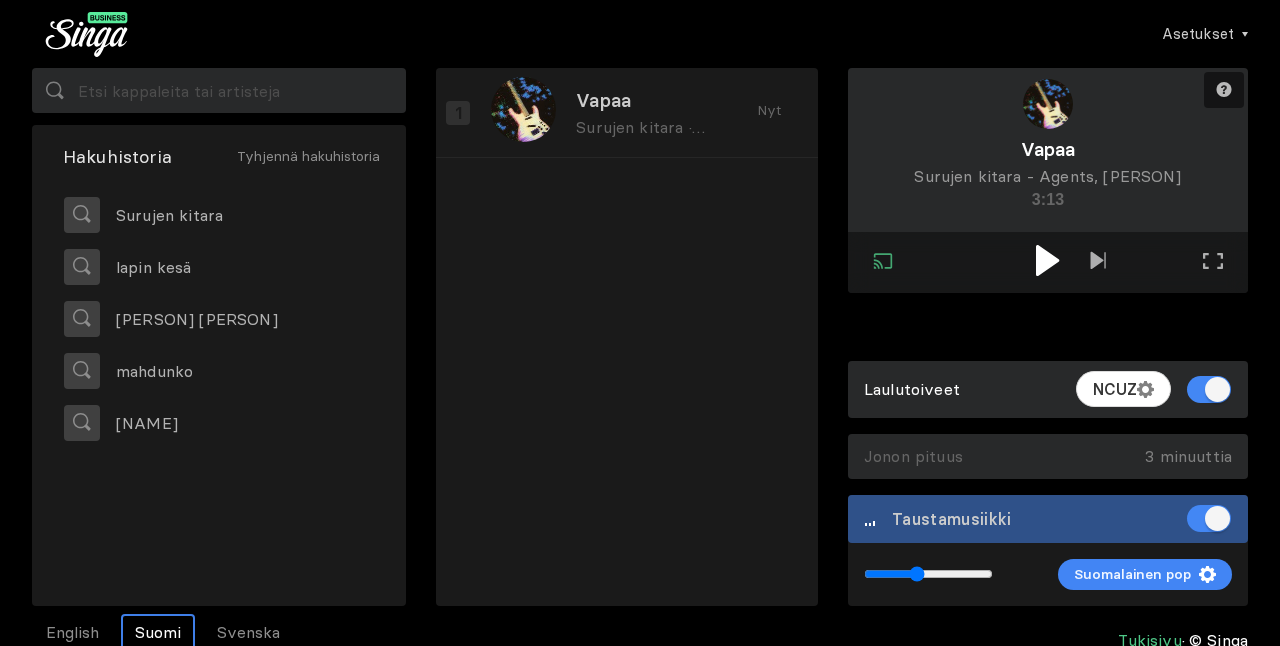 click at bounding box center (1047, 260) 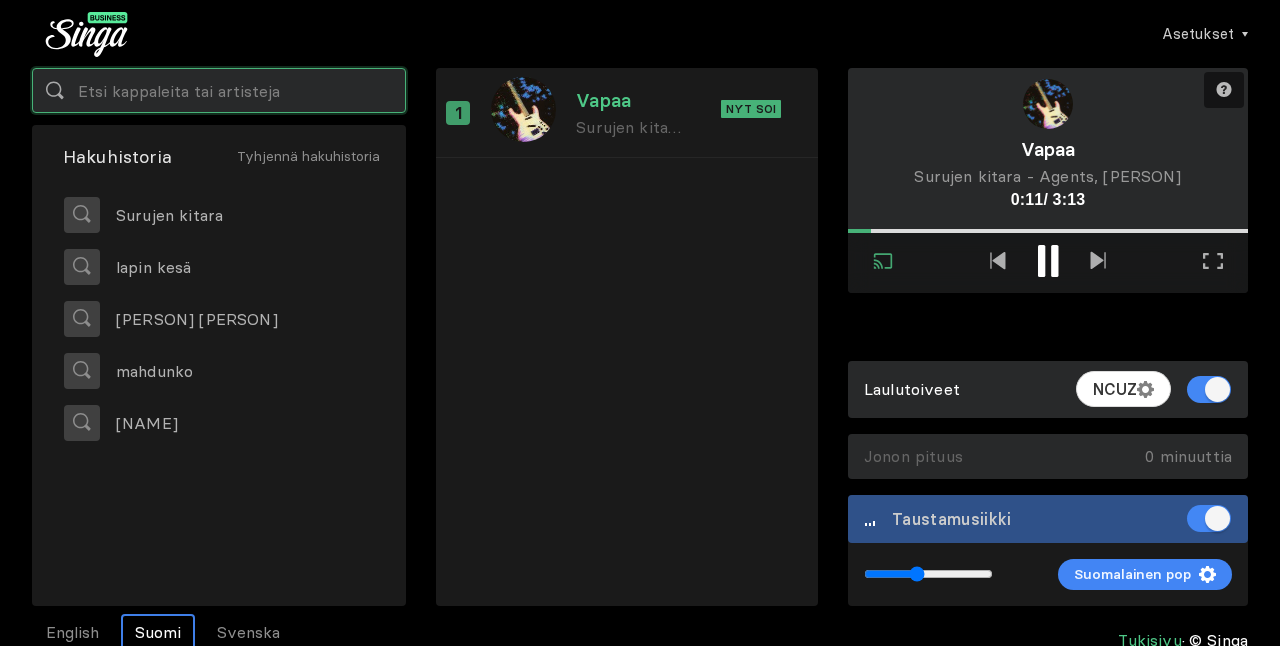 click at bounding box center [219, 90] 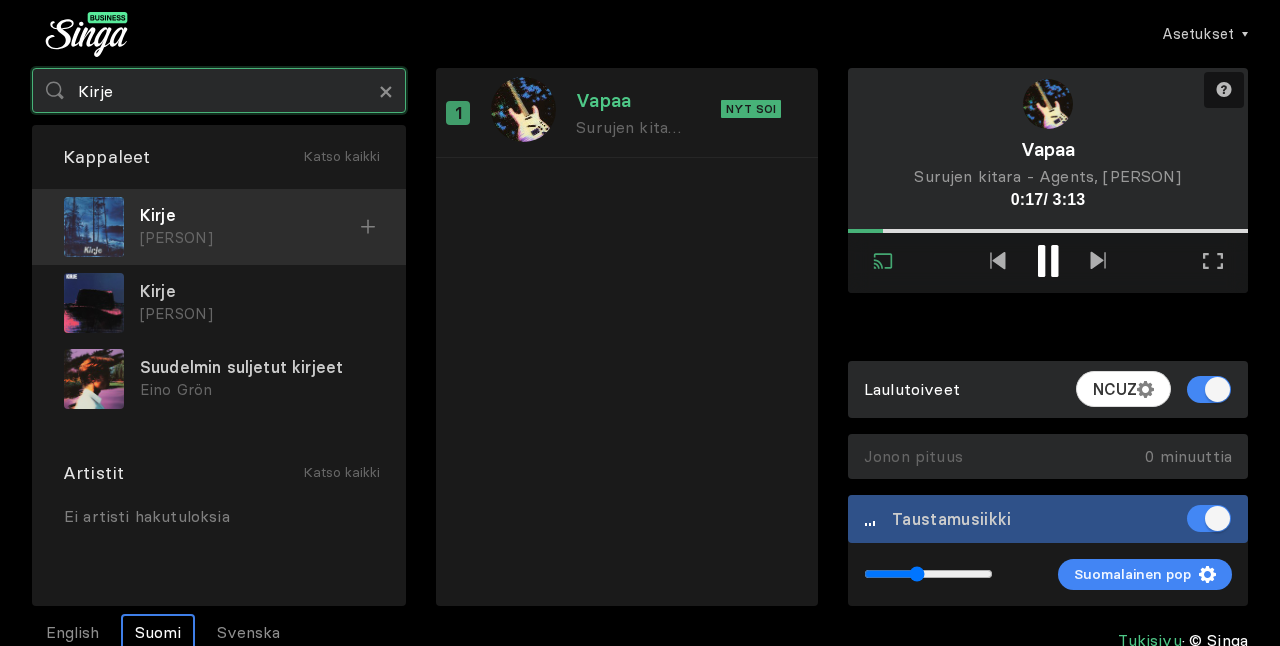 type on "Kirje" 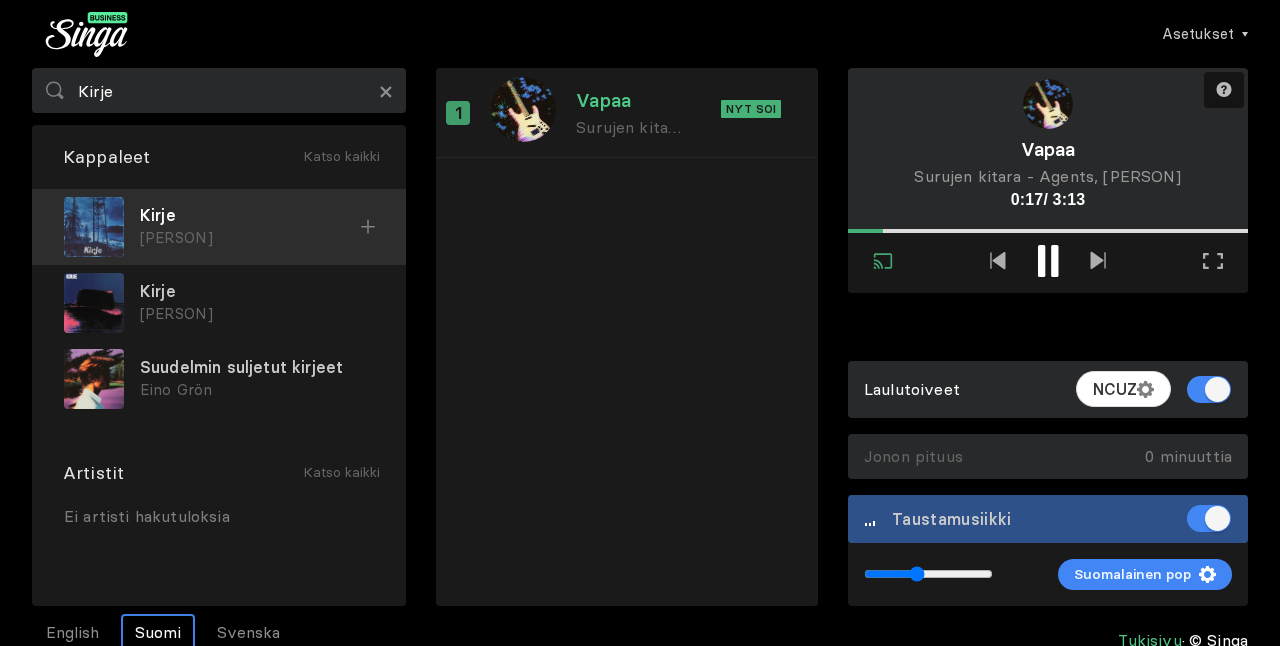 click on "Kirje" at bounding box center (250, 215) 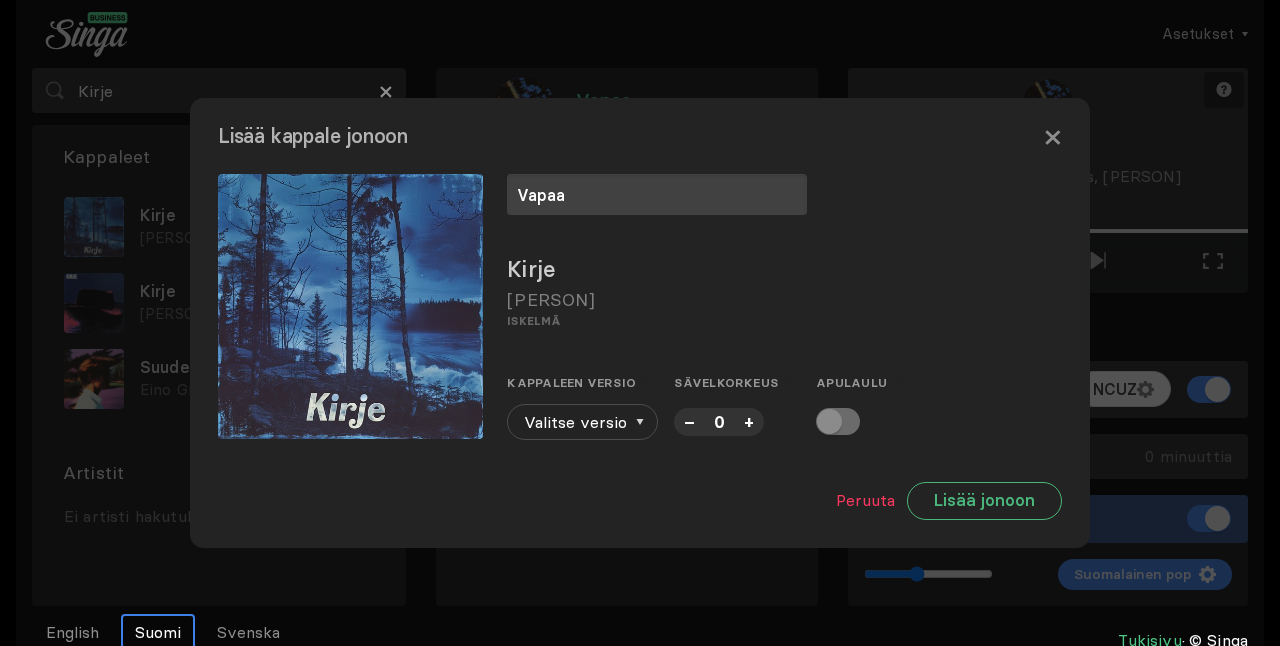 type on "Vapaa" 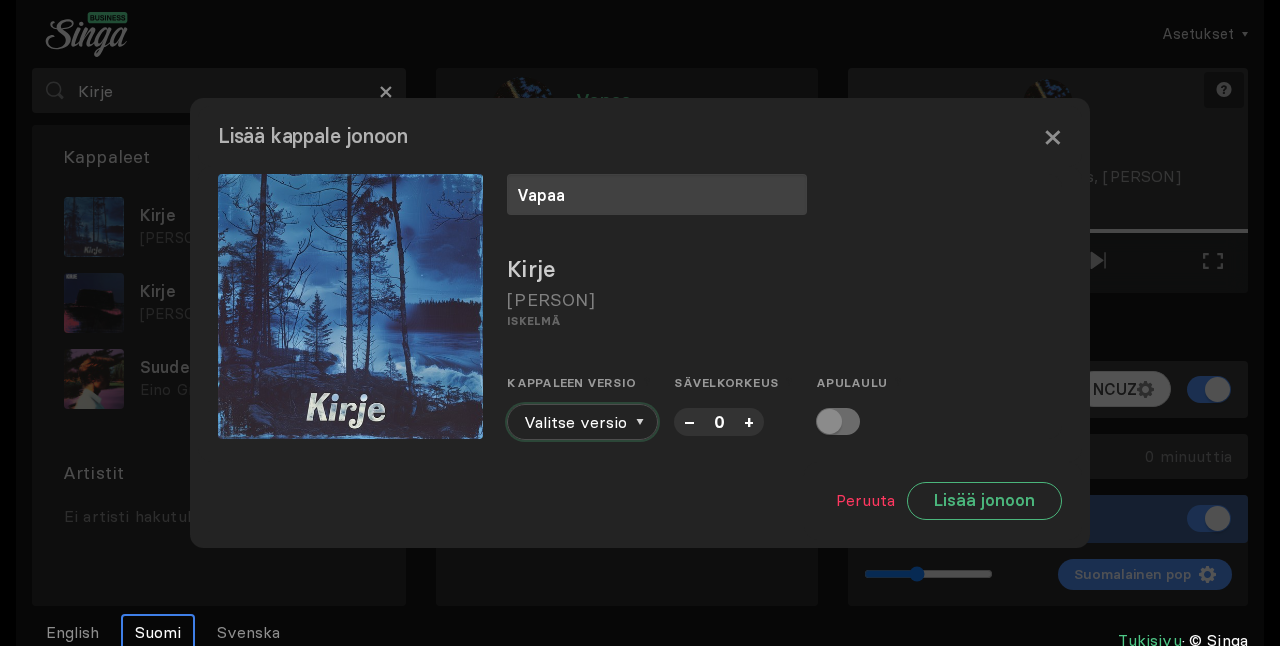 click on "Valitse versio" at bounding box center [582, 422] 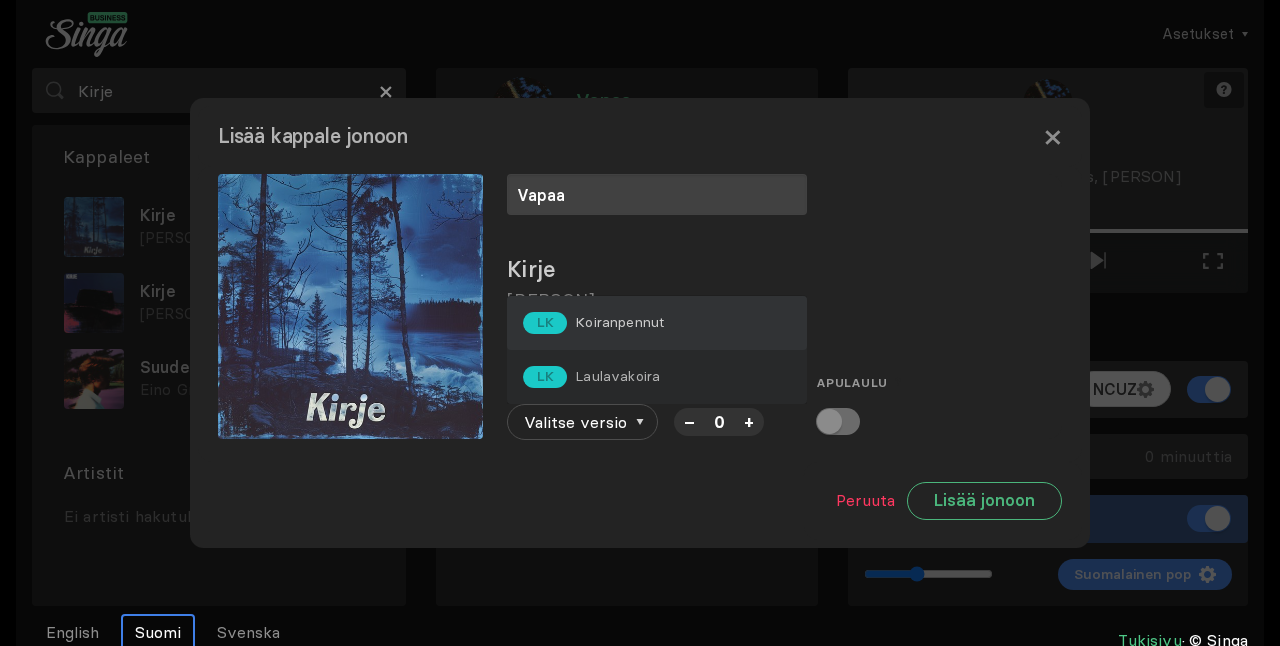 click on "LK Koiranpennut" at bounding box center [593, 323] 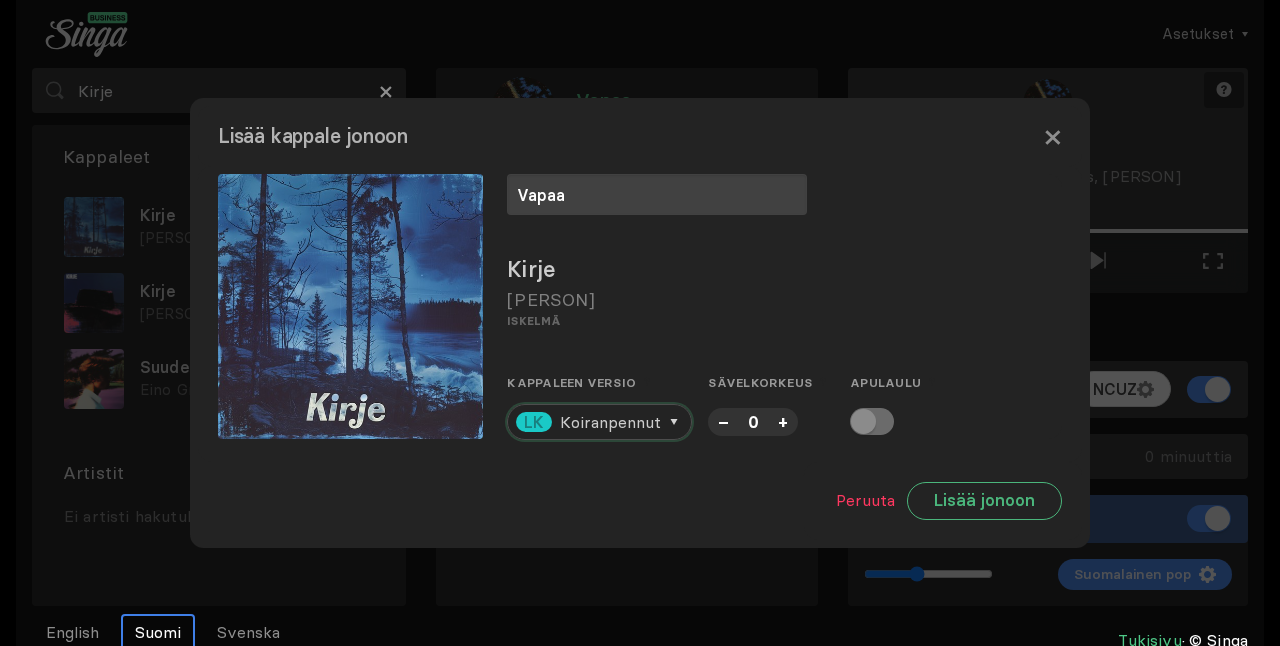 click on "Koiranpennut" at bounding box center [610, 422] 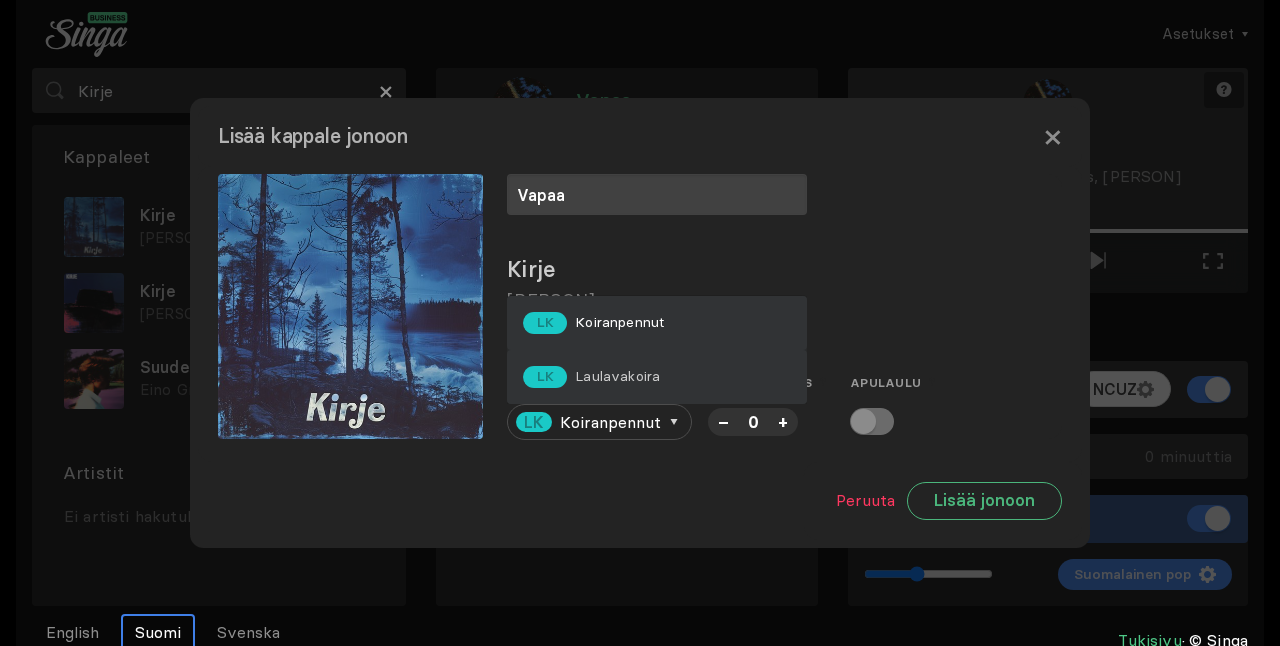 click on "Laulavakoira" at bounding box center [619, 322] 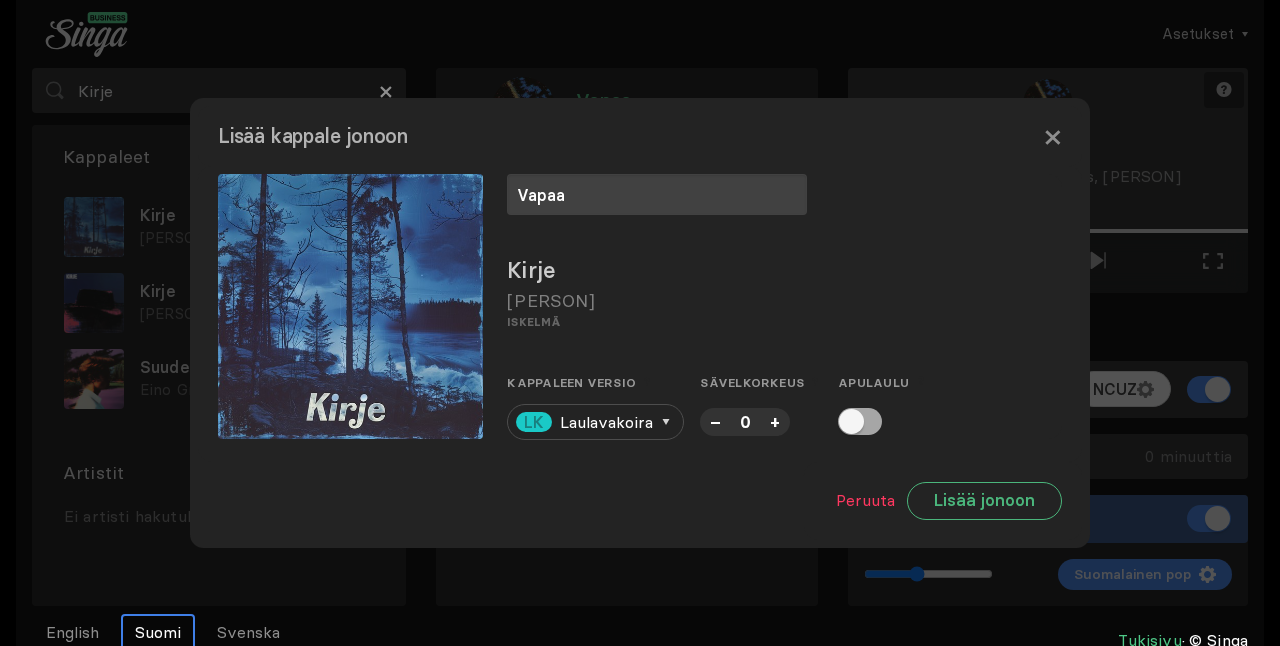 click at bounding box center [860, 421] 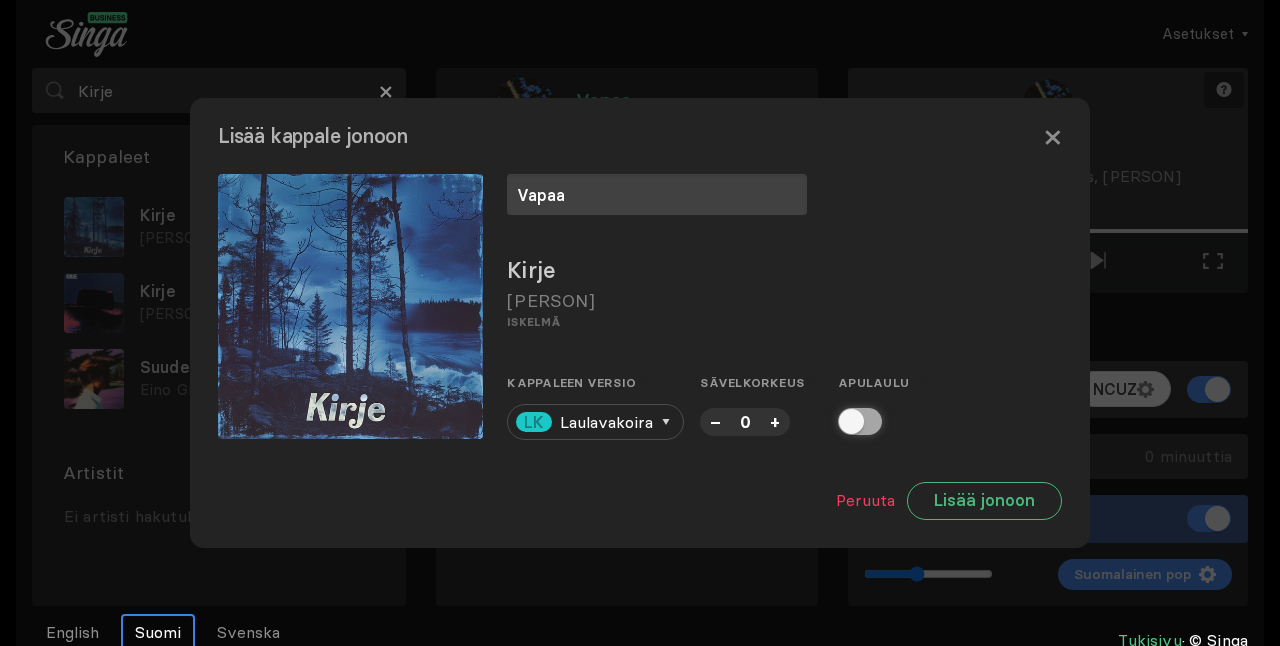 checkbox on "true" 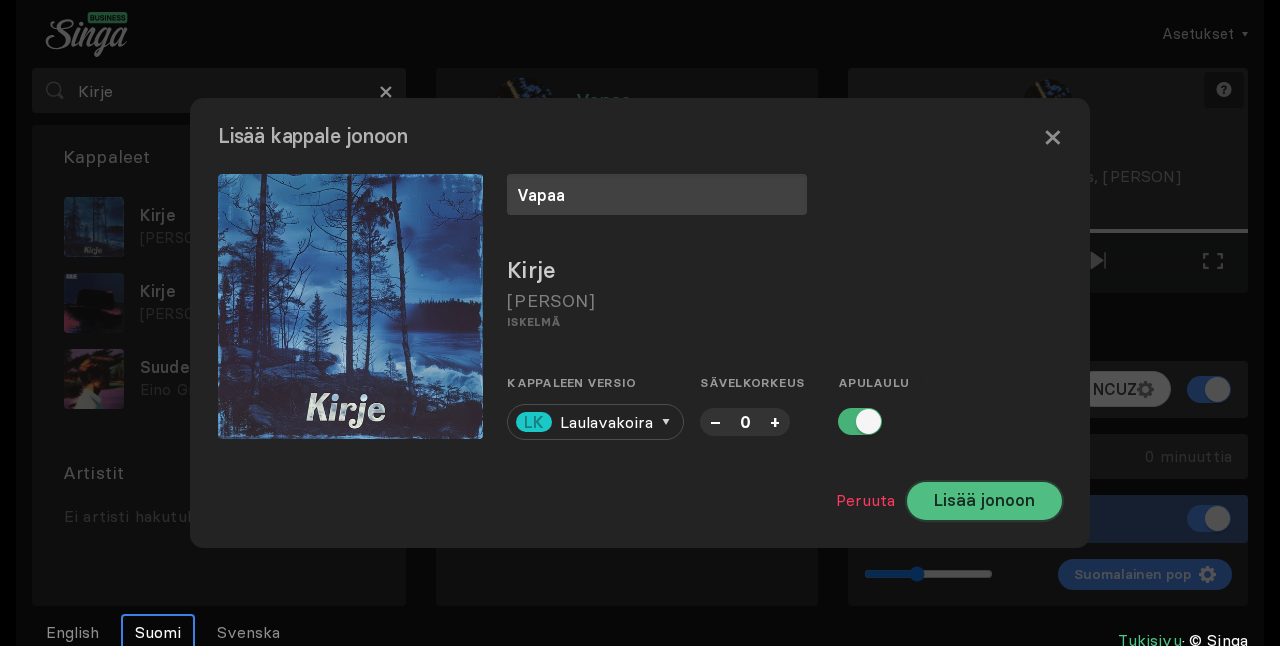 click on "Lisää jonoon" at bounding box center (984, 501) 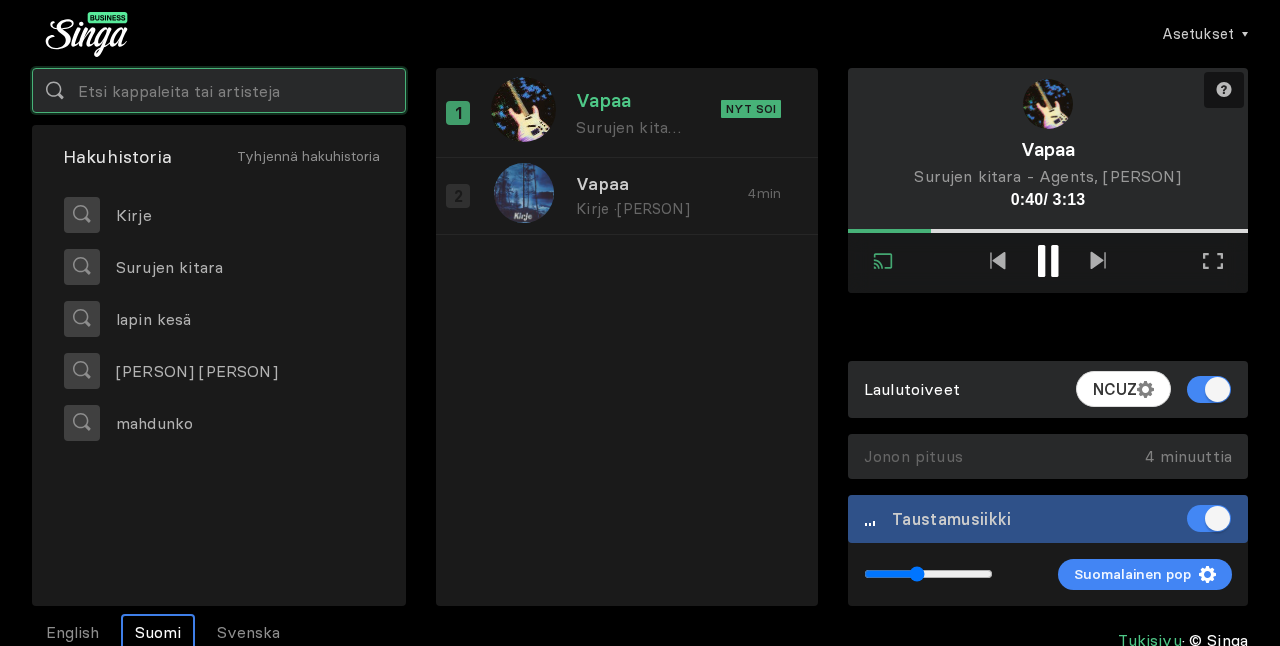 click at bounding box center [219, 90] 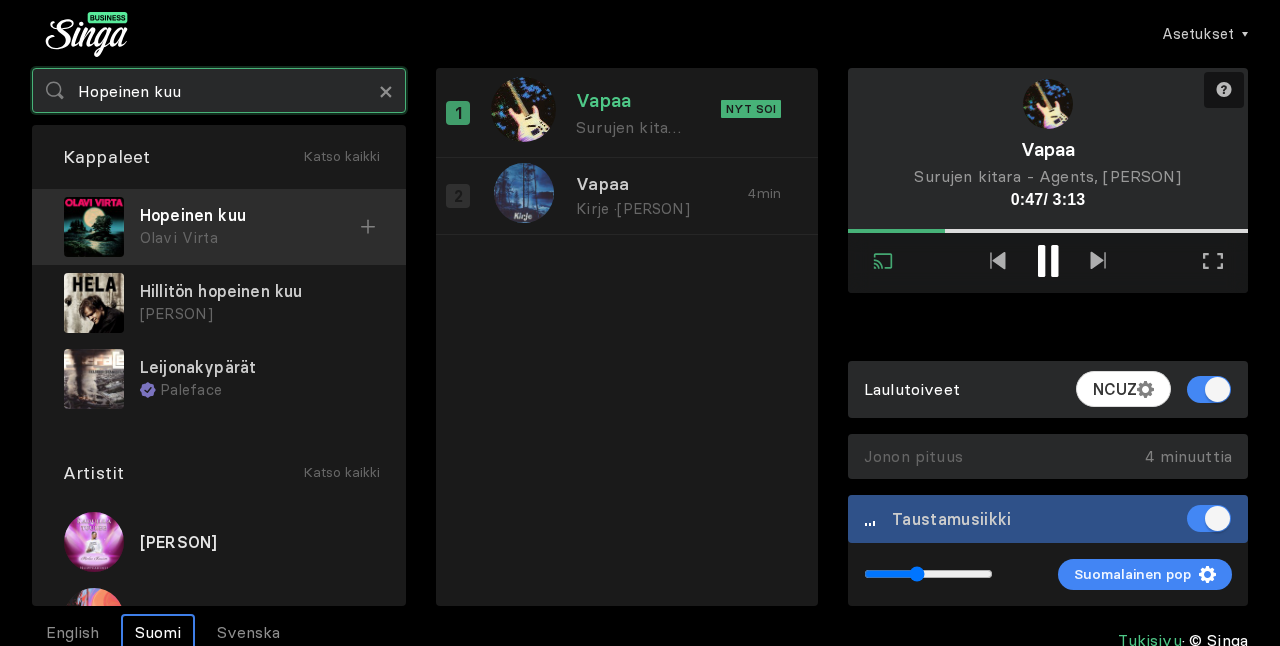 type on "Hopeinen kuu" 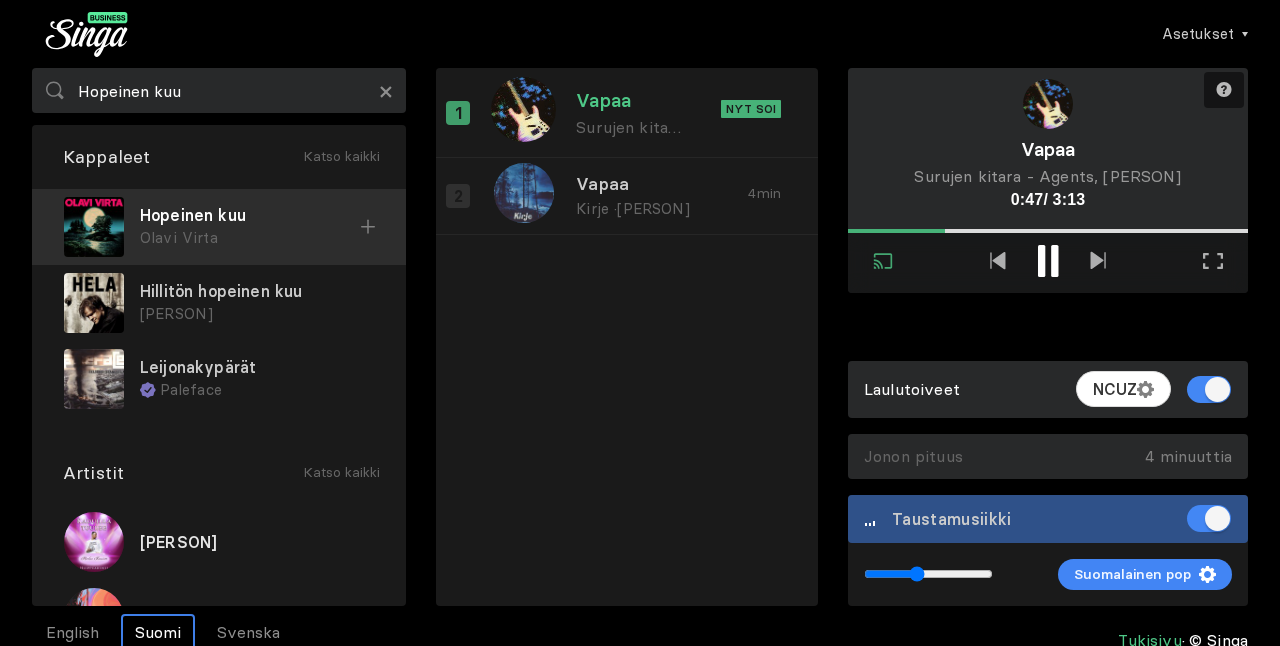 click on "Hopeinen kuu" at bounding box center [250, 215] 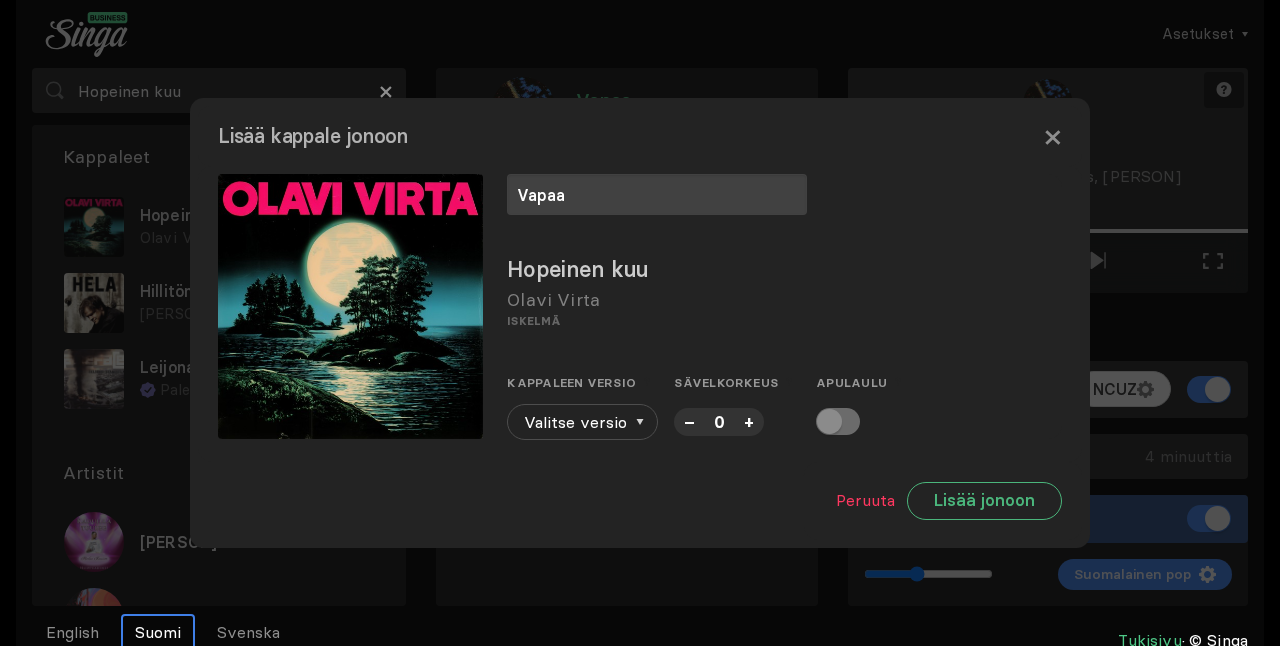type on "Vapaa" 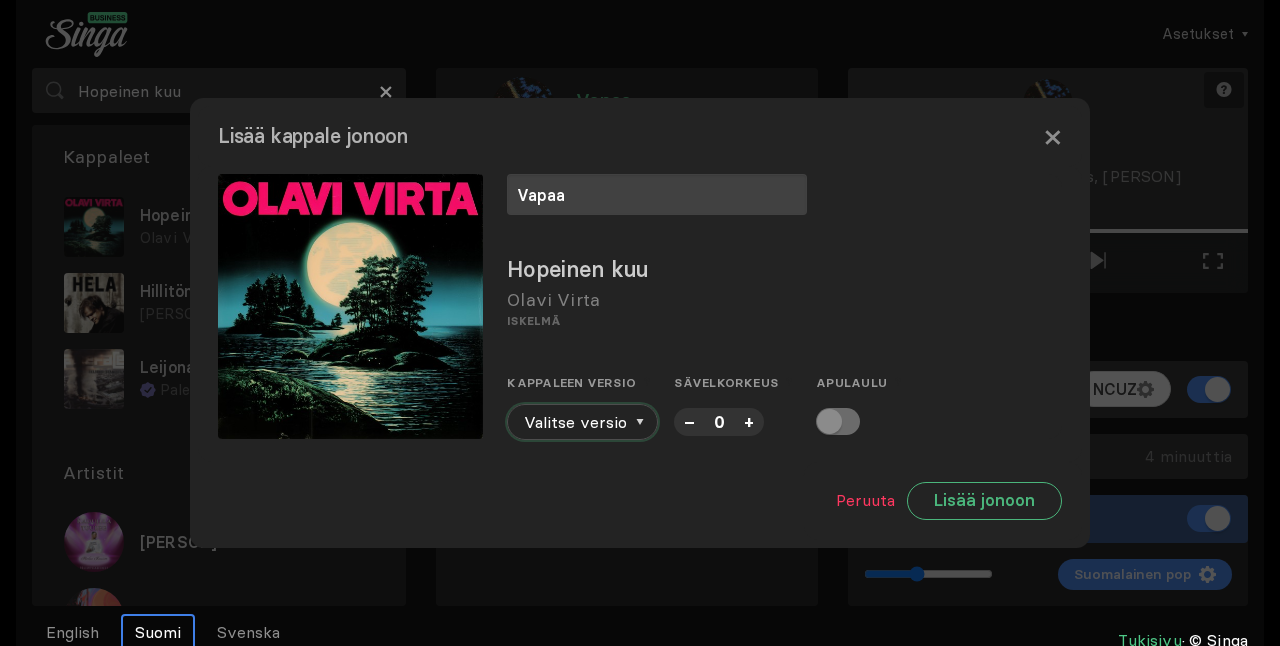 click on "Valitse versio" at bounding box center (582, 422) 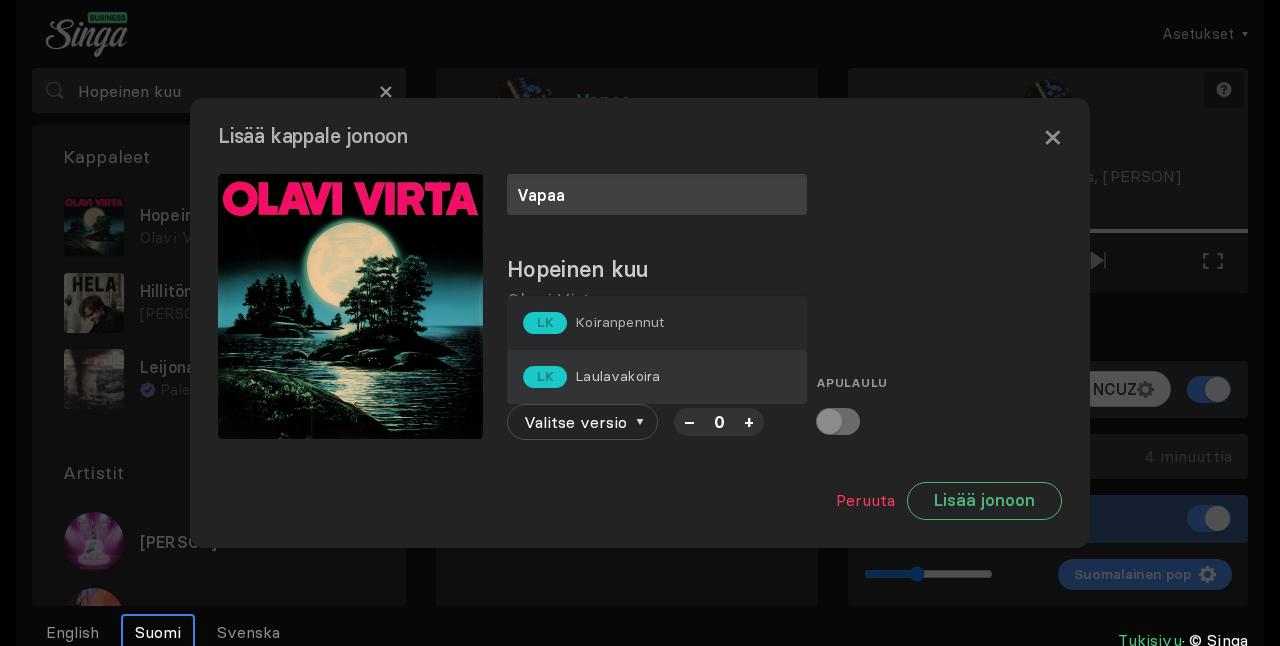 click on "LK Laulavakoira" at bounding box center [593, 323] 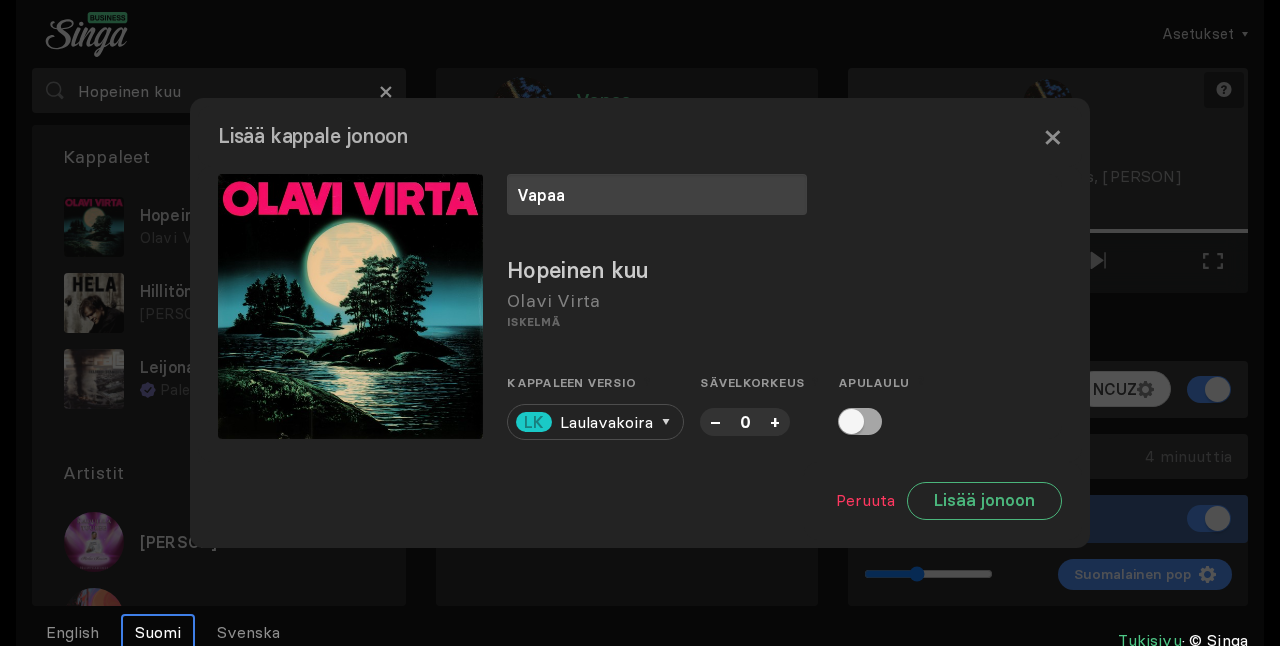 click at bounding box center (860, 421) 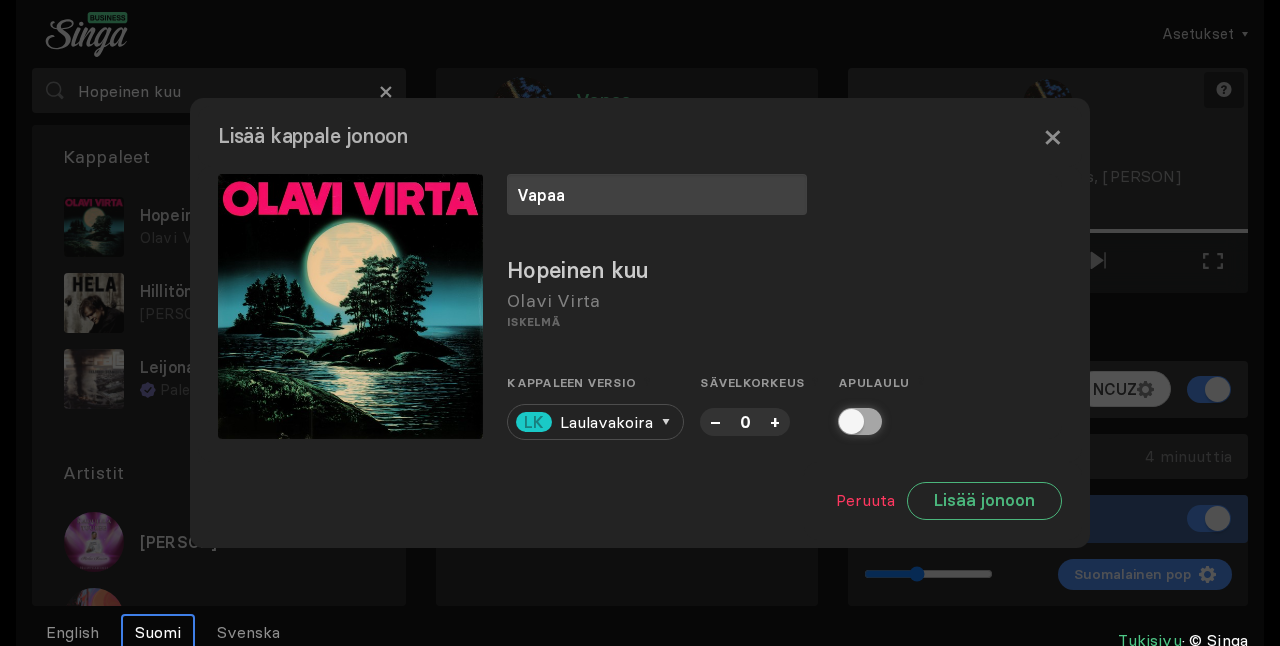 click at bounding box center [844, 421] 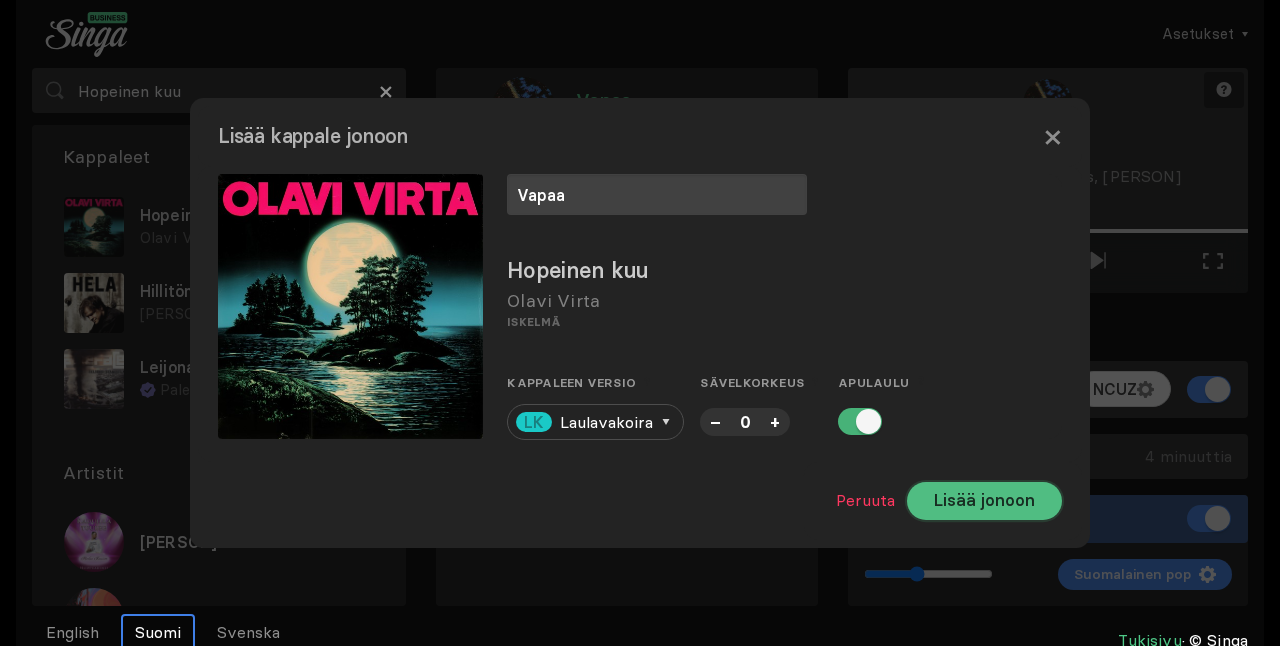 click on "Lisää jonoon" at bounding box center (984, 501) 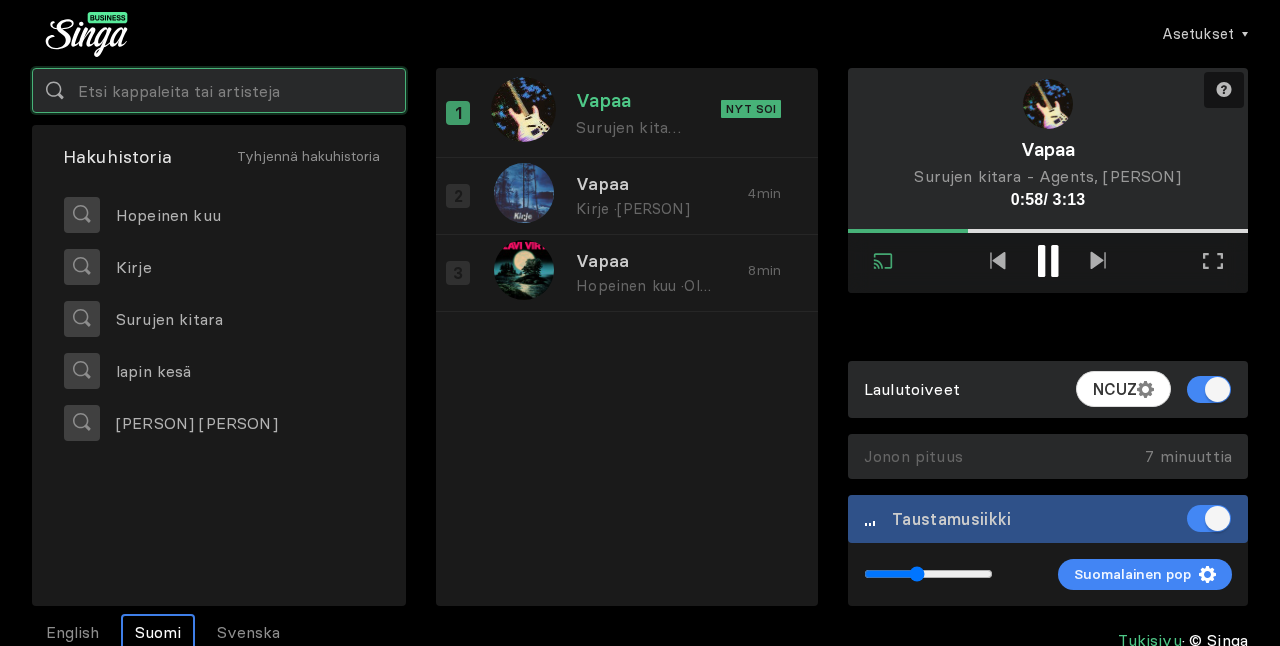 click at bounding box center (219, 90) 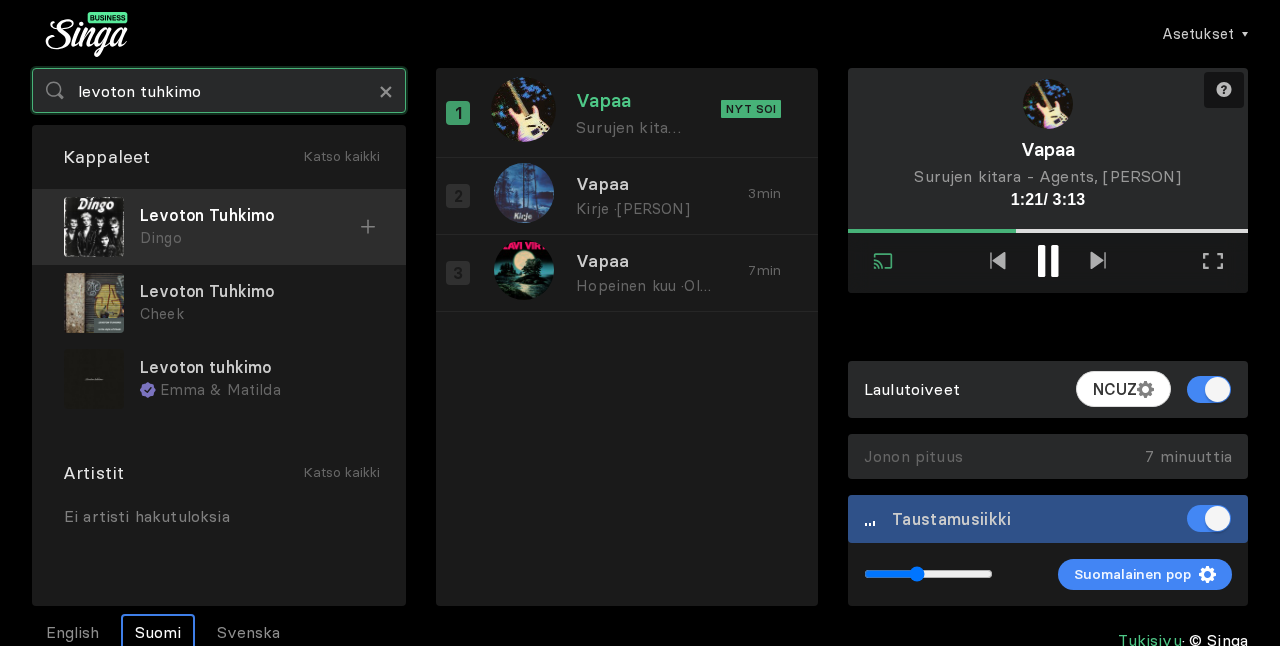 type on "levoton tuhkimo" 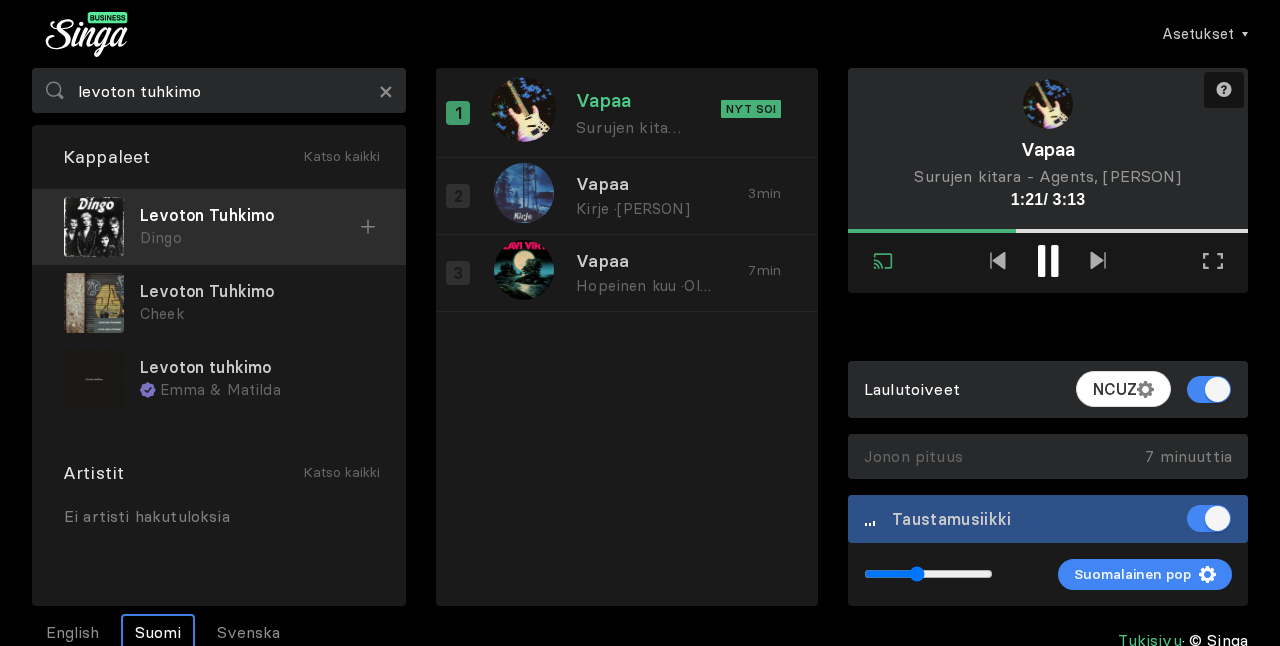 click on "Dingo" at bounding box center (250, 238) 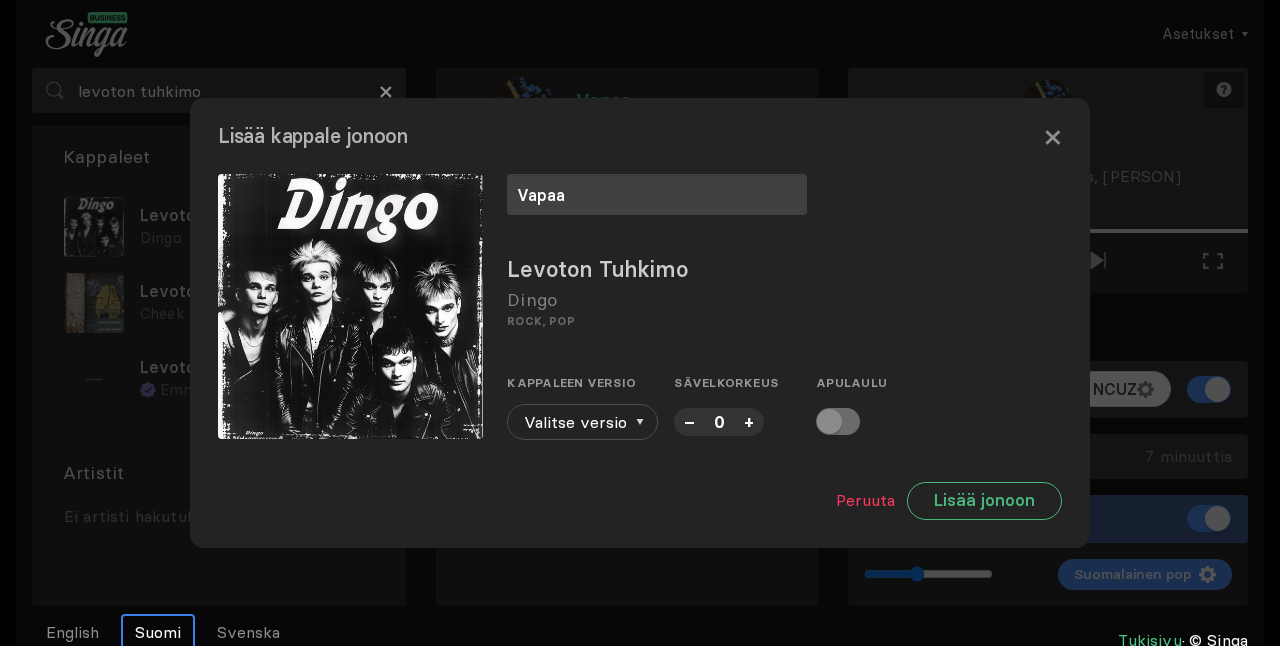 type on "Vapaa" 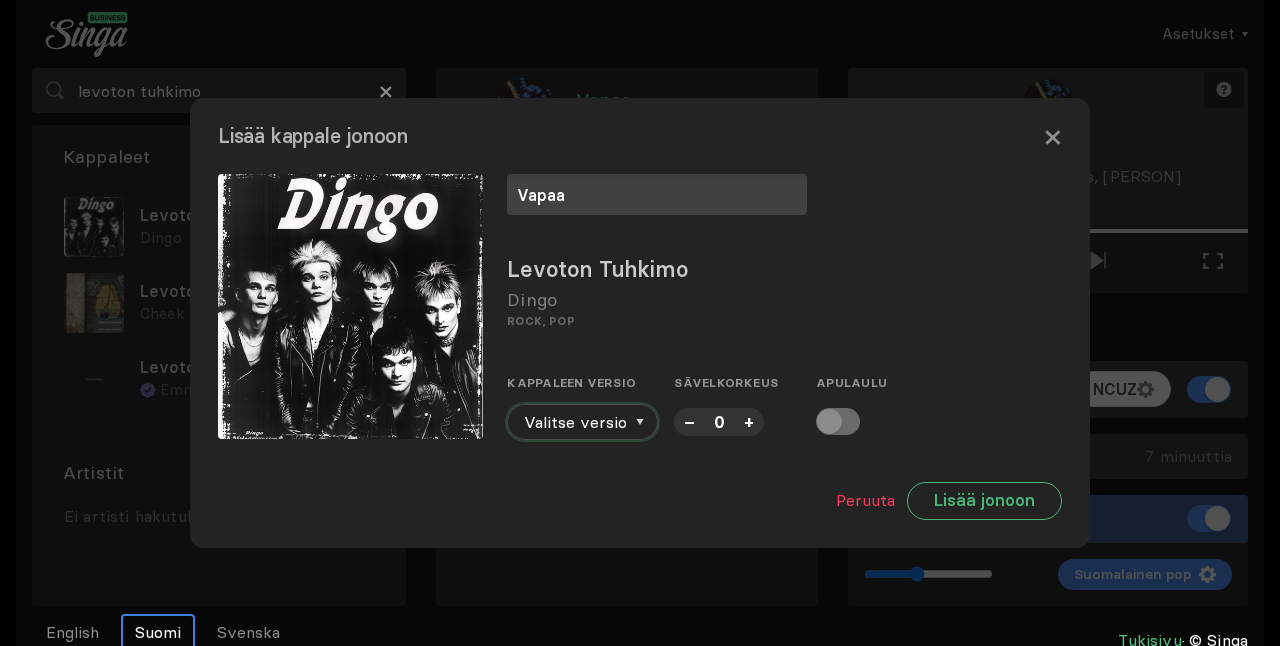 click on "Valitse versio" at bounding box center (582, 422) 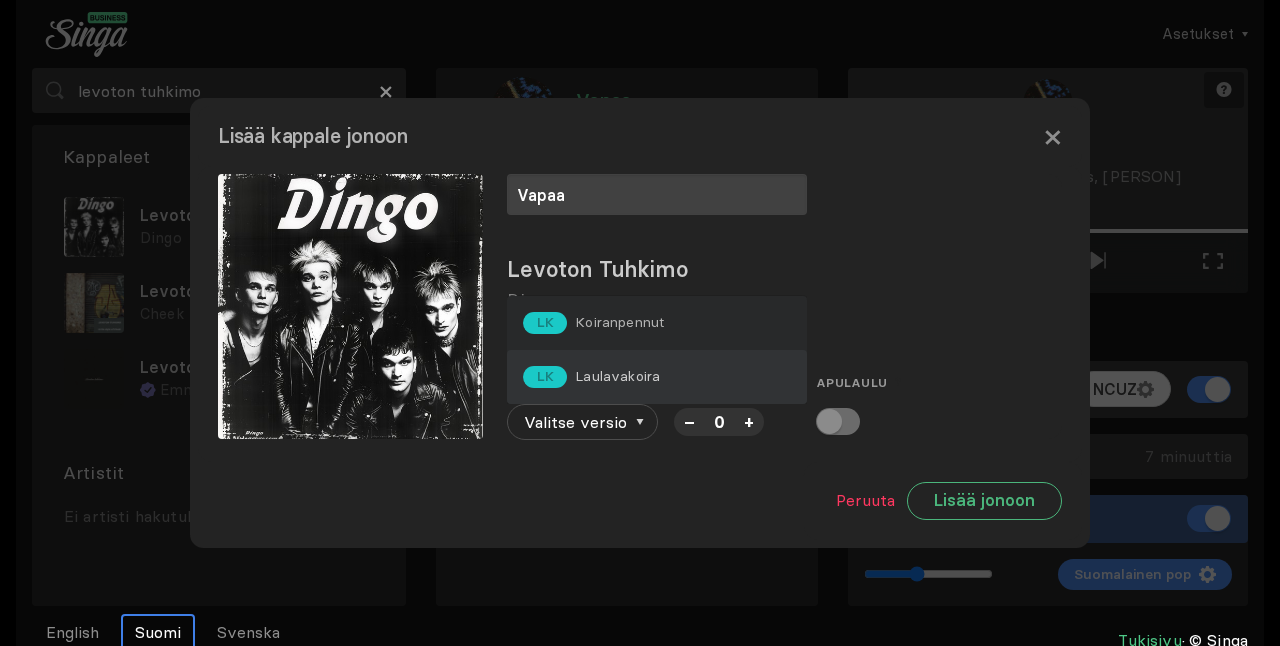 click on "Laulavakoira" at bounding box center [619, 322] 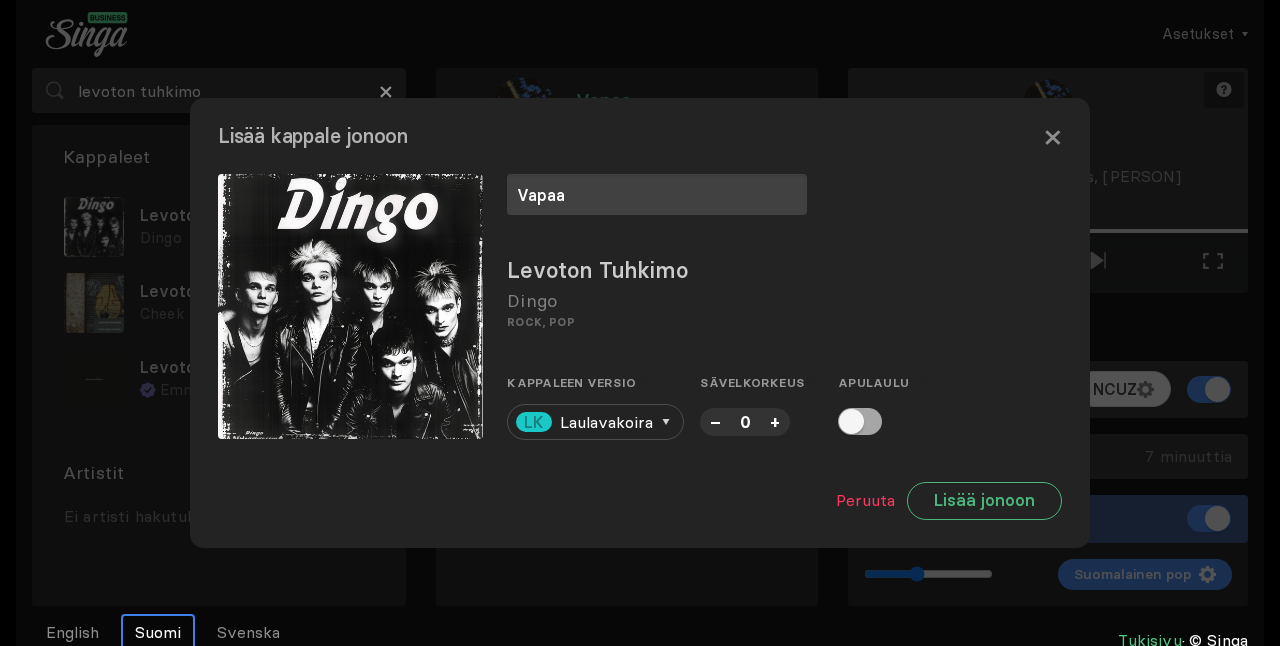 click at bounding box center [860, 421] 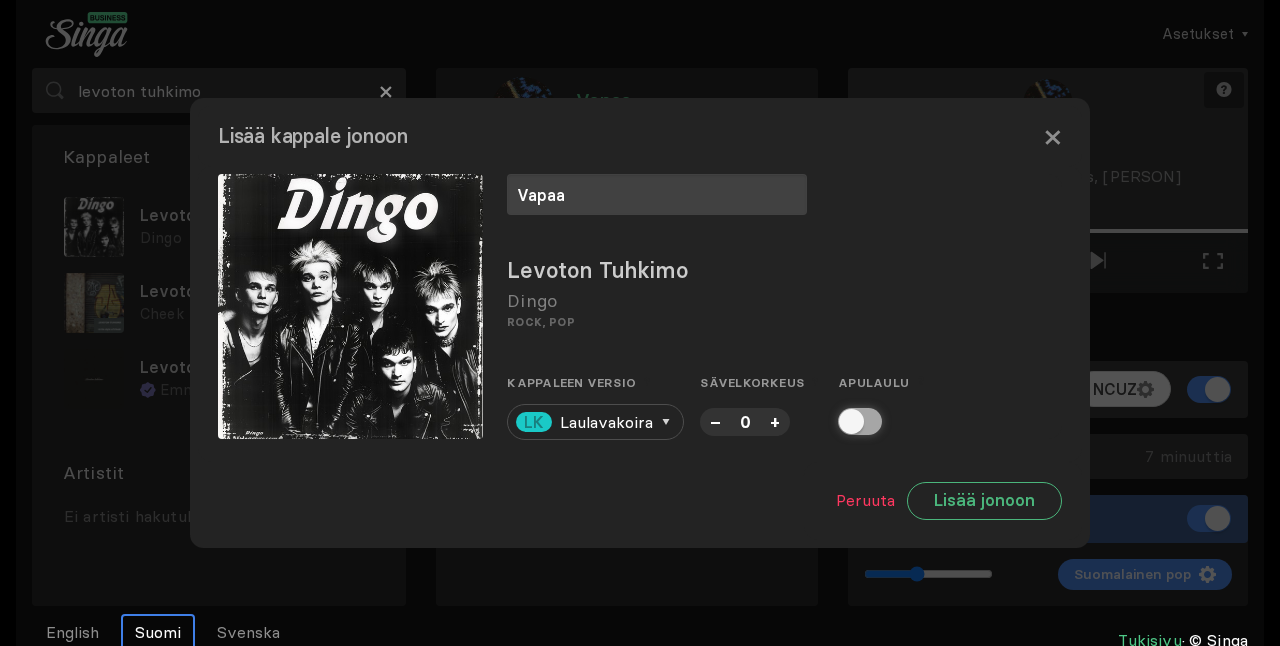 checkbox on "true" 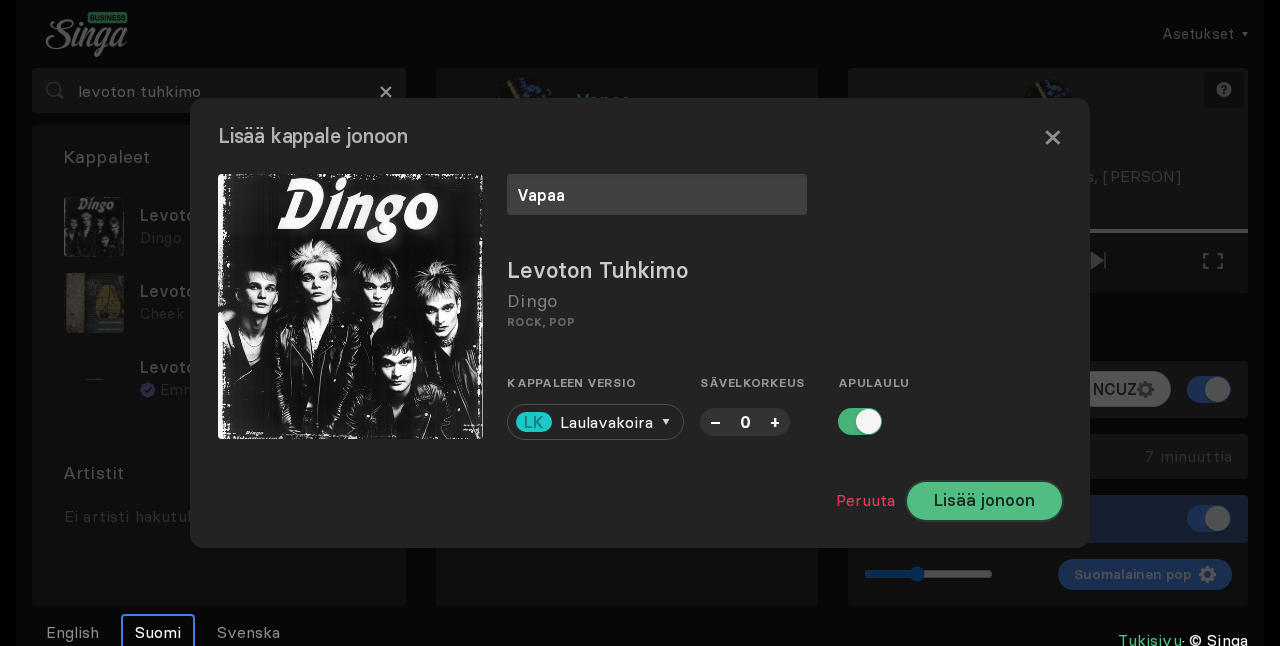 click on "Lisää jonoon" at bounding box center [984, 501] 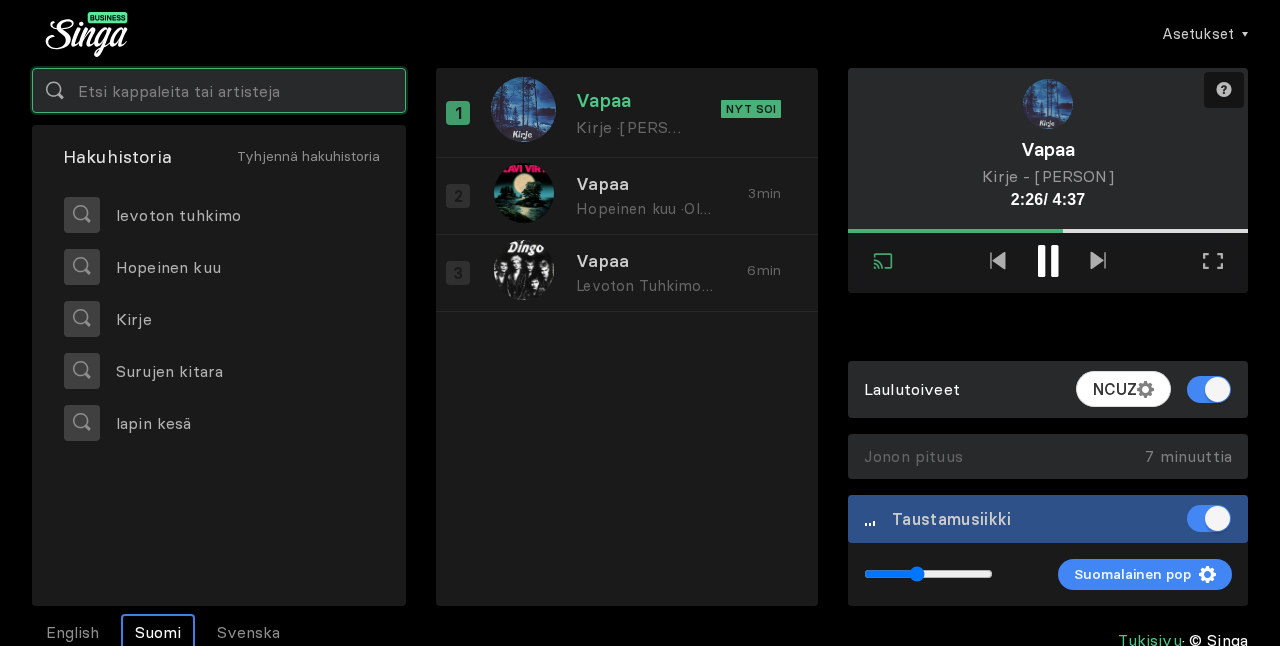click at bounding box center [219, 90] 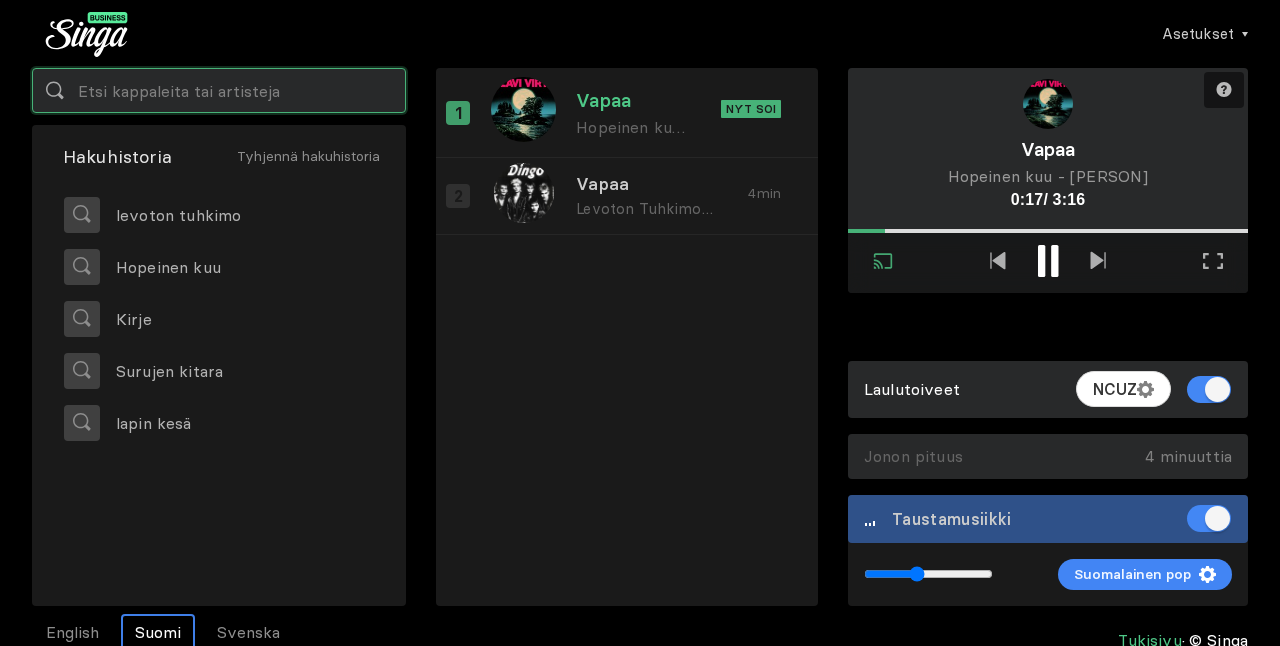 click at bounding box center (219, 90) 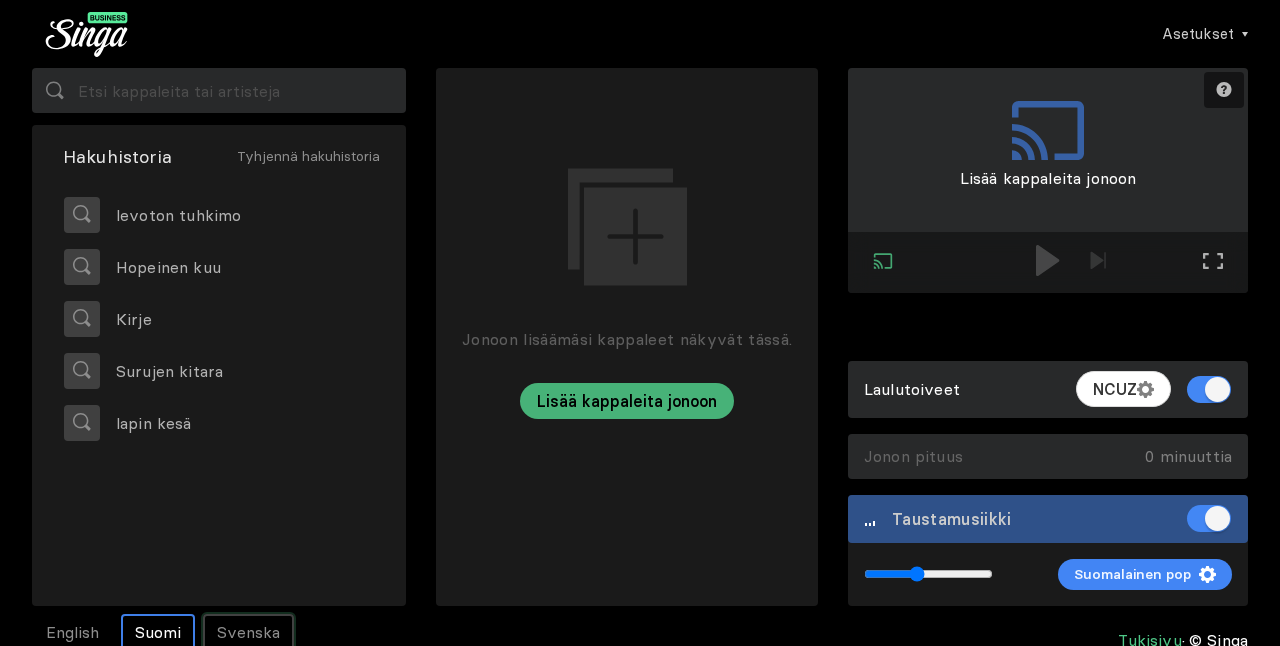 click on "Svenska" at bounding box center [248, 632] 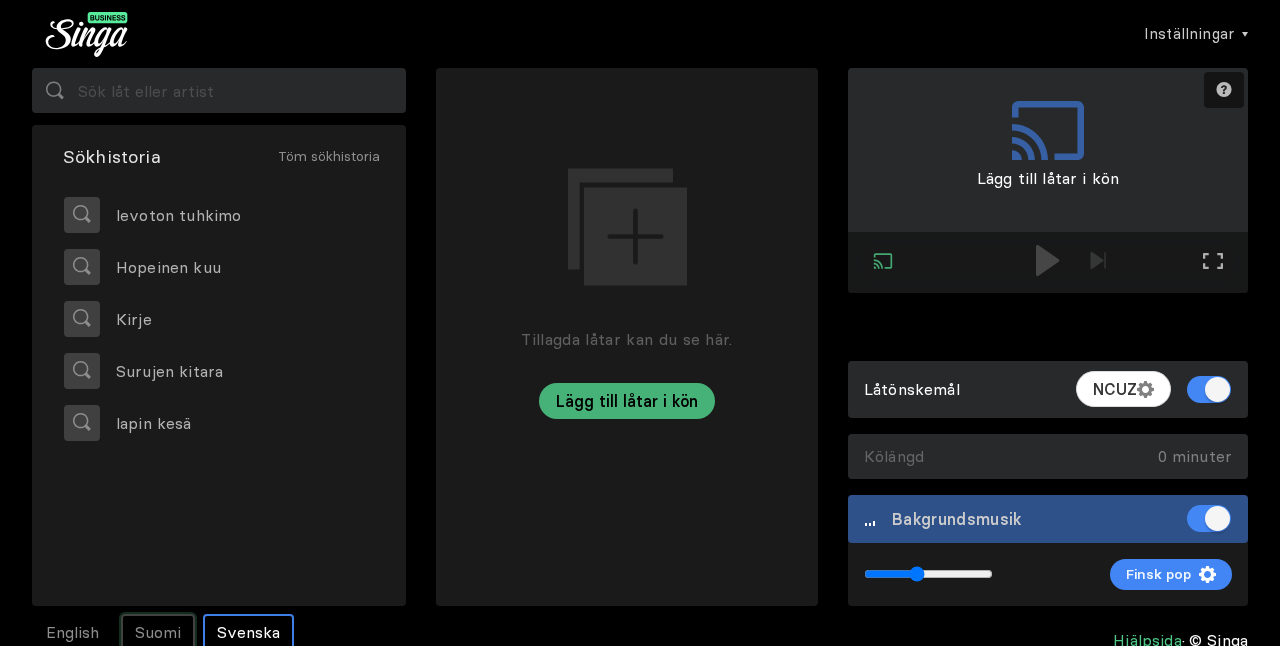 click on "Suomi" at bounding box center [158, 632] 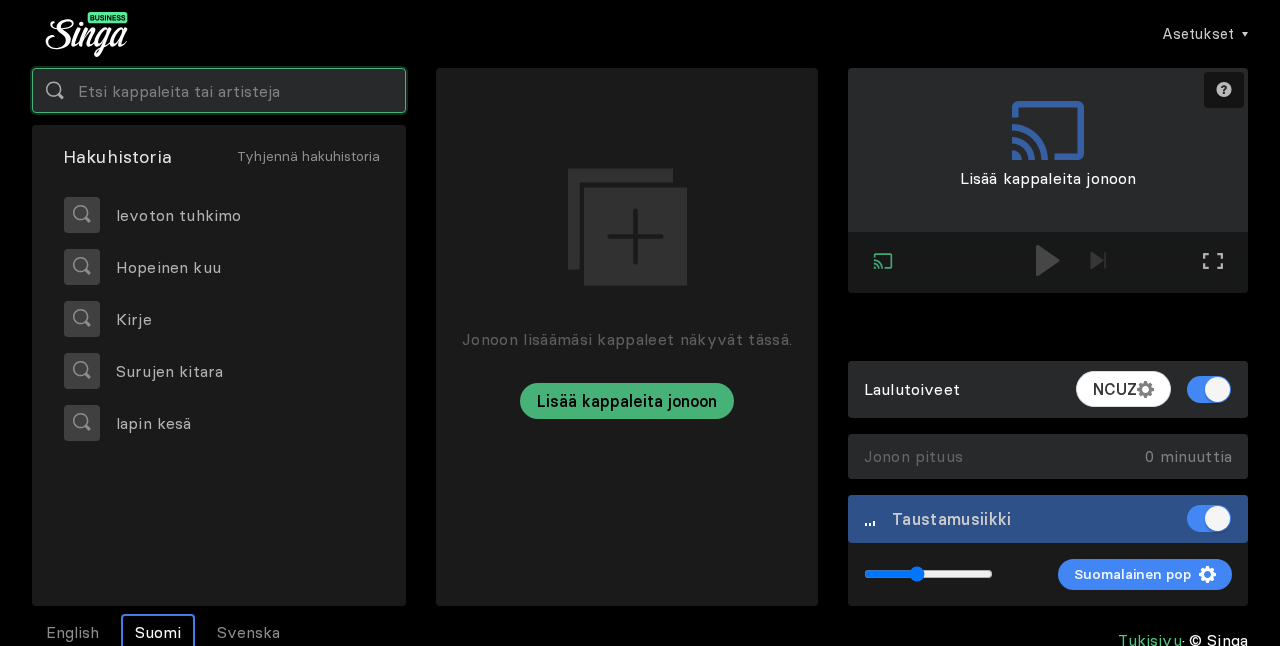 click at bounding box center [219, 90] 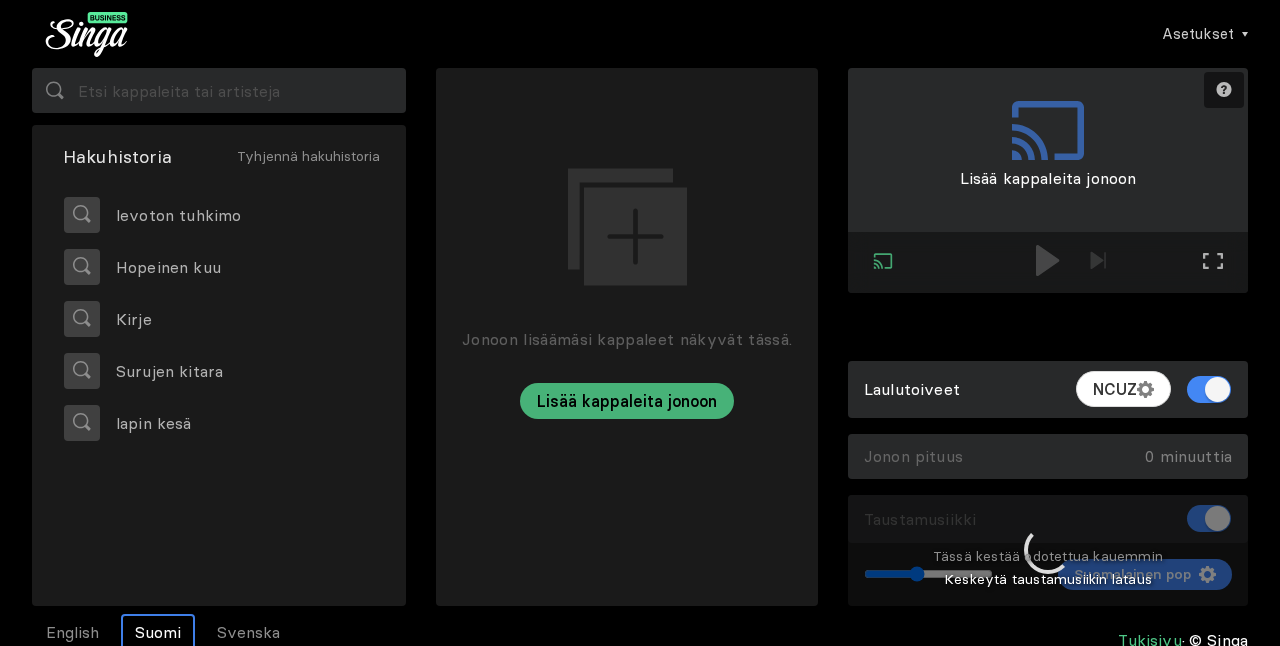 click at bounding box center [1048, 551] 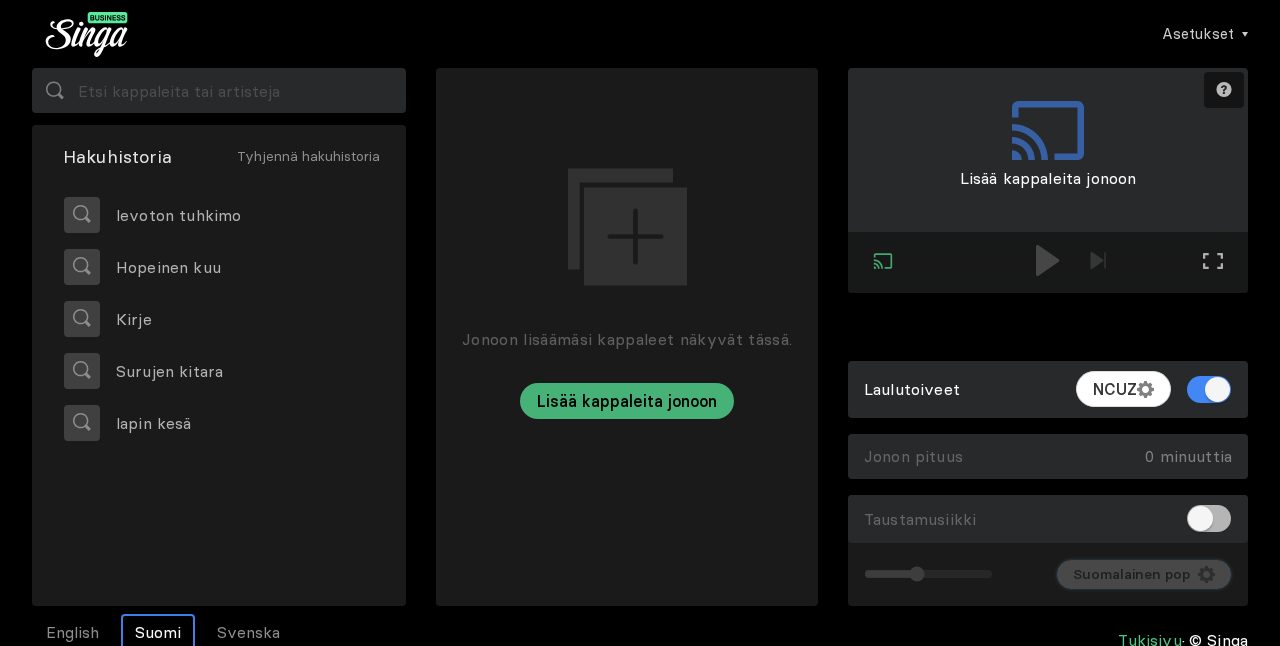 click at bounding box center [1206, 574] 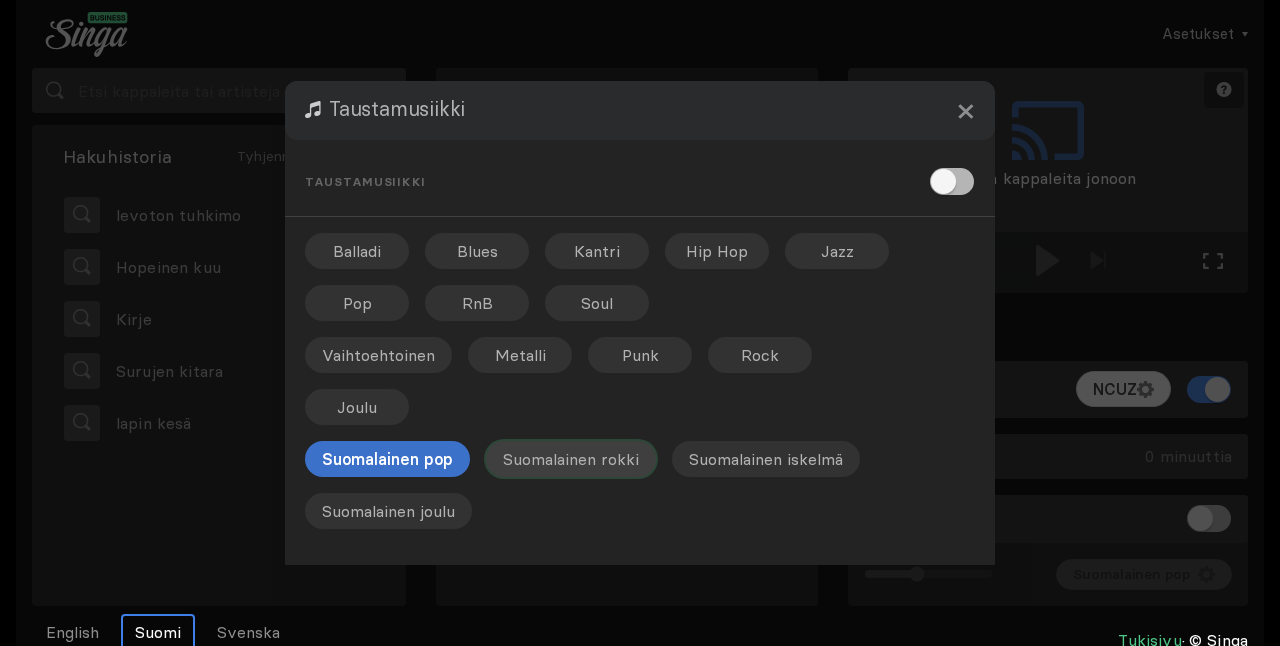 click on "Suomalainen rokki" at bounding box center [477, 251] 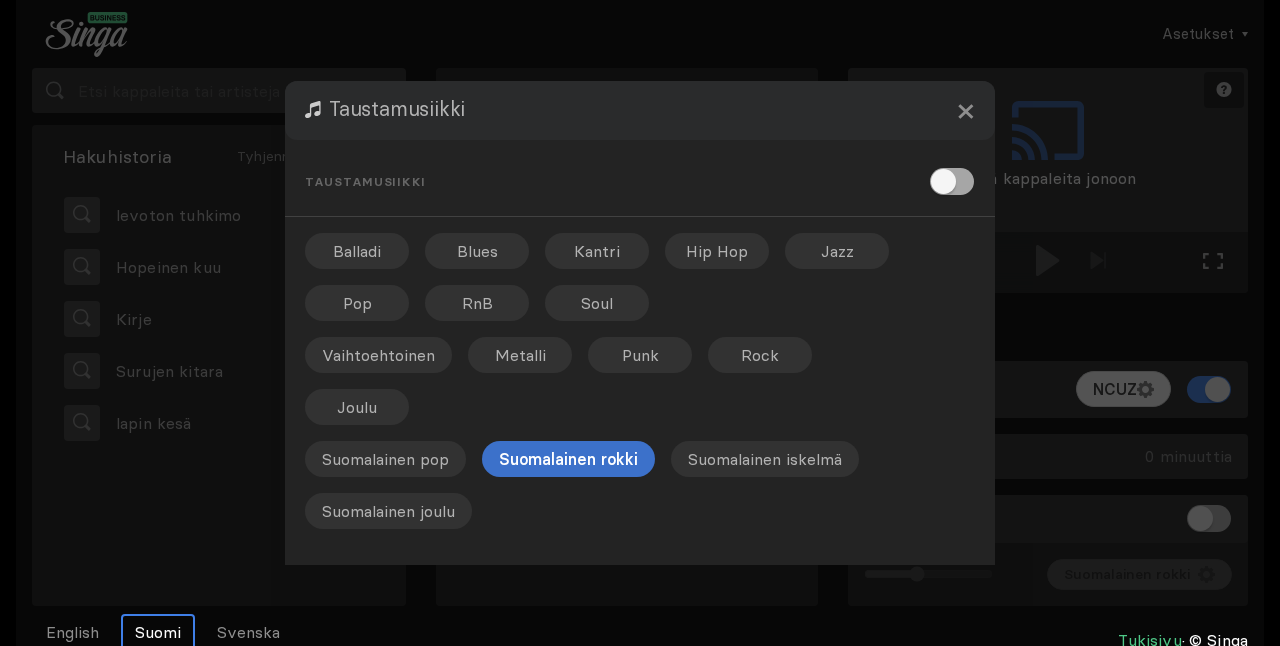 click at bounding box center (952, 181) 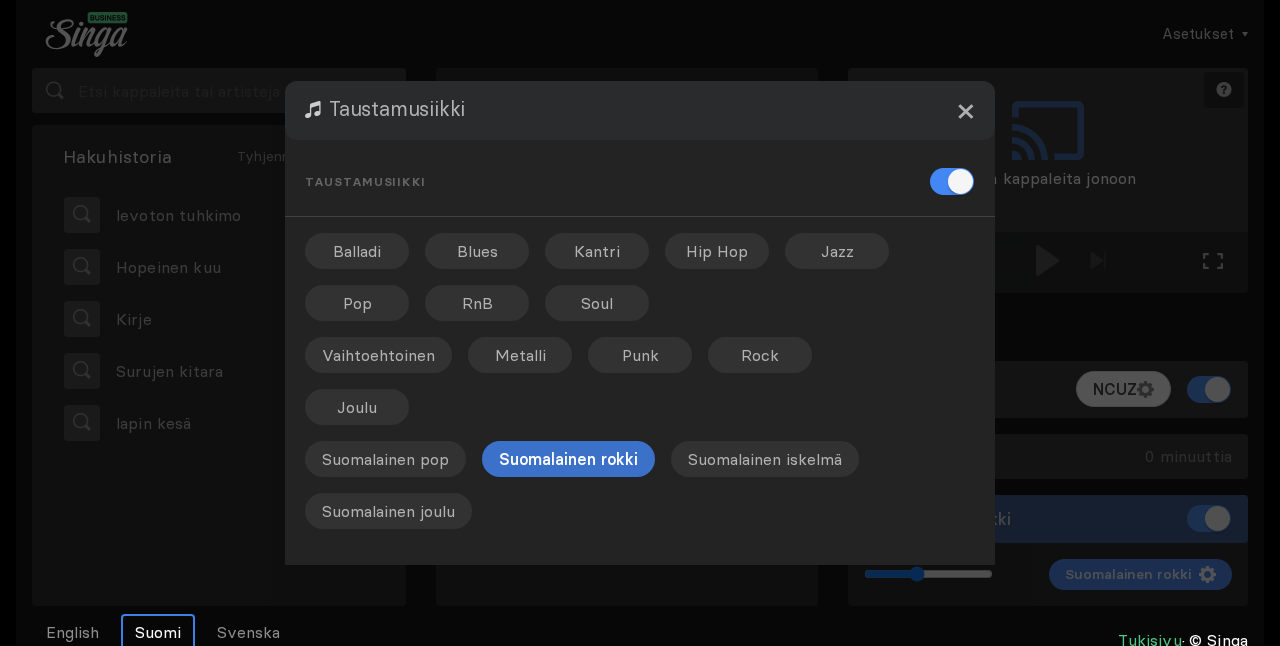click on "×" at bounding box center [965, 110] 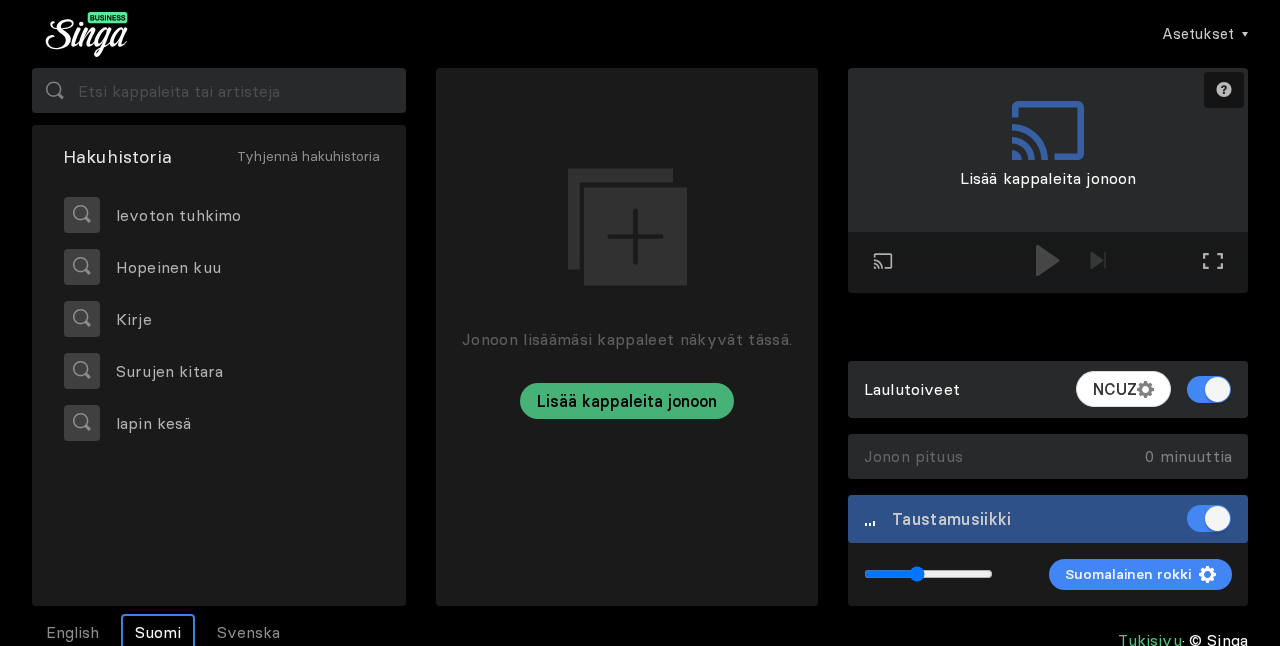 click at bounding box center (928, 574) 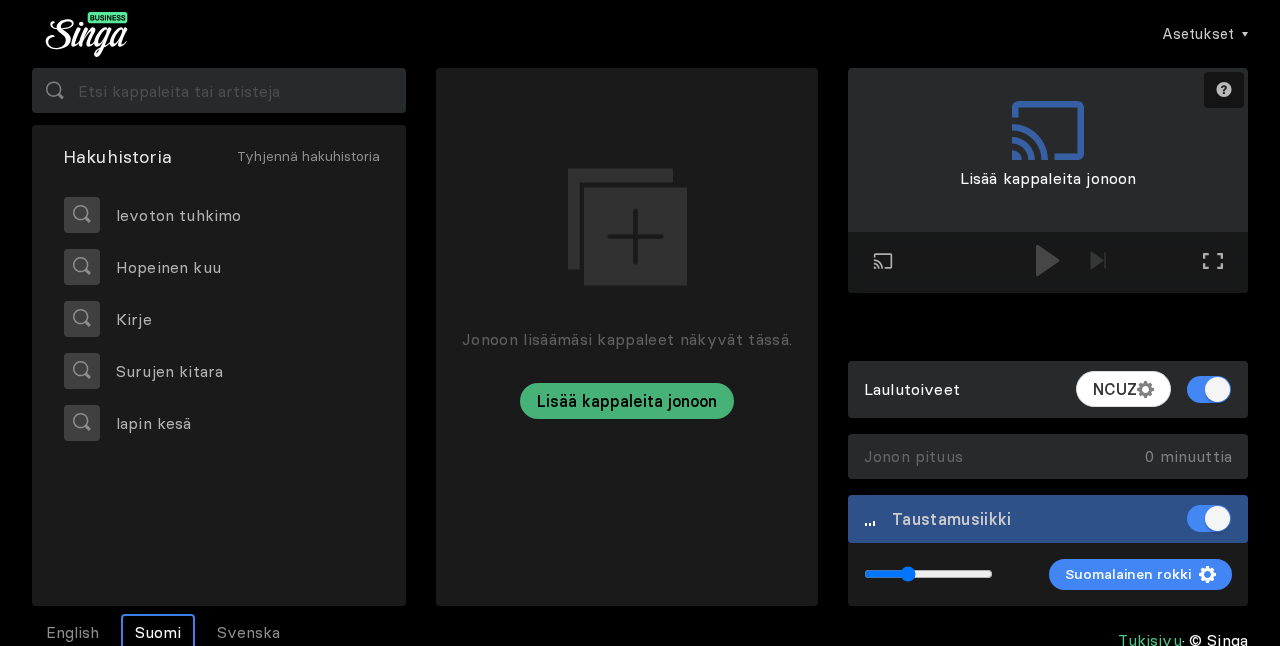 type on "0.32" 